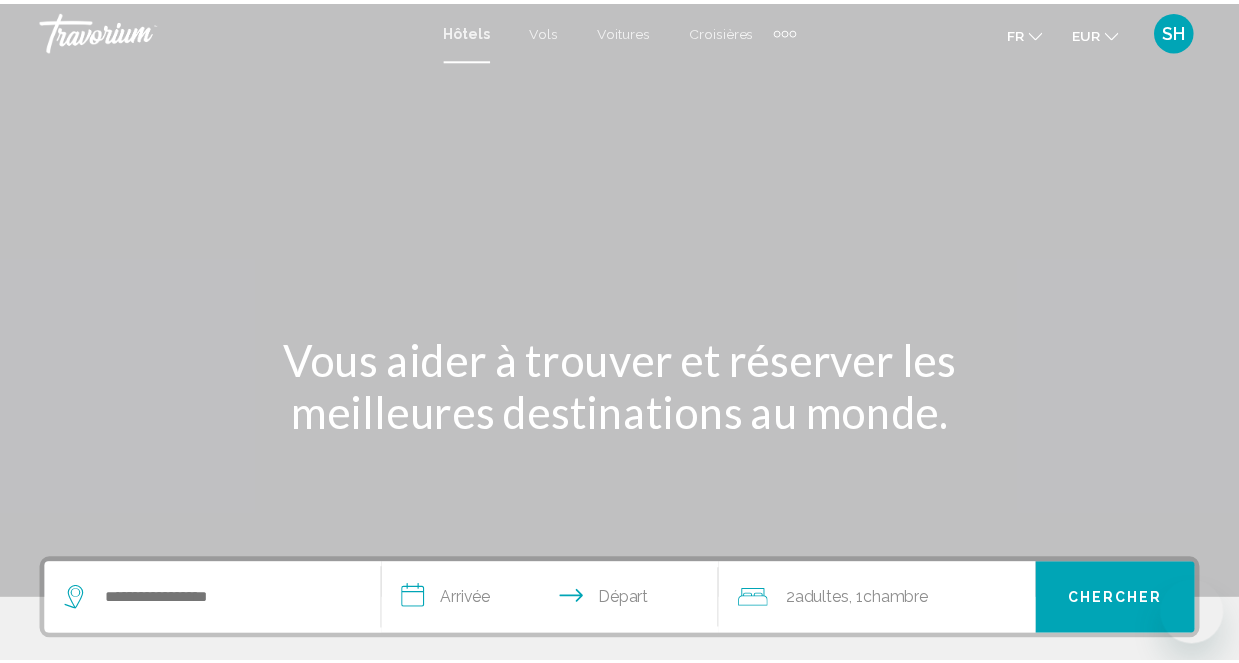 scroll, scrollTop: 0, scrollLeft: 0, axis: both 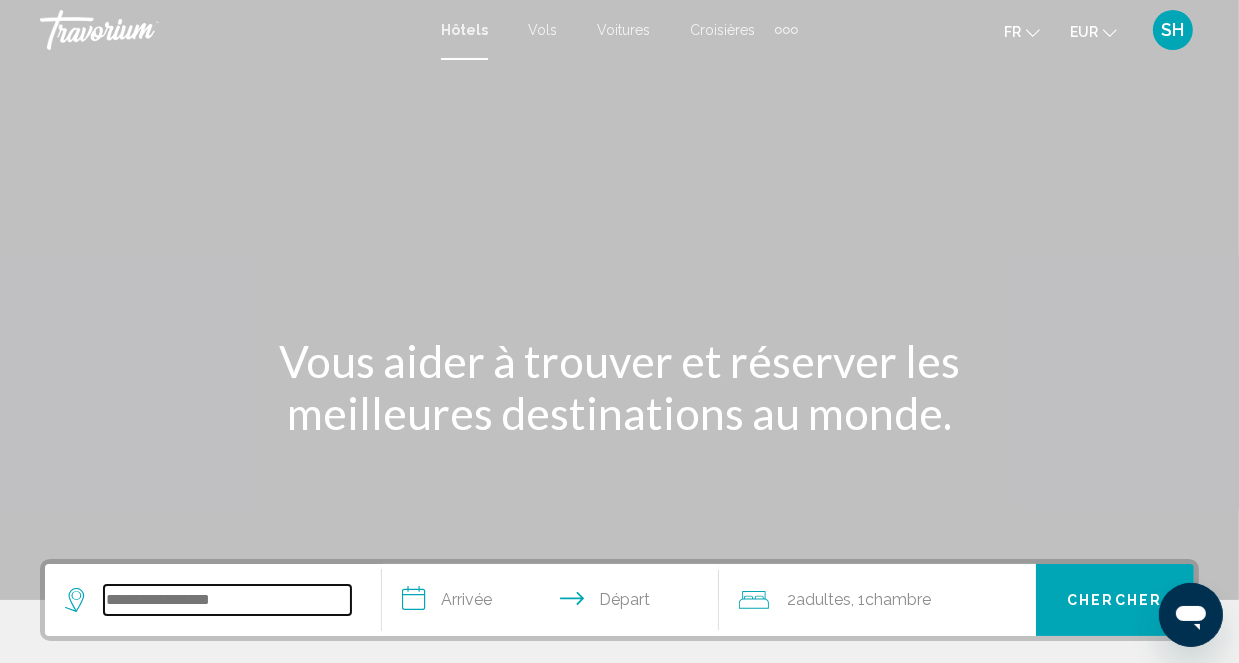 click at bounding box center (227, 600) 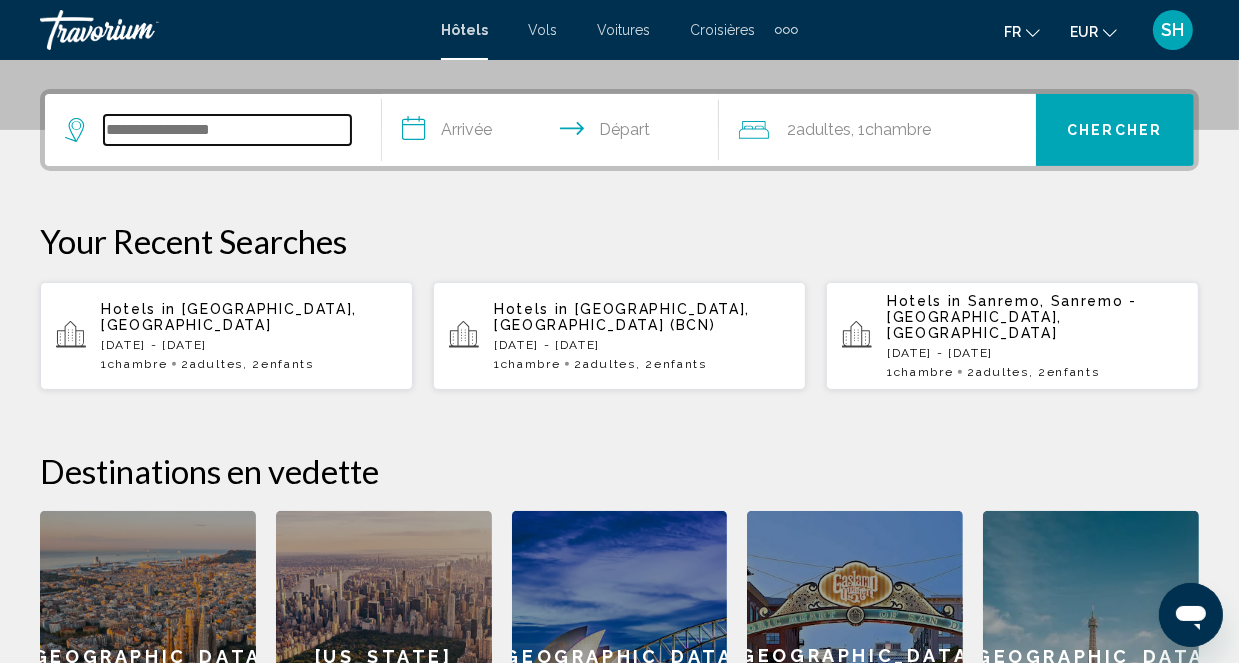 scroll, scrollTop: 493, scrollLeft: 0, axis: vertical 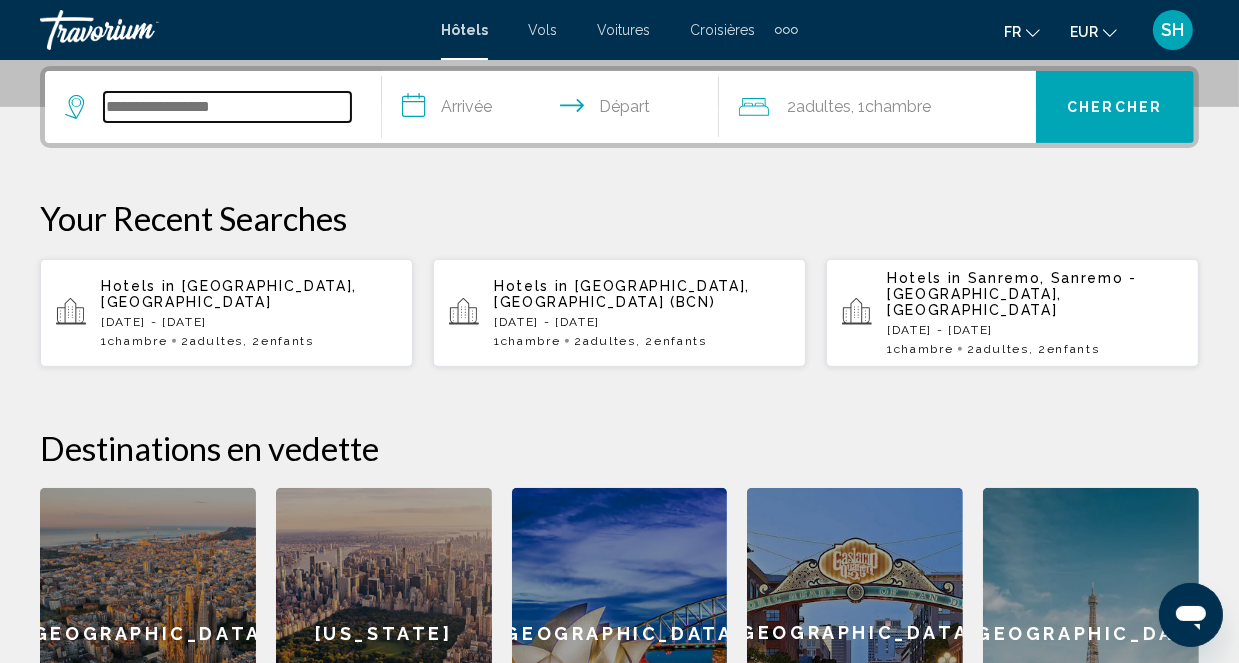 click at bounding box center (227, 107) 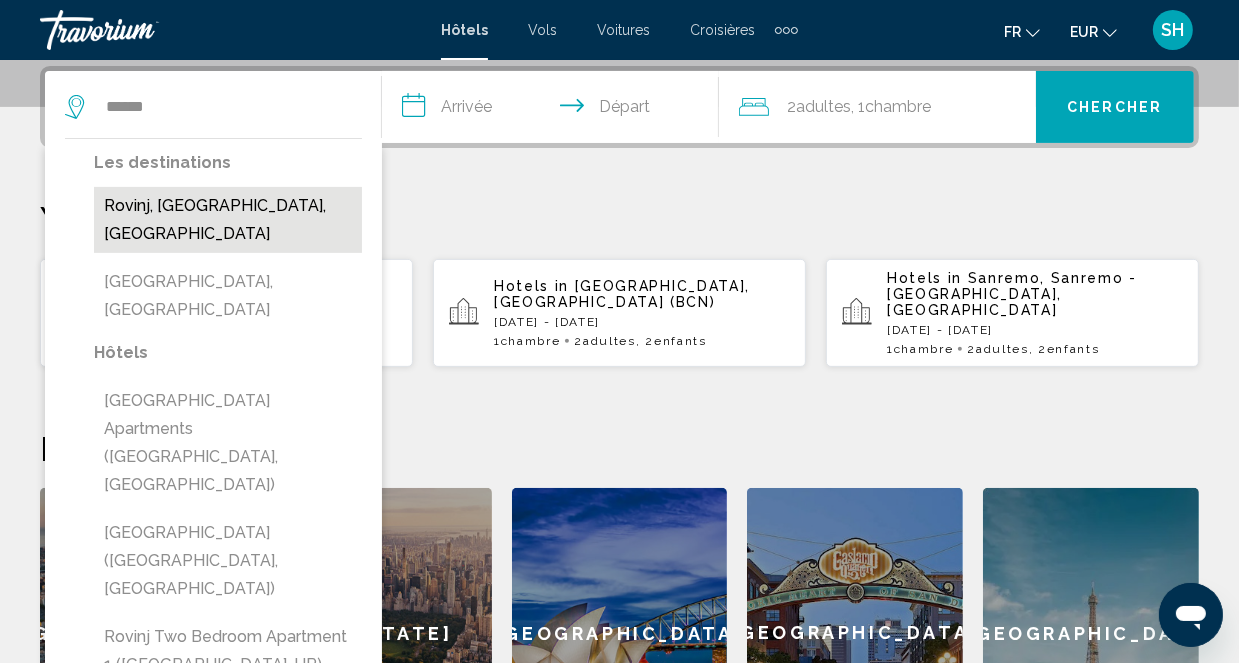 click on "Rovinj, [GEOGRAPHIC_DATA], [GEOGRAPHIC_DATA]" at bounding box center (228, 220) 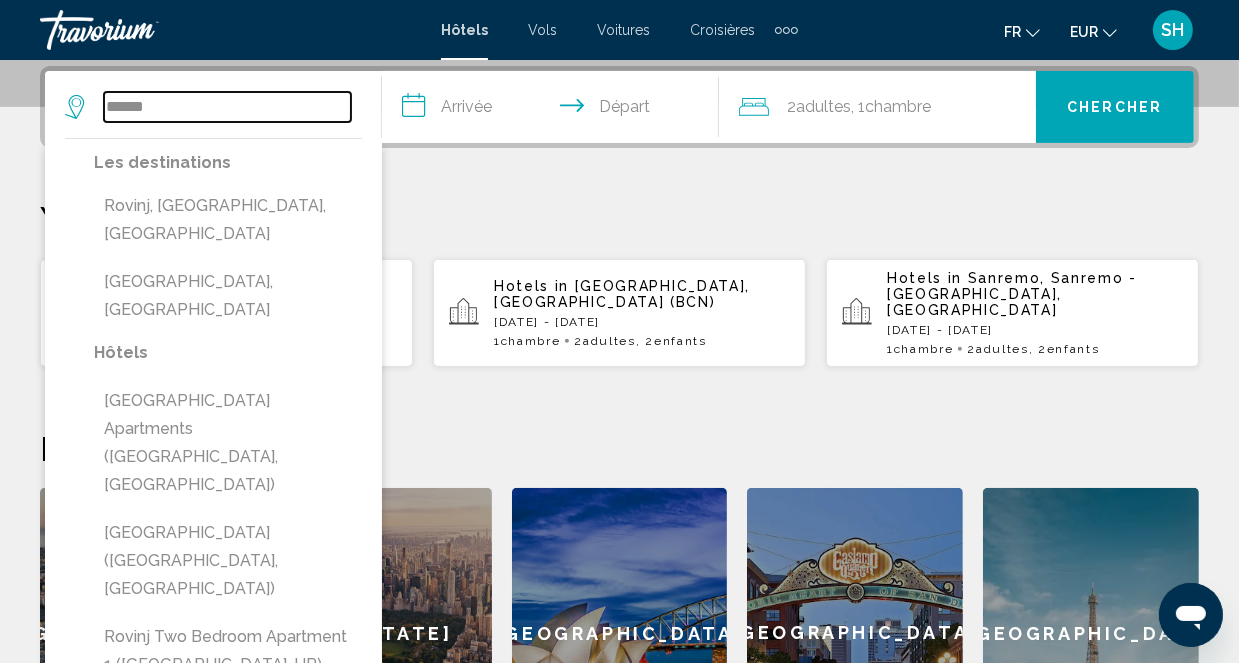 type on "**********" 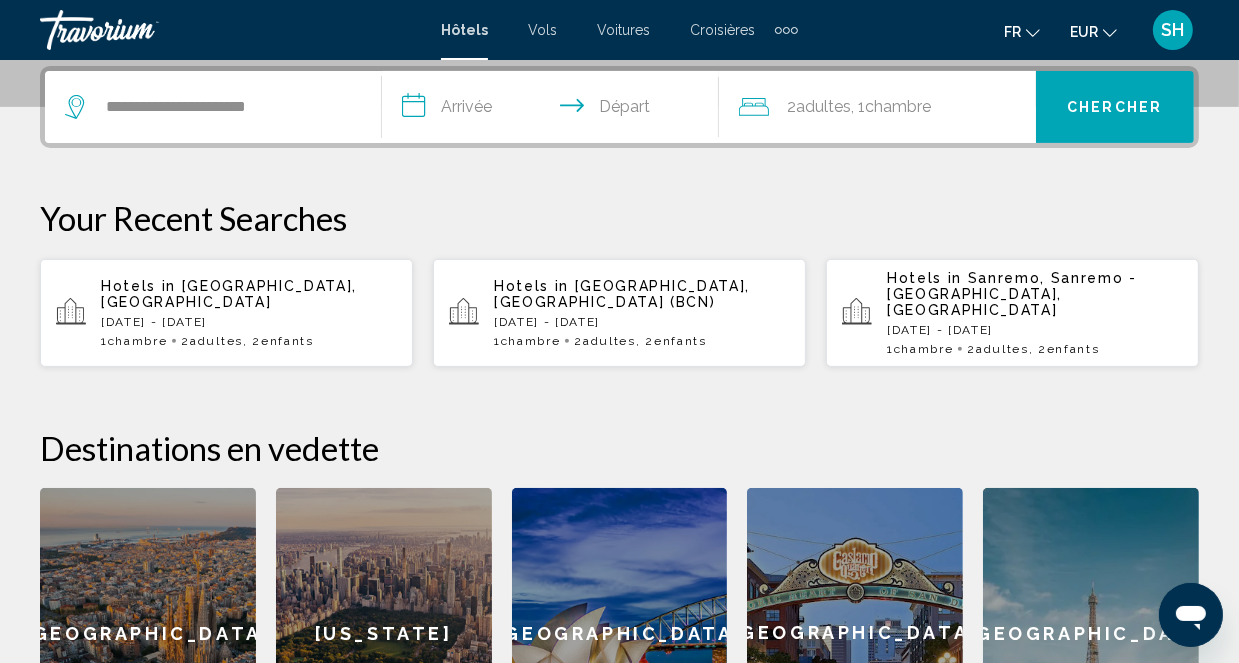 click on "**********" at bounding box center (554, 110) 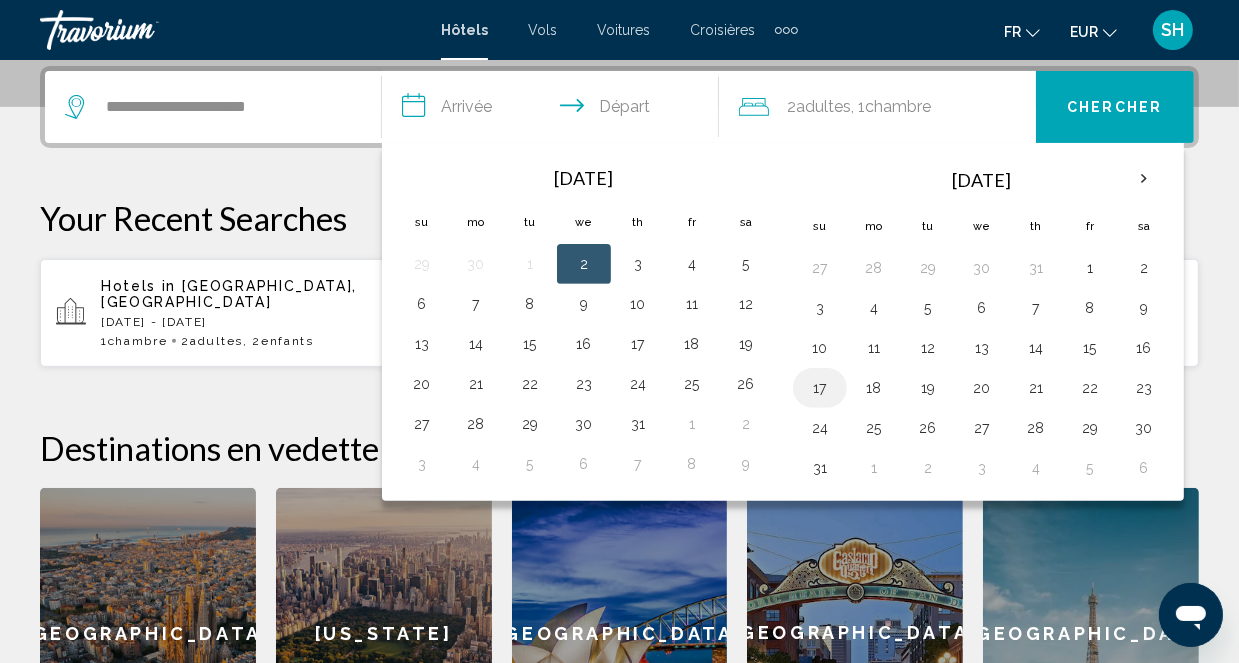 click on "17" at bounding box center [820, 388] 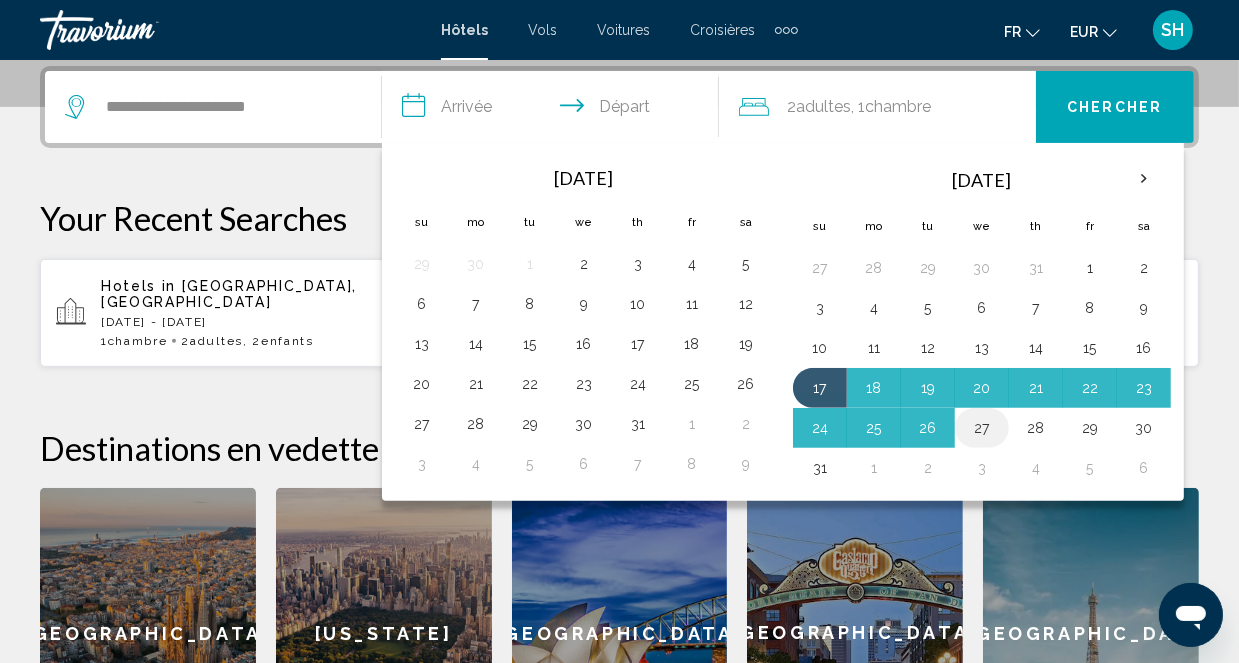 click on "27" at bounding box center [982, 428] 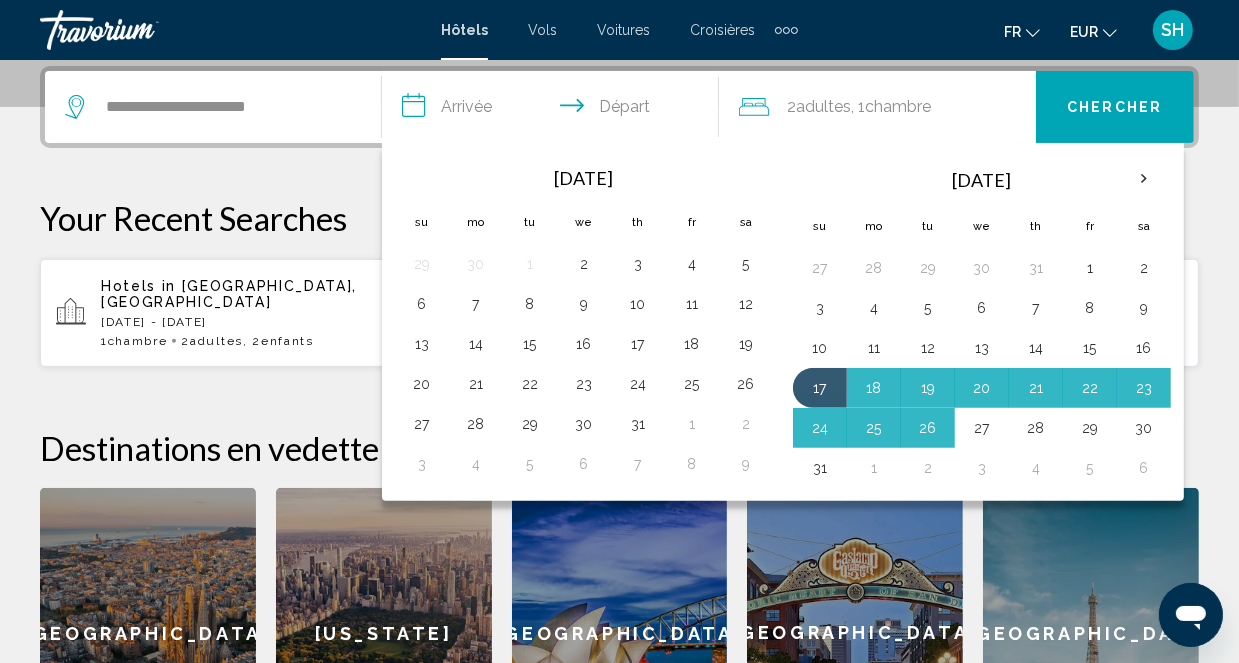 type on "**********" 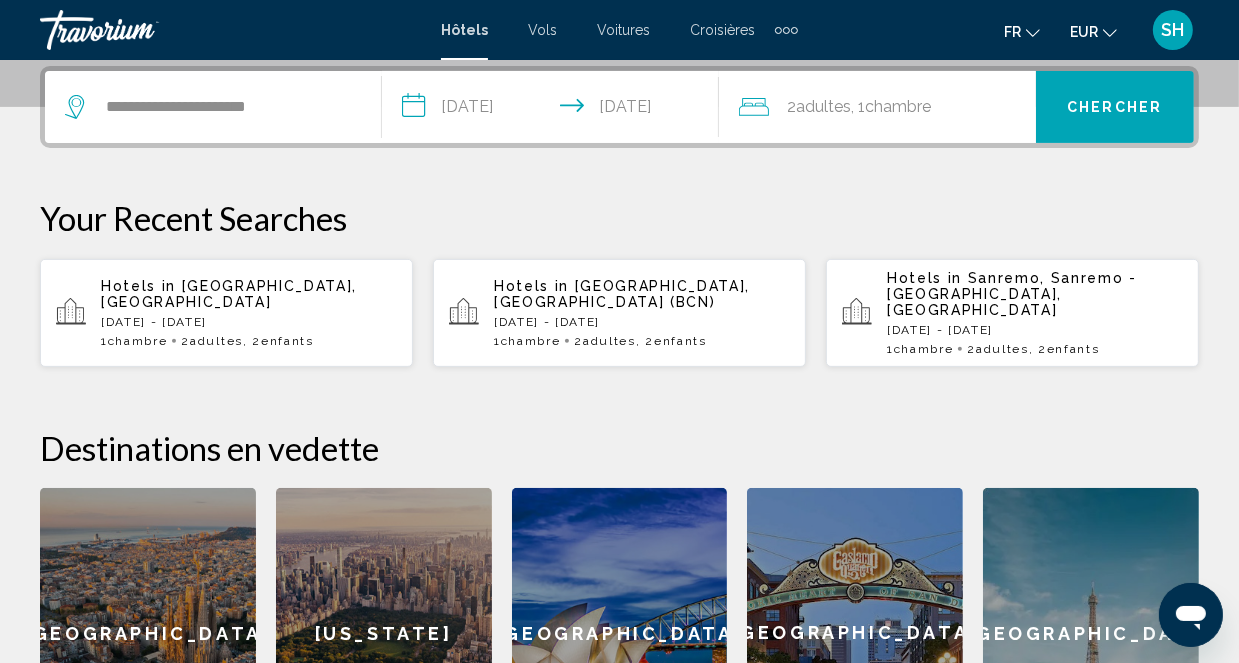 click on "2  Adulte Adultes , 1  Chambre pièces" 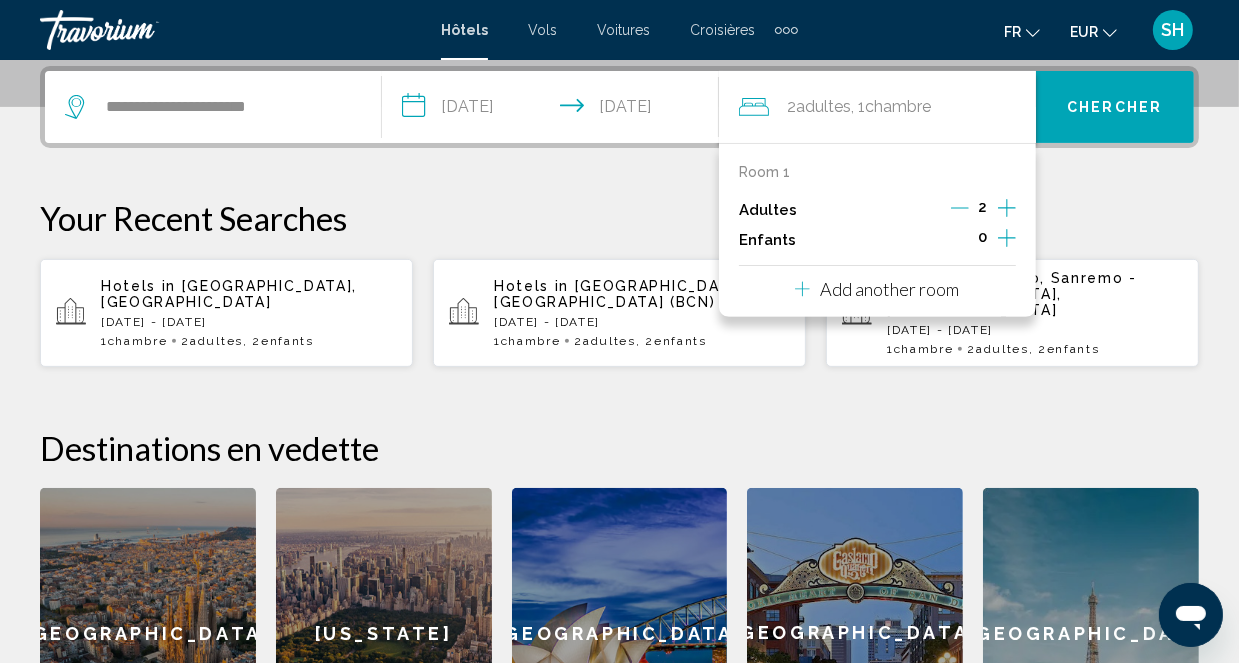 click 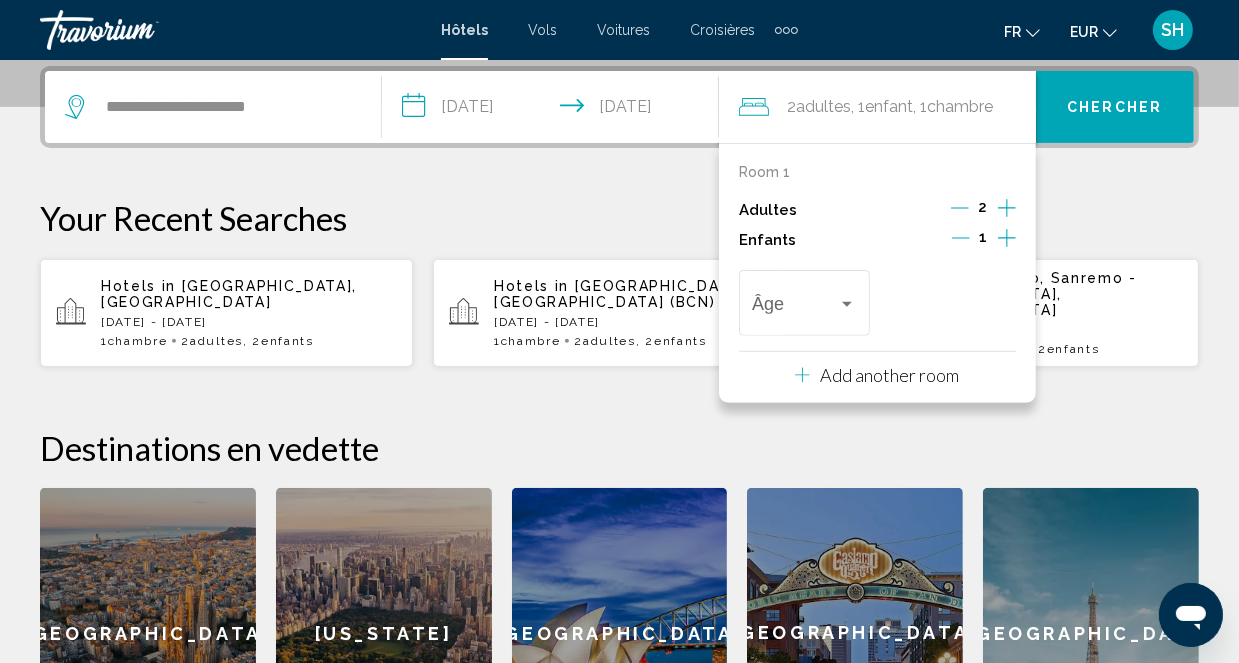 click 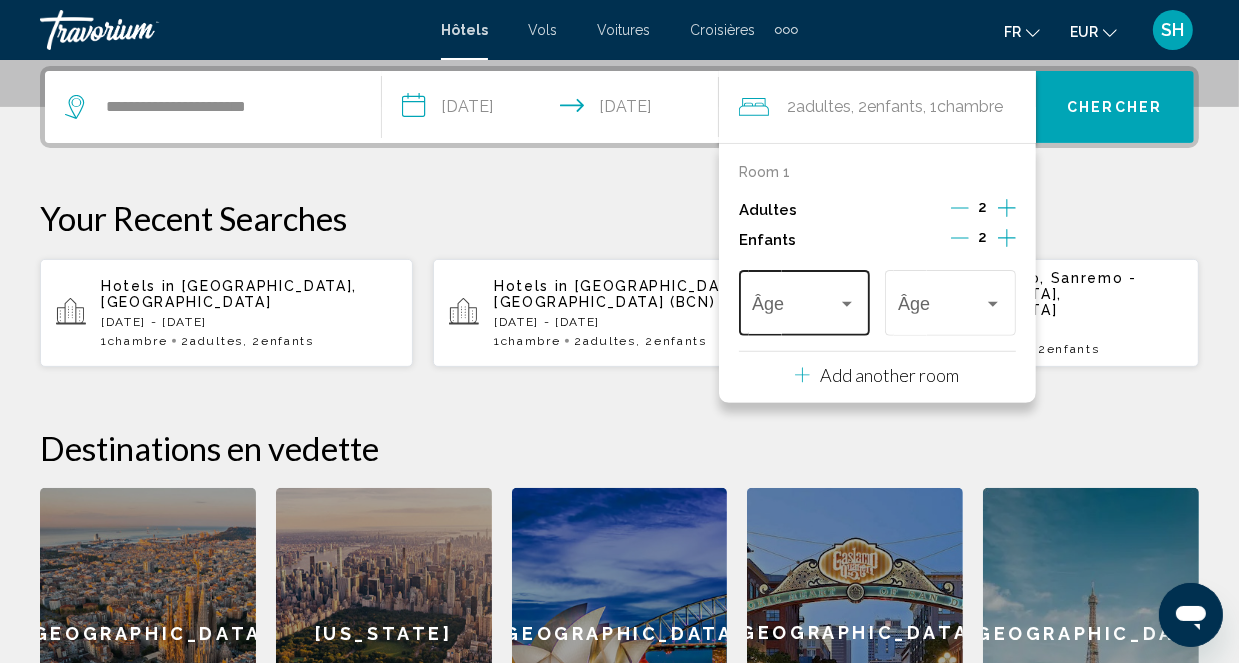click at bounding box center (795, 308) 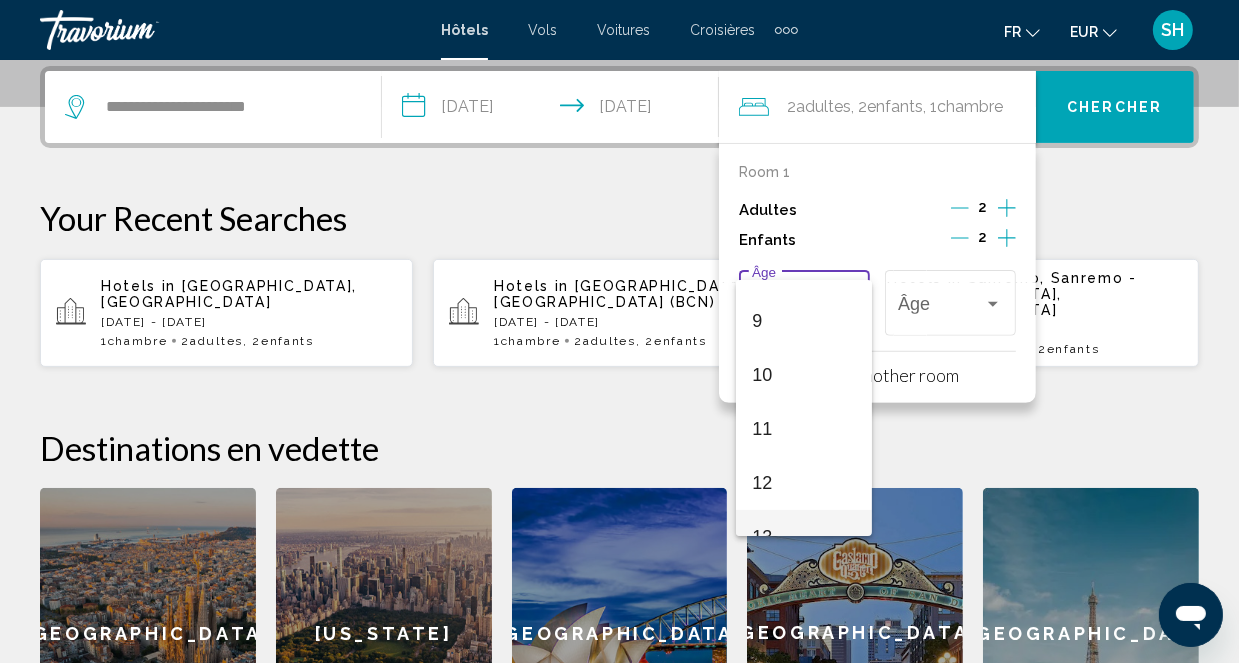 scroll, scrollTop: 500, scrollLeft: 0, axis: vertical 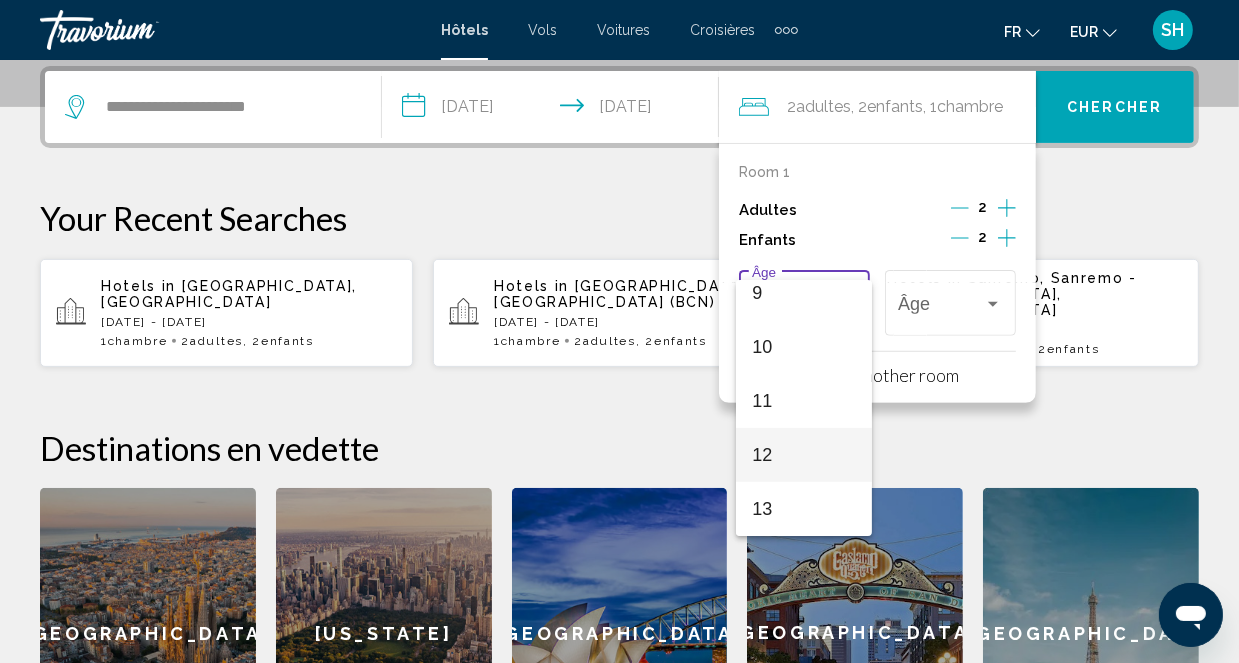 drag, startPoint x: 784, startPoint y: 464, endPoint x: 963, endPoint y: 329, distance: 224.2008 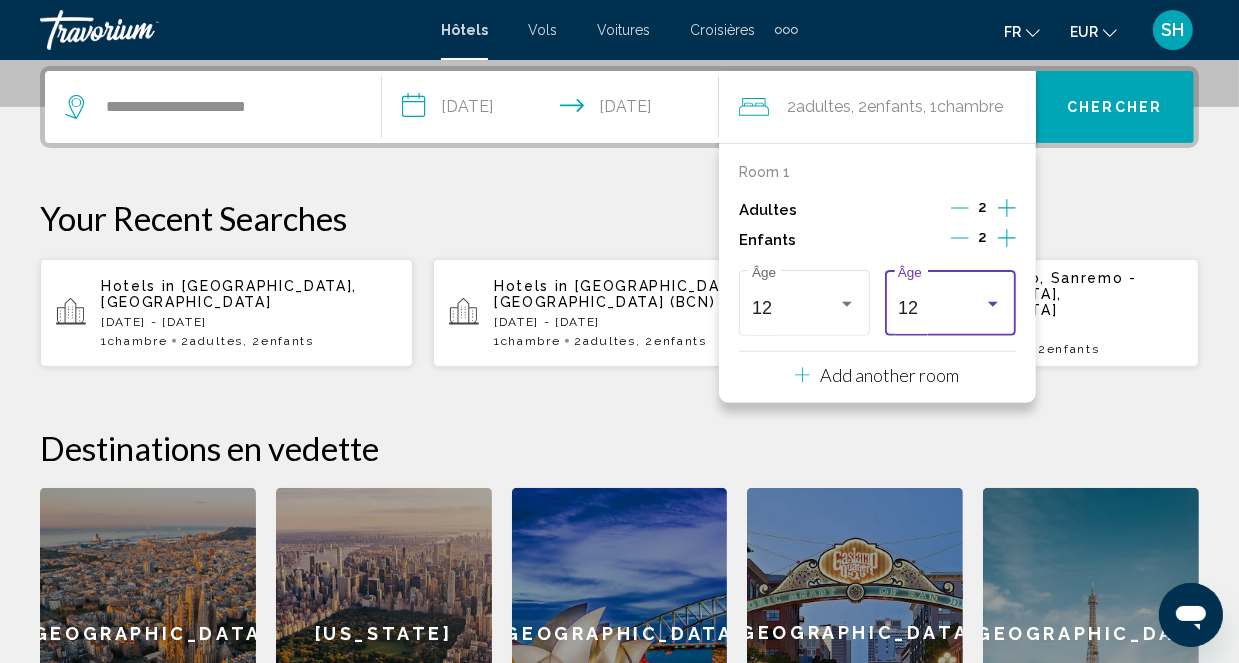 click on "12" at bounding box center (941, 308) 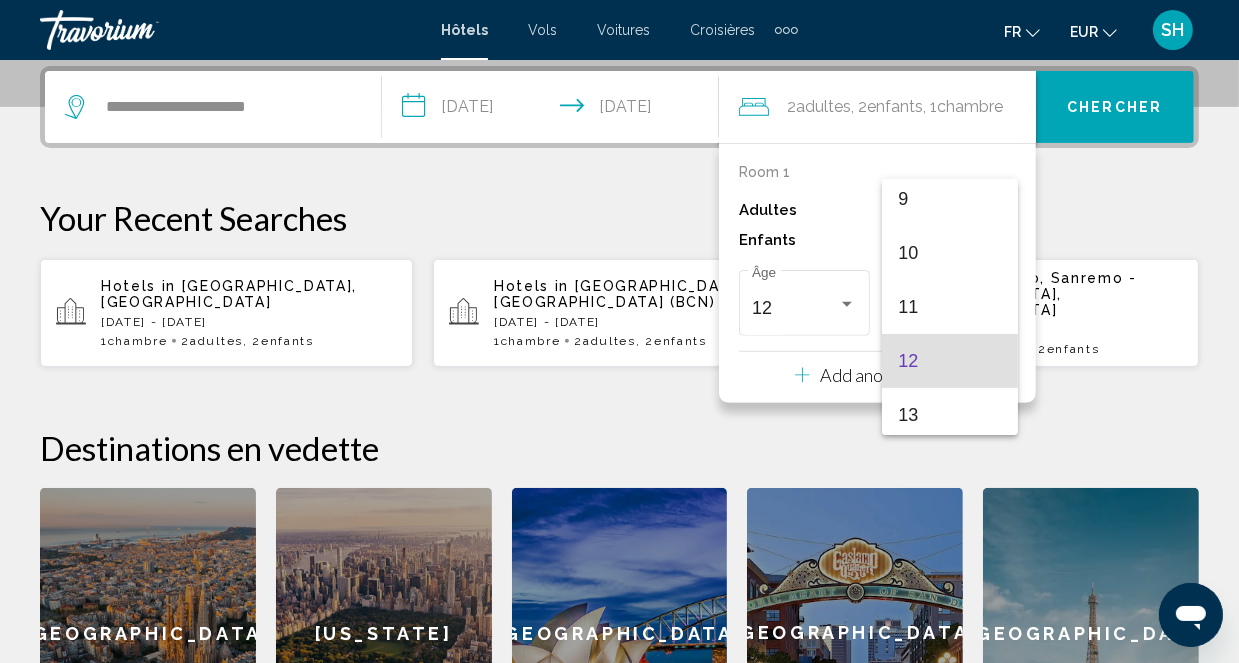 scroll, scrollTop: 347, scrollLeft: 0, axis: vertical 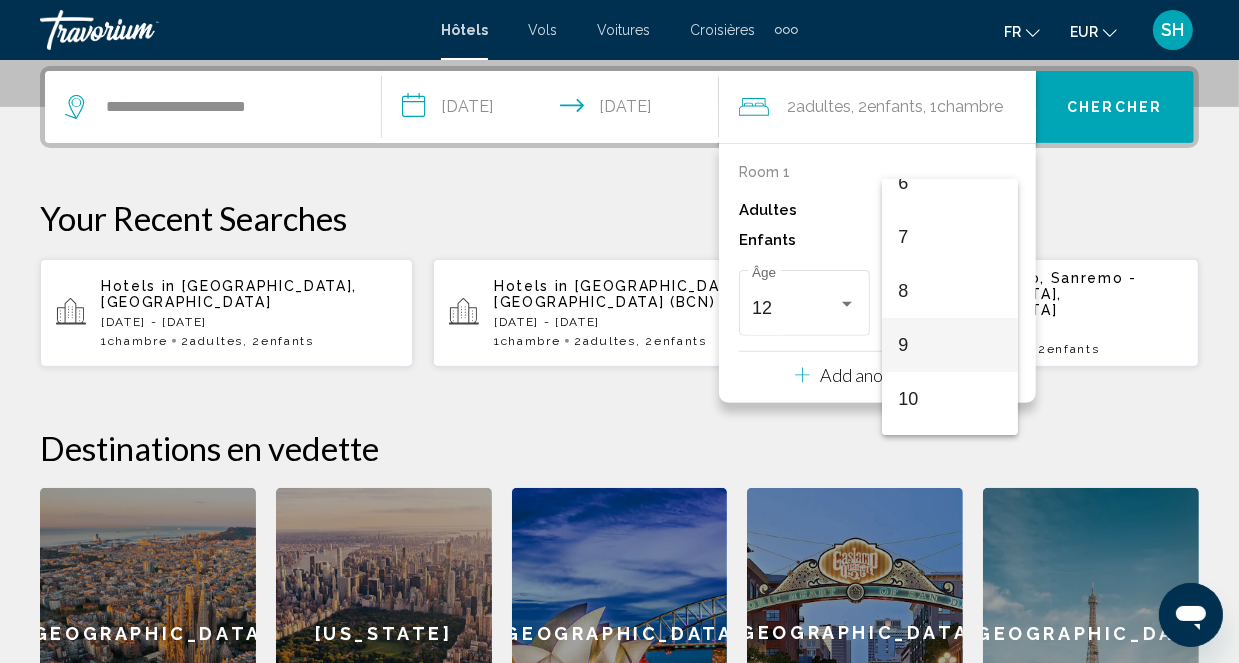 drag, startPoint x: 936, startPoint y: 339, endPoint x: 1160, endPoint y: 198, distance: 264.68283 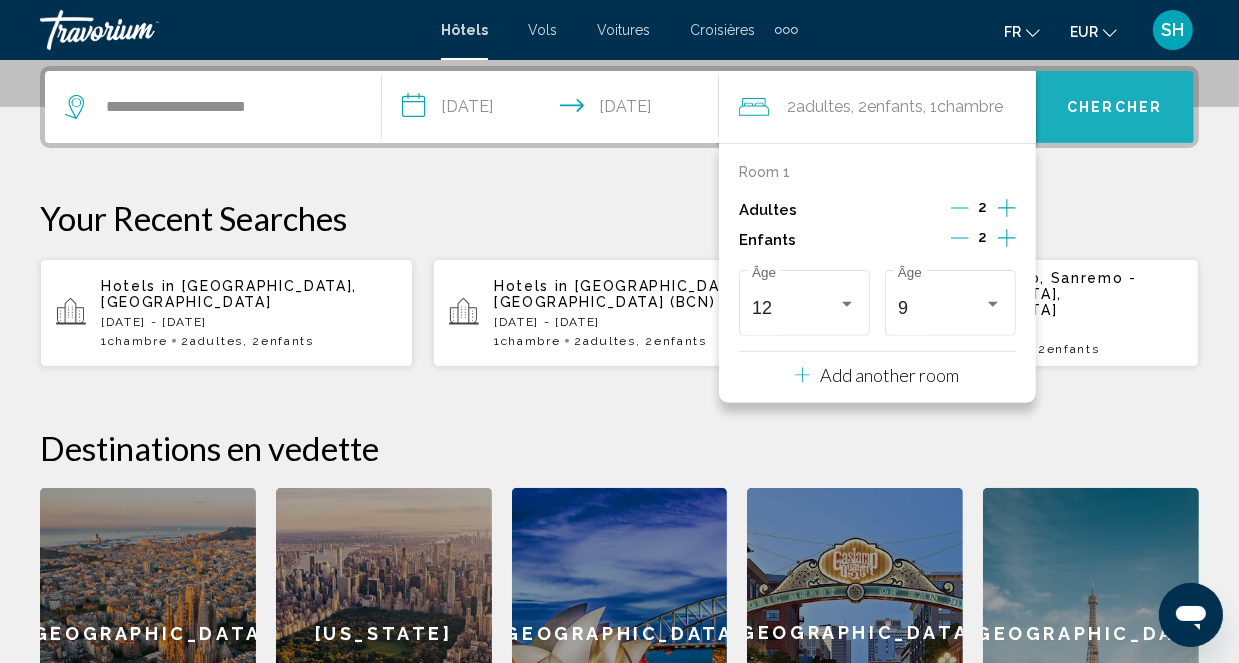 click on "Chercher" at bounding box center [1114, 108] 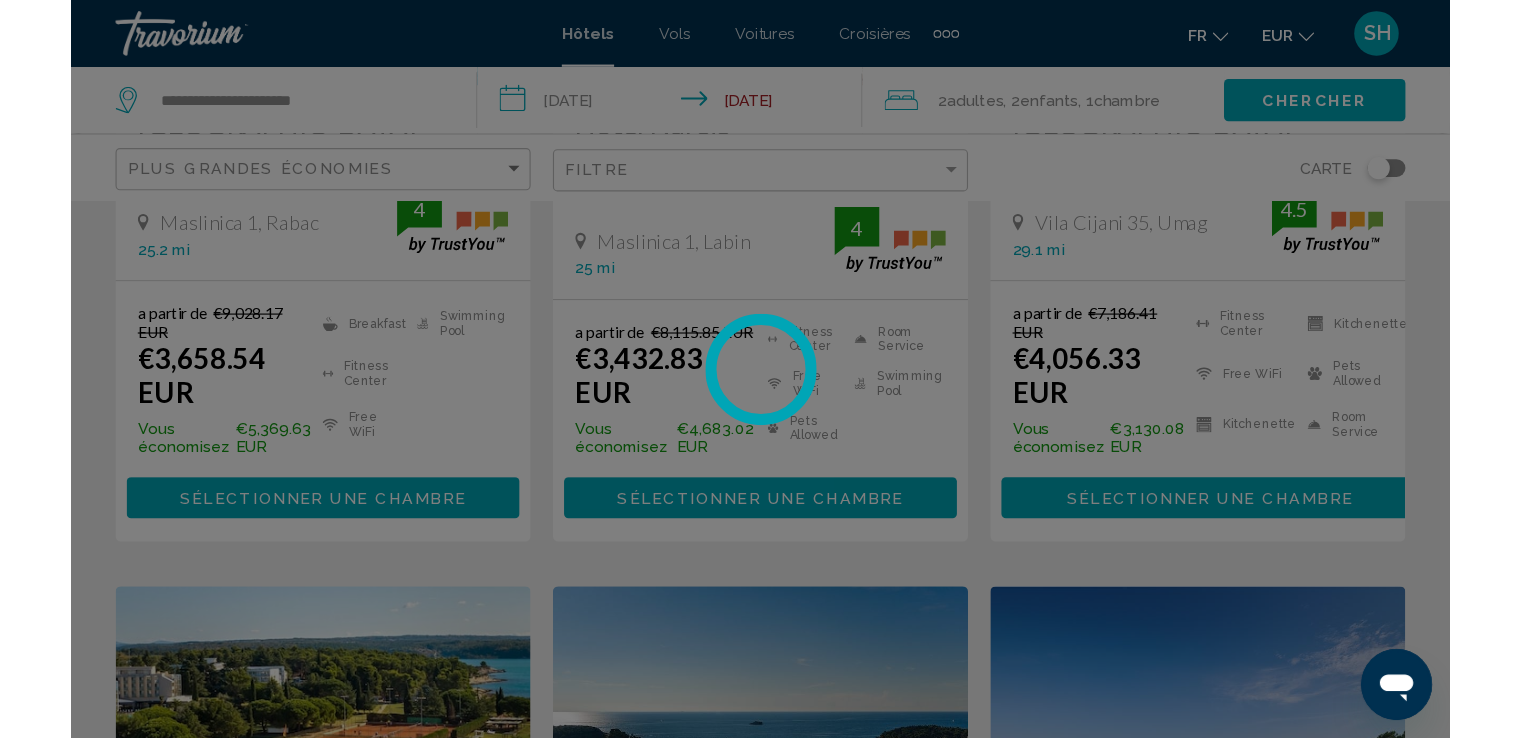 scroll, scrollTop: 0, scrollLeft: 0, axis: both 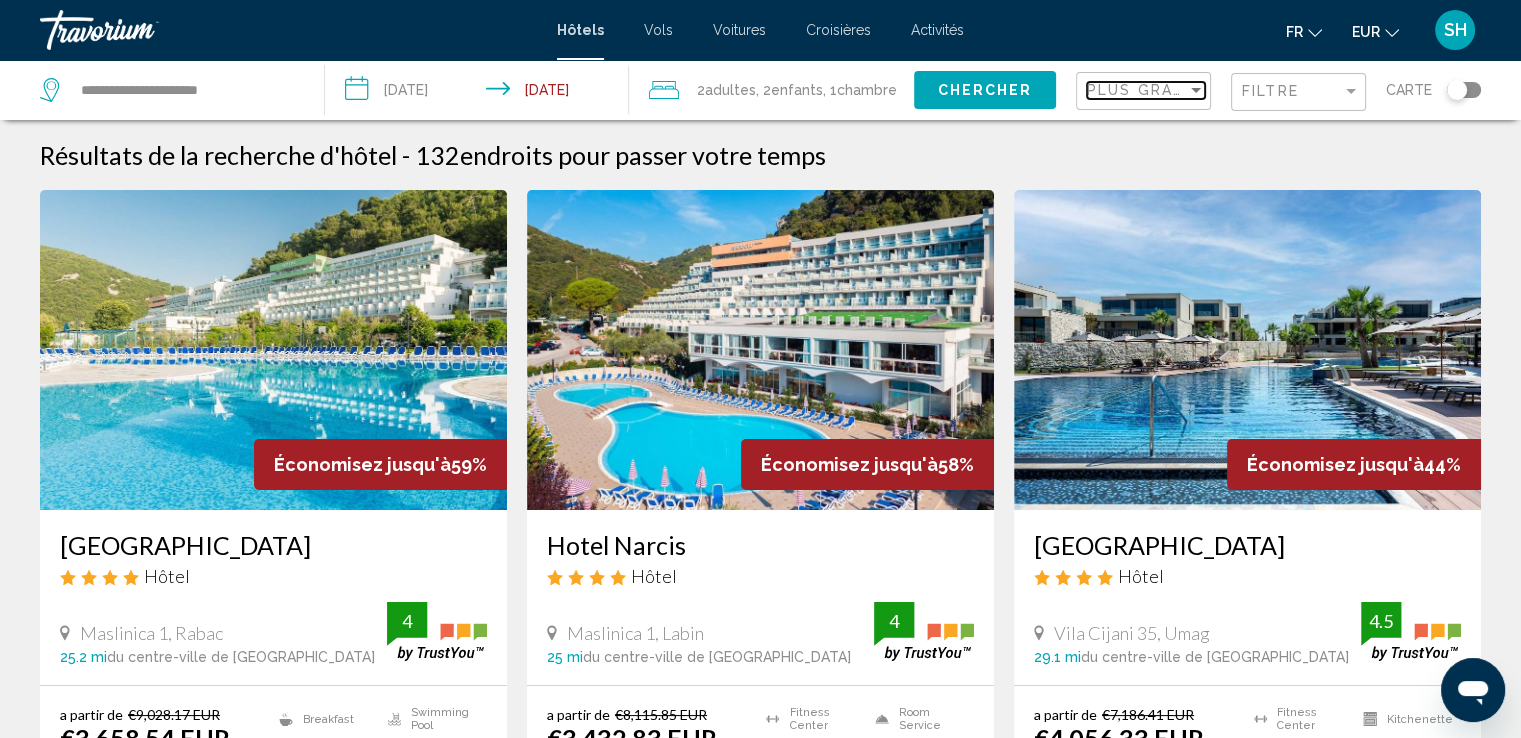 click on "Plus grandes économies" at bounding box center (1206, 90) 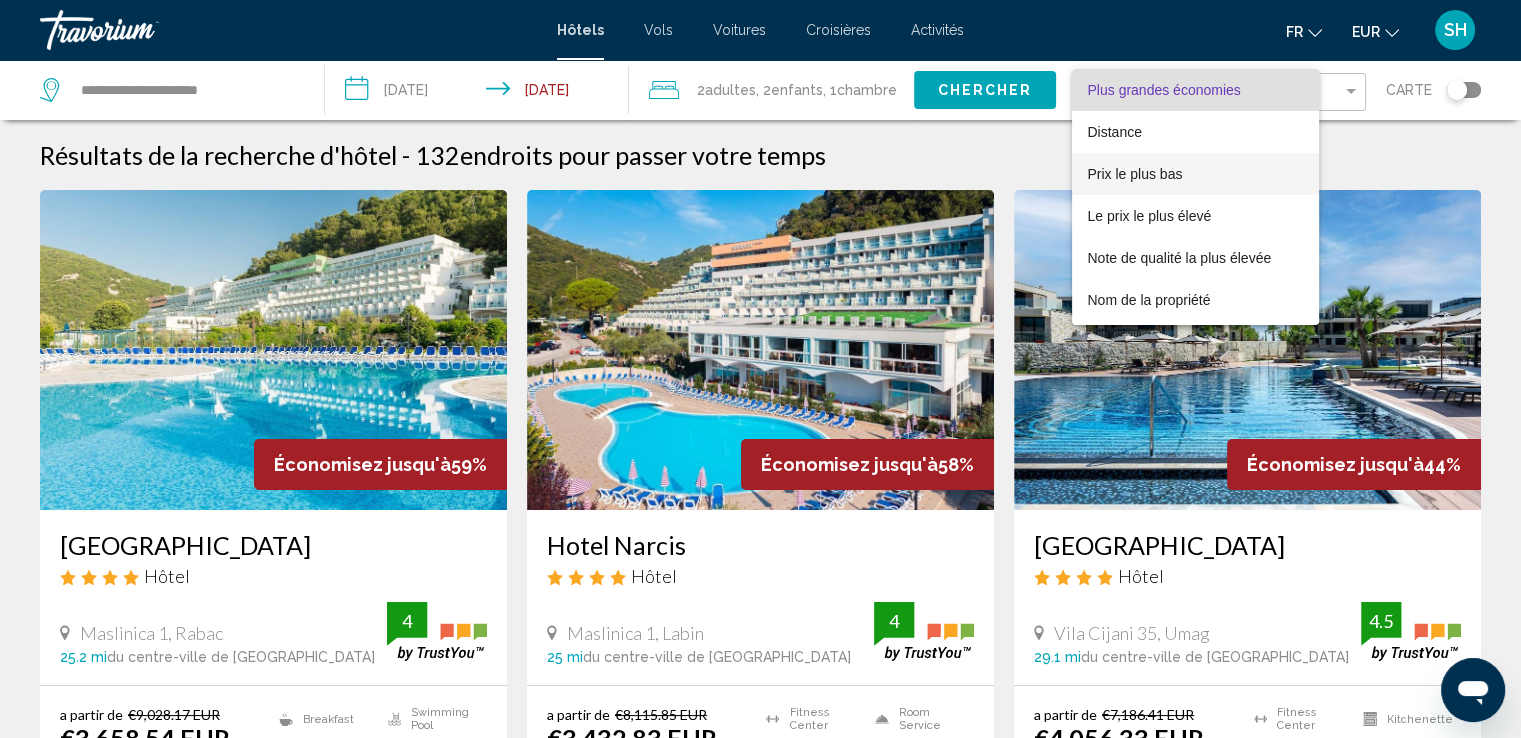 click on "Prix le plus bas" at bounding box center (1135, 174) 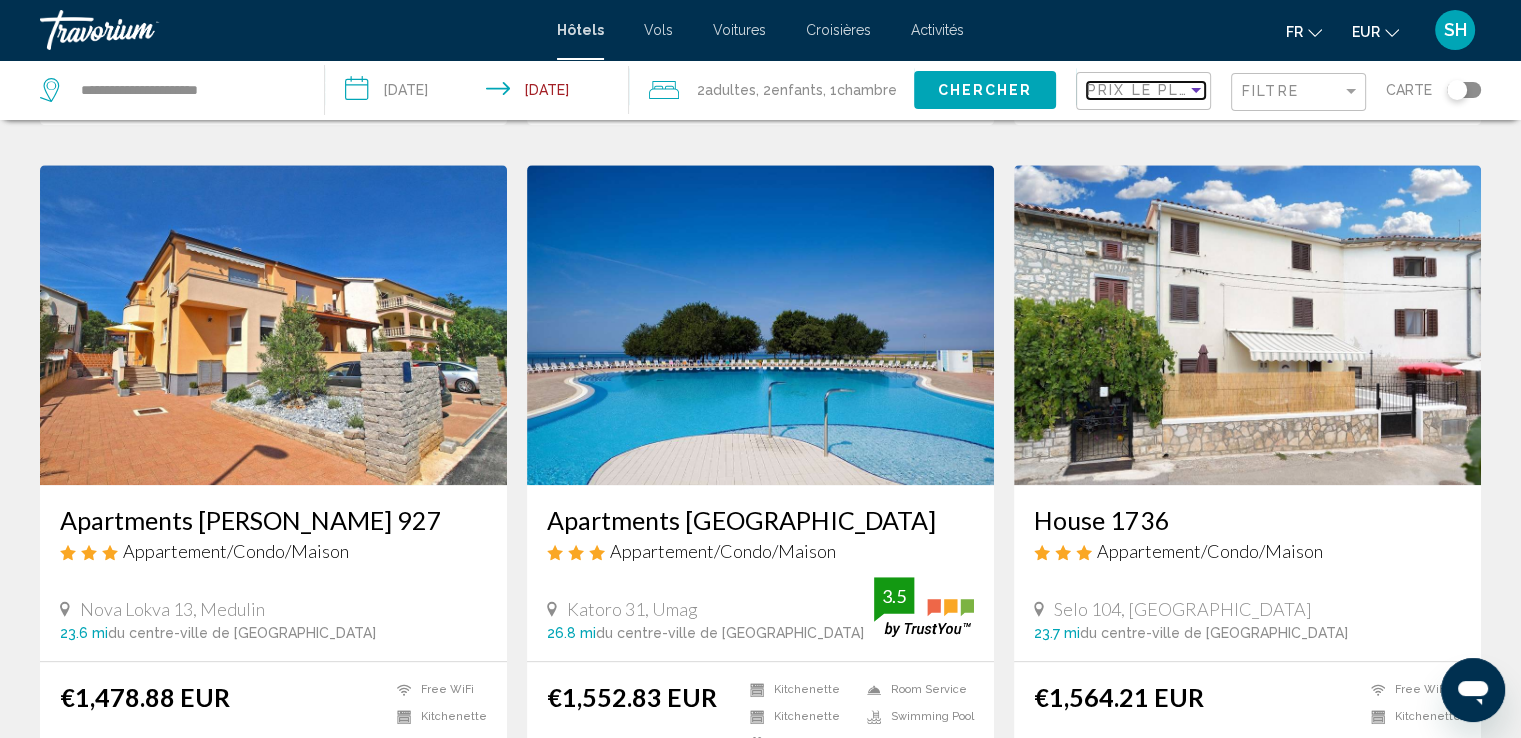 scroll, scrollTop: 1500, scrollLeft: 0, axis: vertical 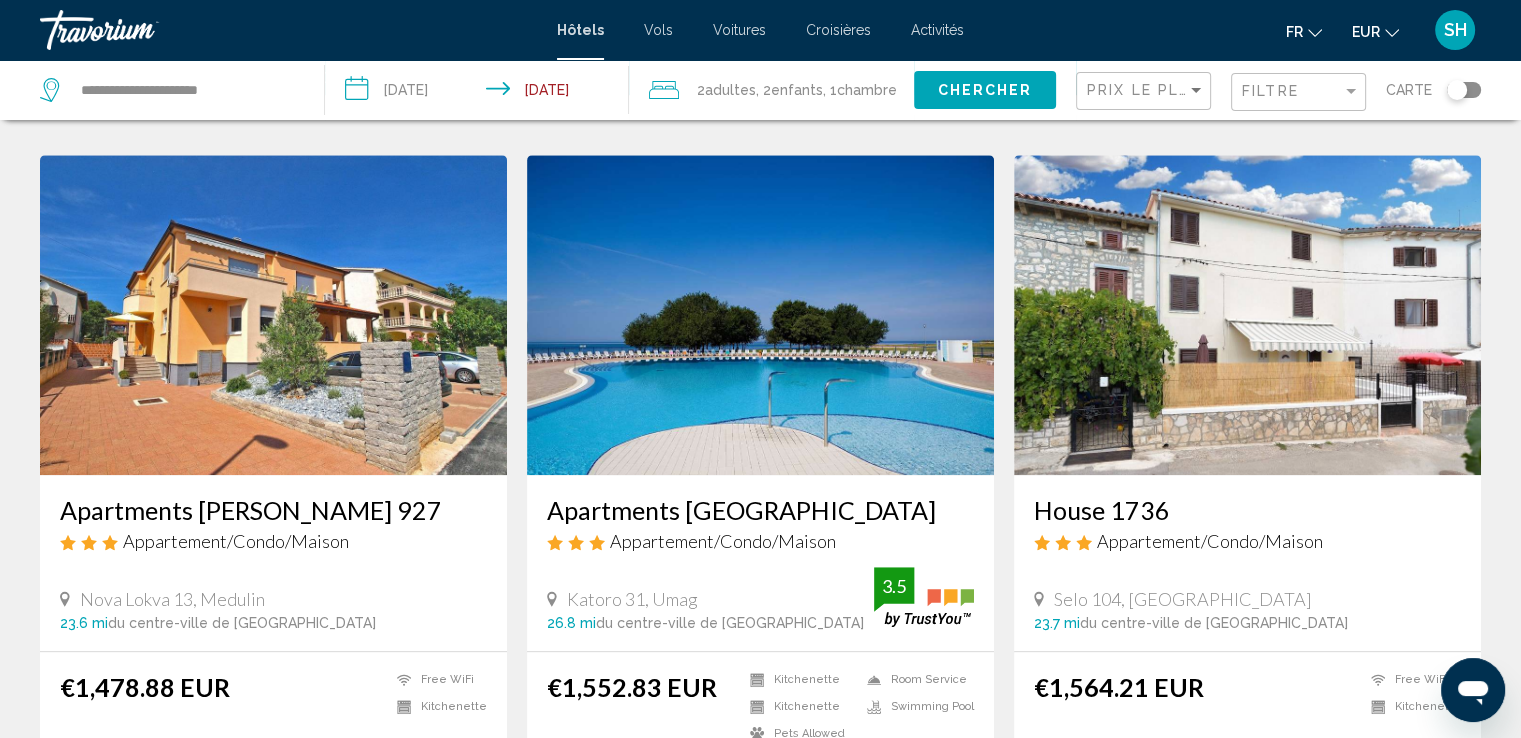 click at bounding box center [760, 315] 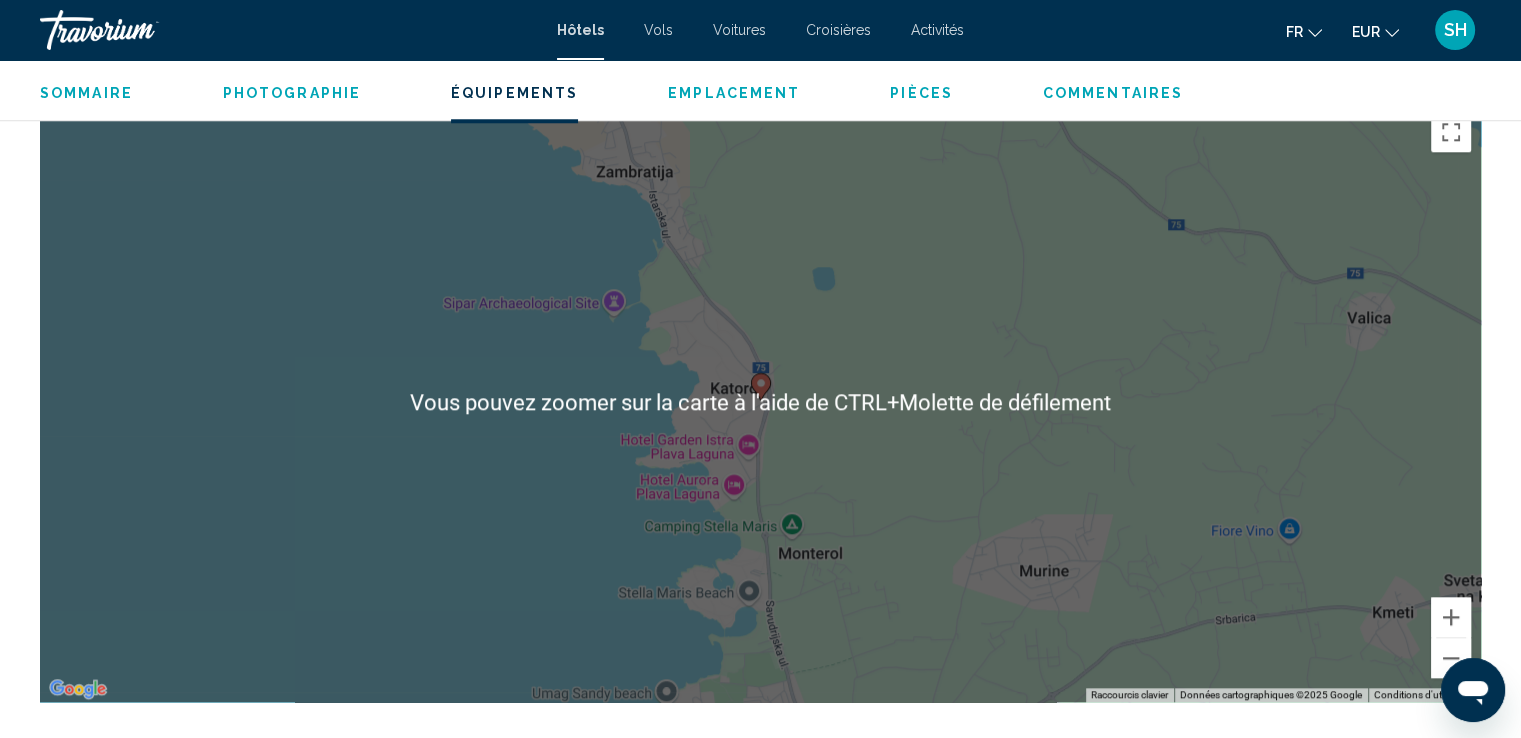 scroll, scrollTop: 2000, scrollLeft: 0, axis: vertical 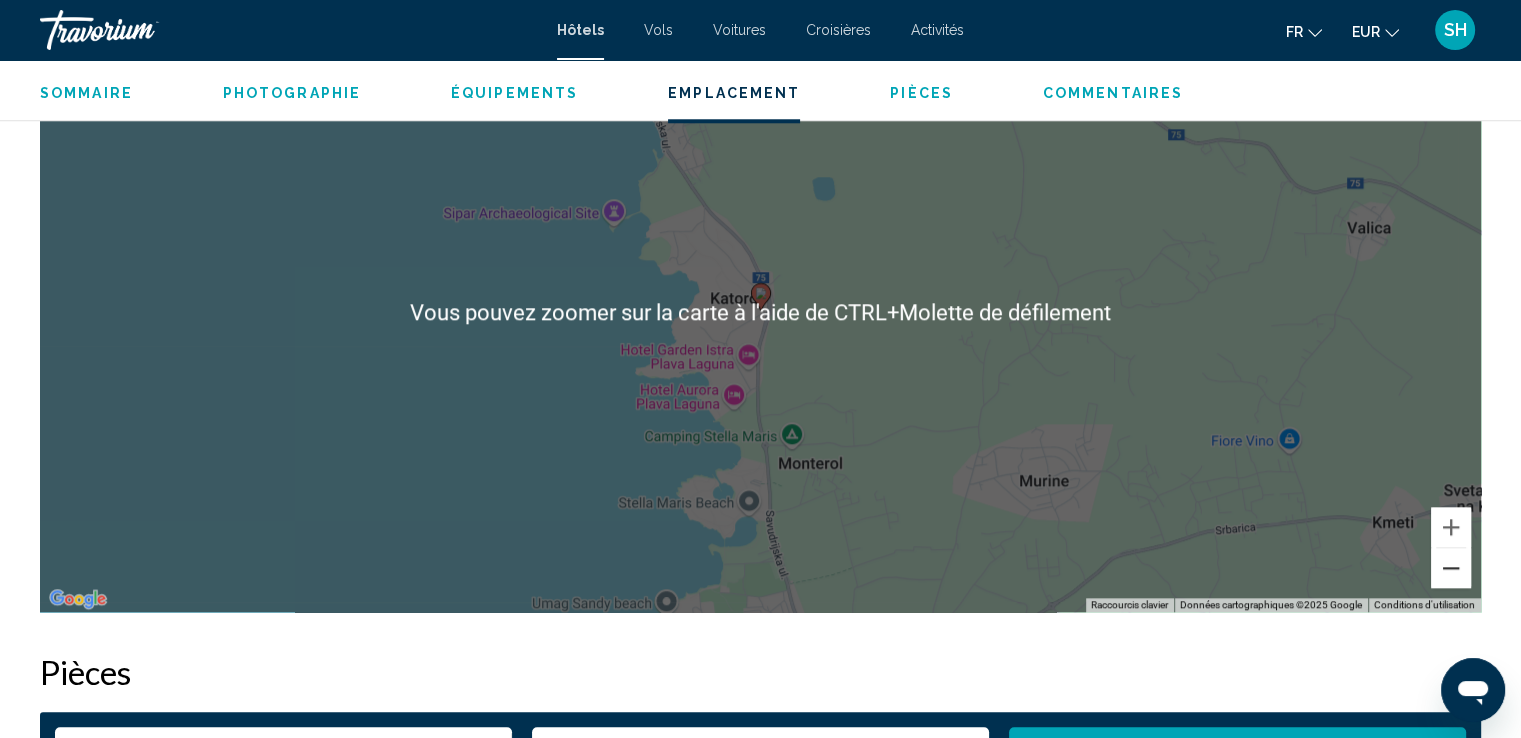 click at bounding box center [1451, 568] 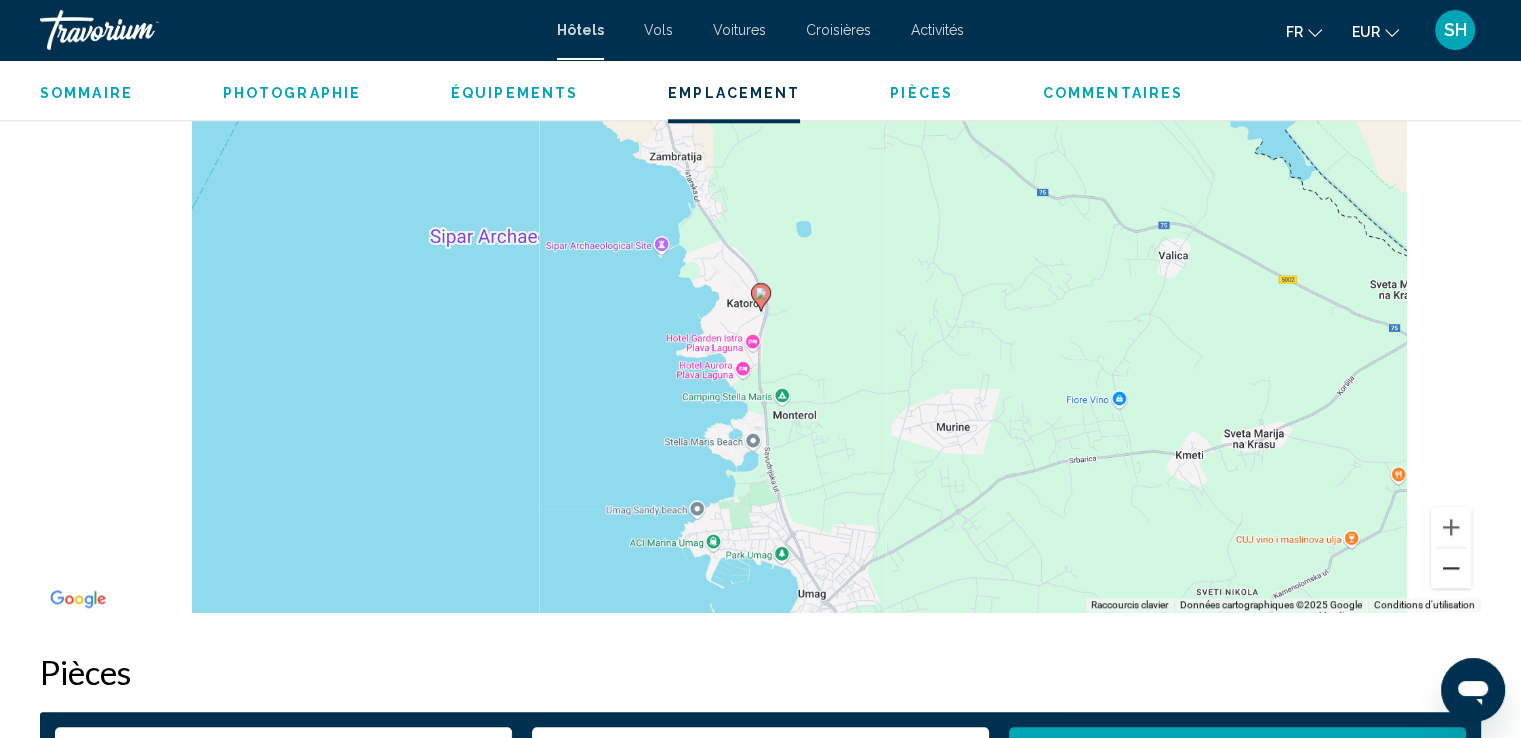 click at bounding box center (1451, 568) 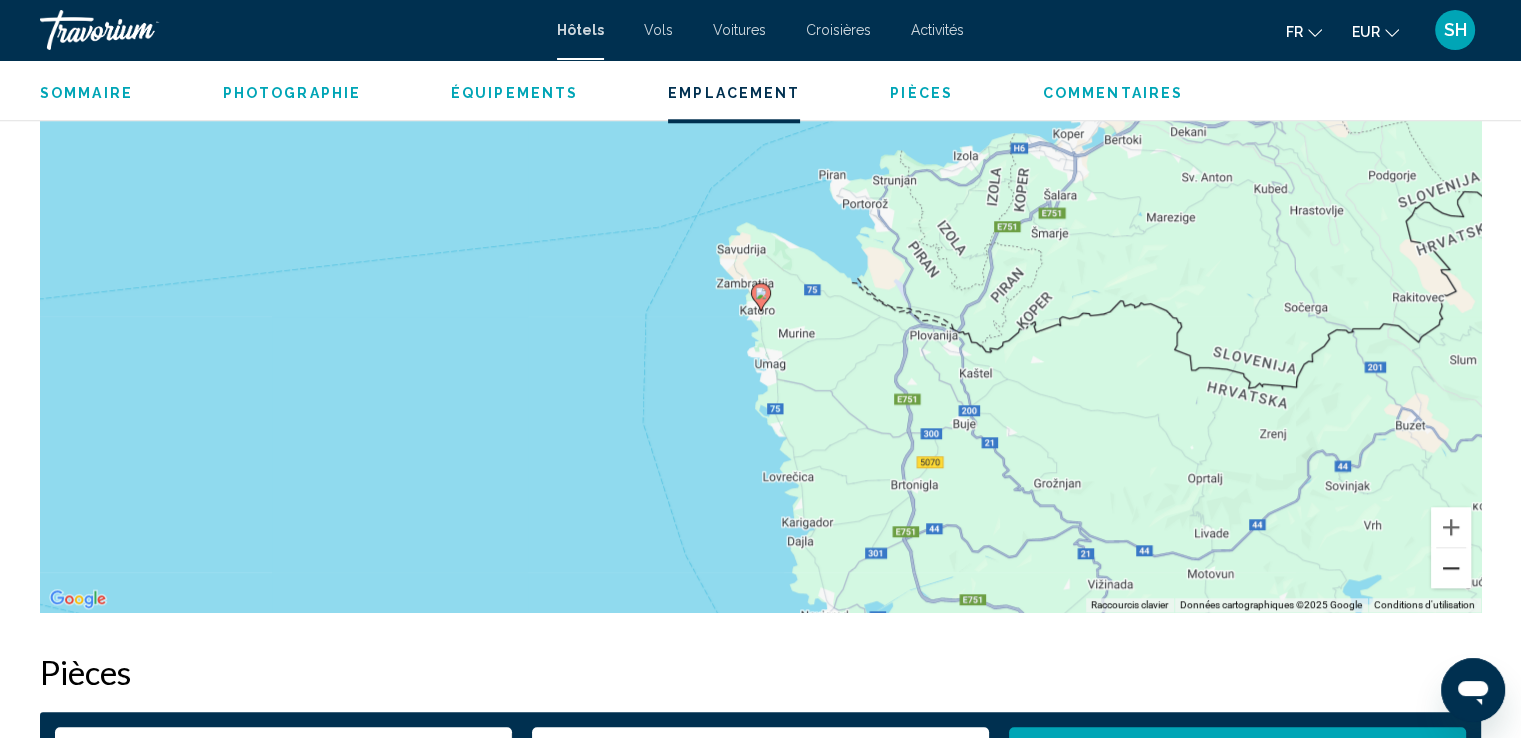 click at bounding box center [1451, 568] 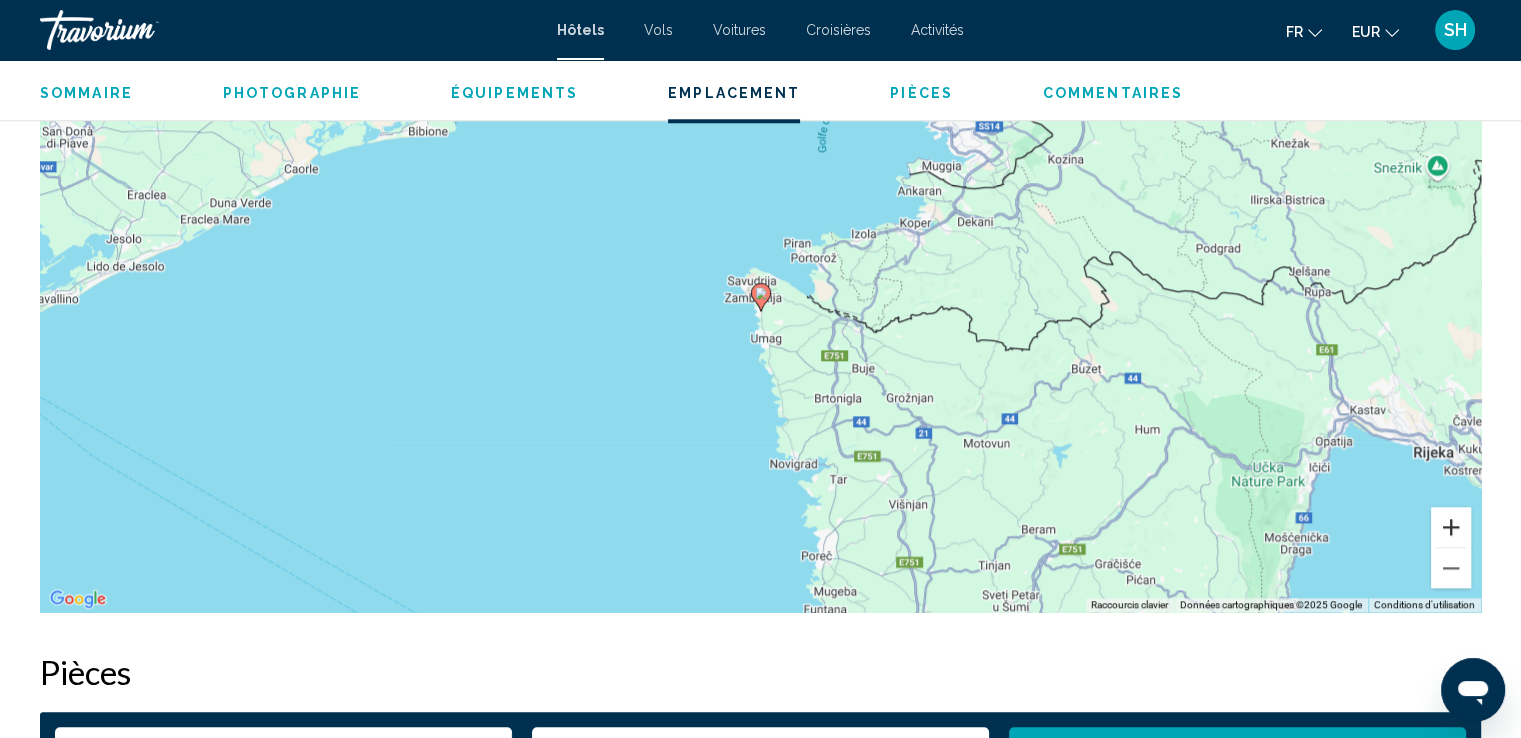 click at bounding box center (1451, 527) 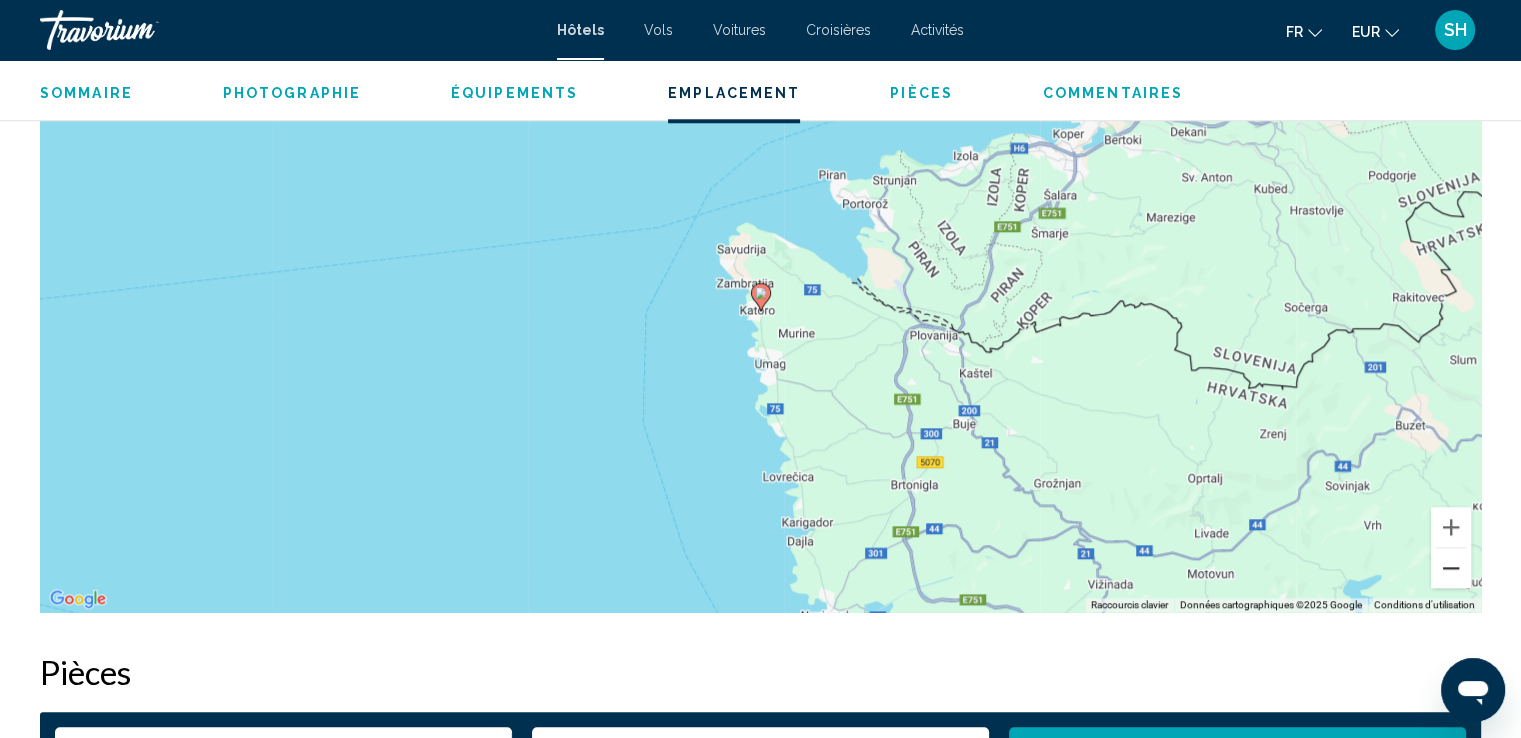 click at bounding box center [1451, 568] 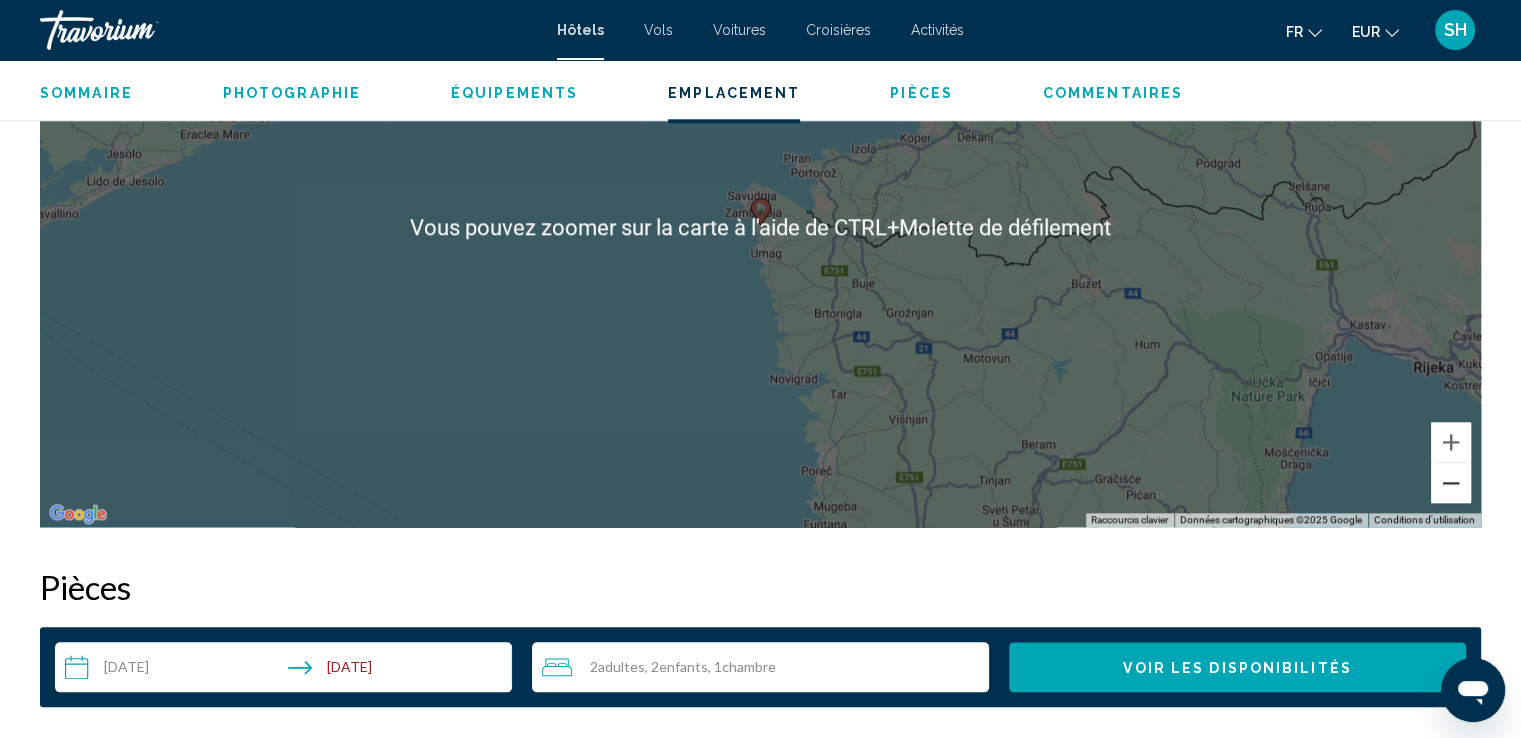 scroll, scrollTop: 2100, scrollLeft: 0, axis: vertical 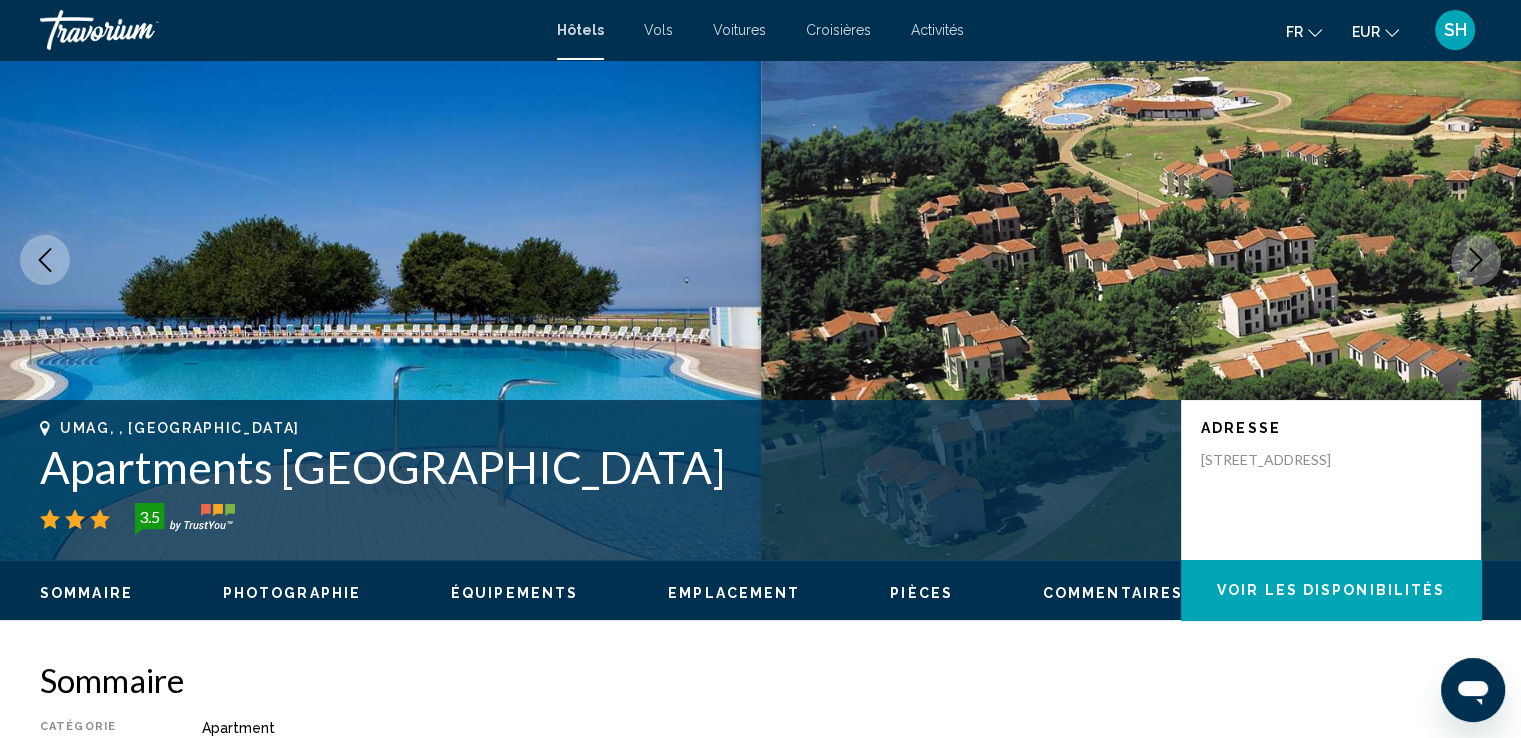 drag, startPoint x: 54, startPoint y: 251, endPoint x: 157, endPoint y: 205, distance: 112.805145 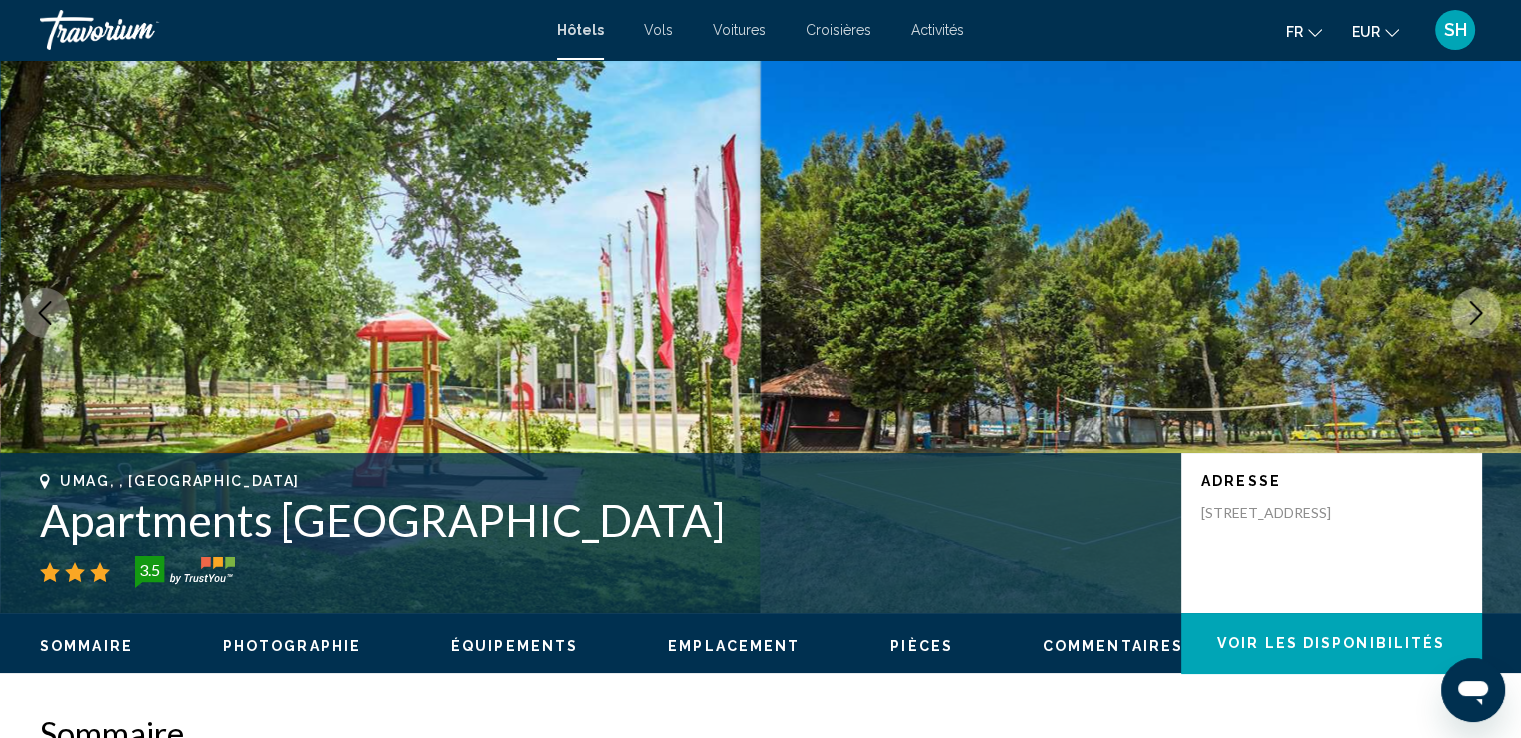 scroll, scrollTop: 0, scrollLeft: 0, axis: both 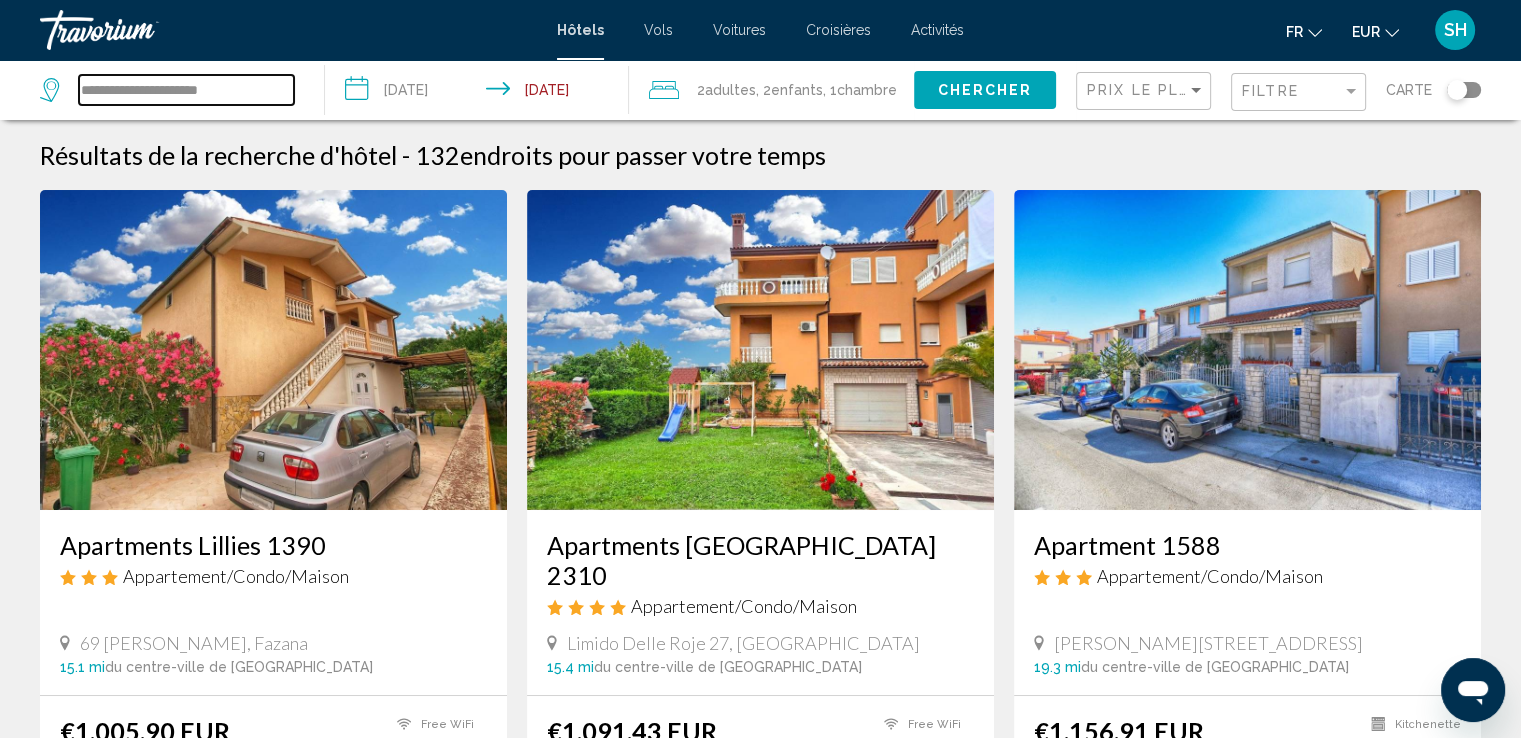 click on "**********" at bounding box center [186, 90] 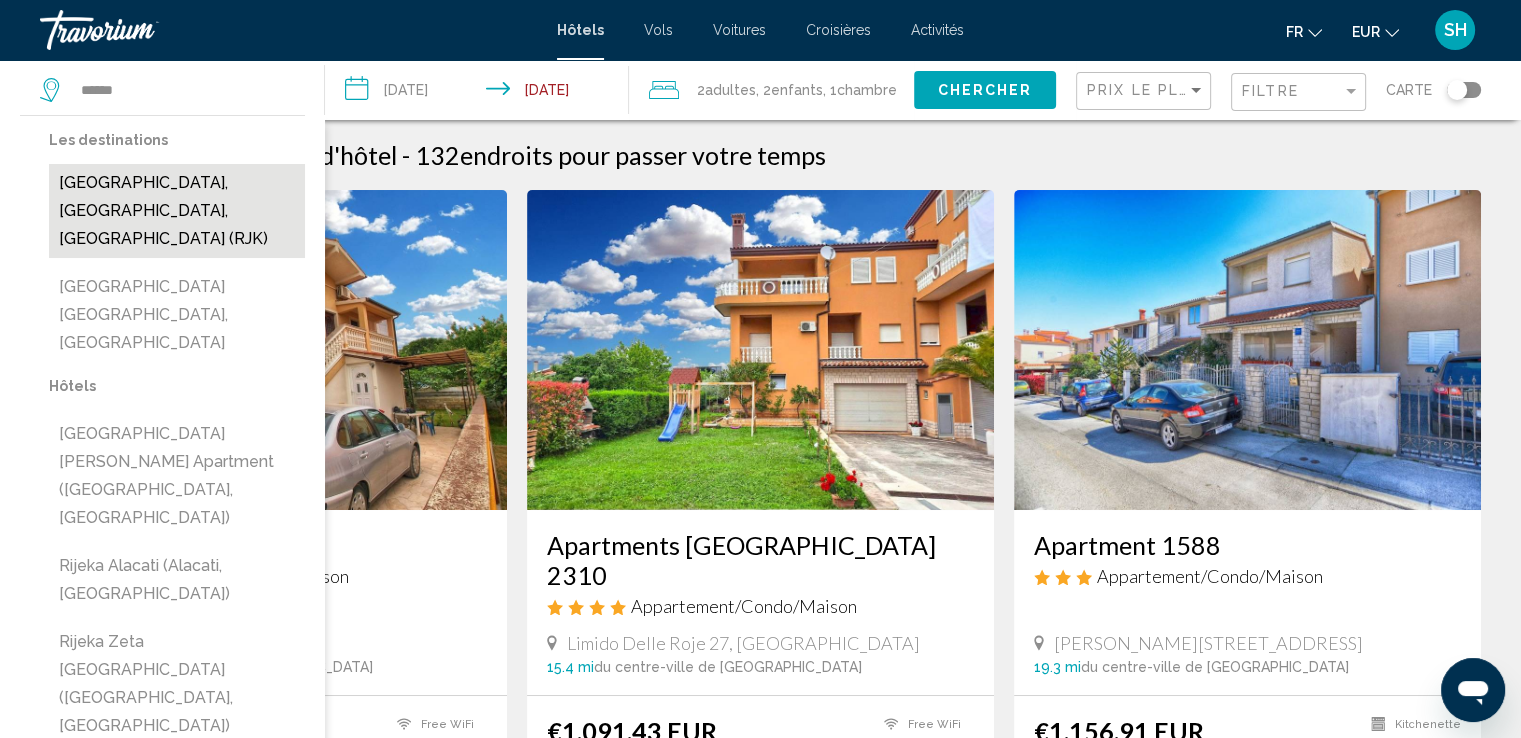 click on "Rijeka, Kvarner, Croatia (RJK)" at bounding box center [177, 211] 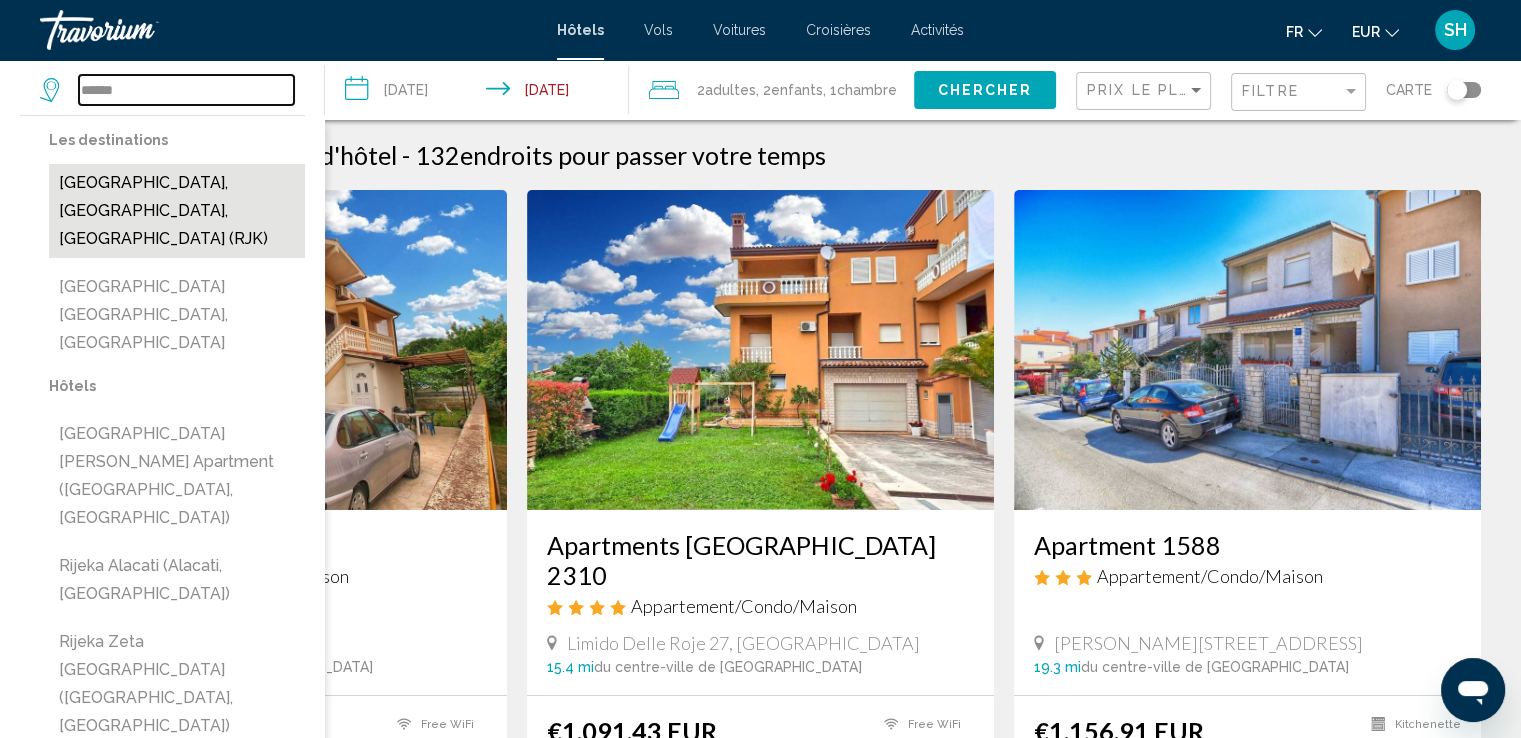 type on "**********" 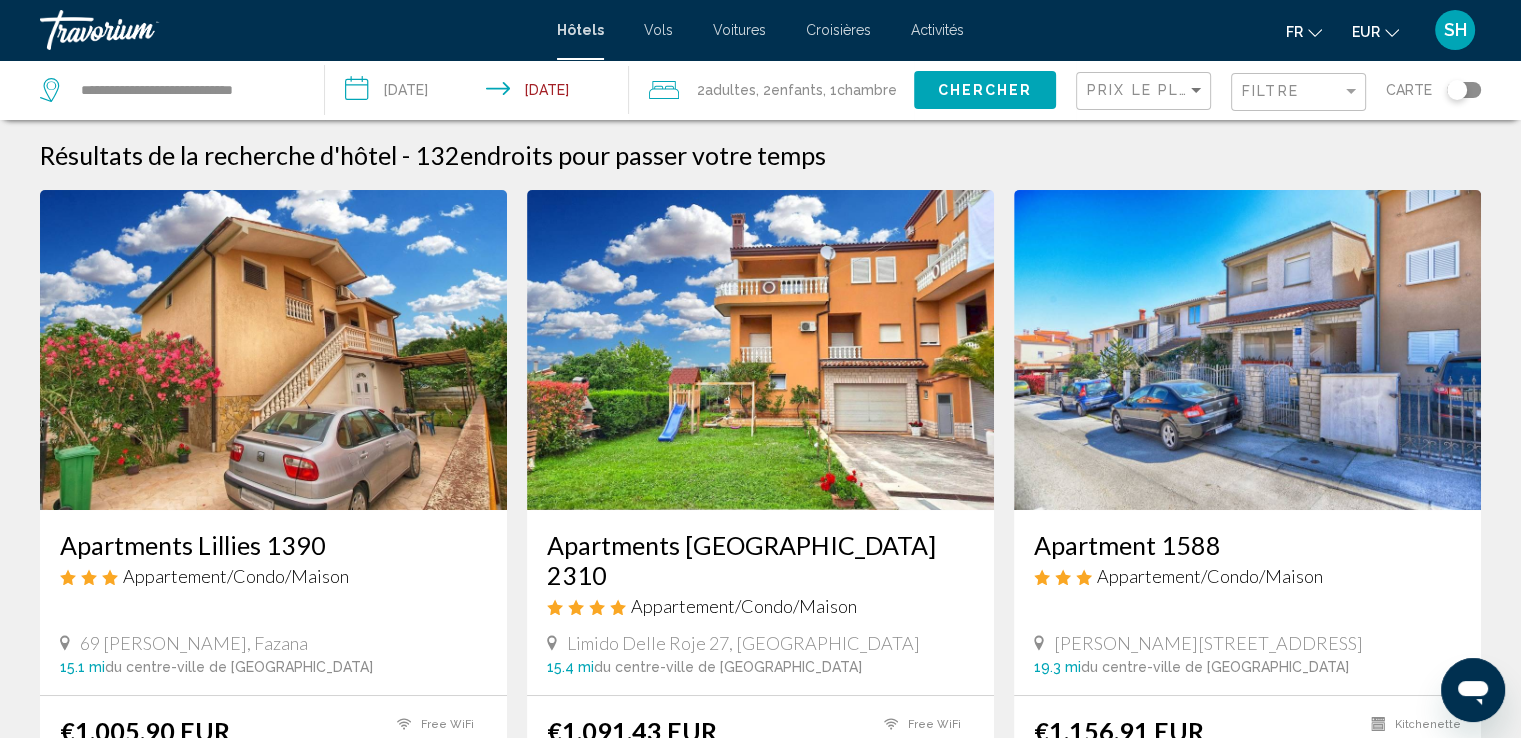 drag, startPoint x: 989, startPoint y: 105, endPoint x: 1184, endPoint y: 9, distance: 217.34995 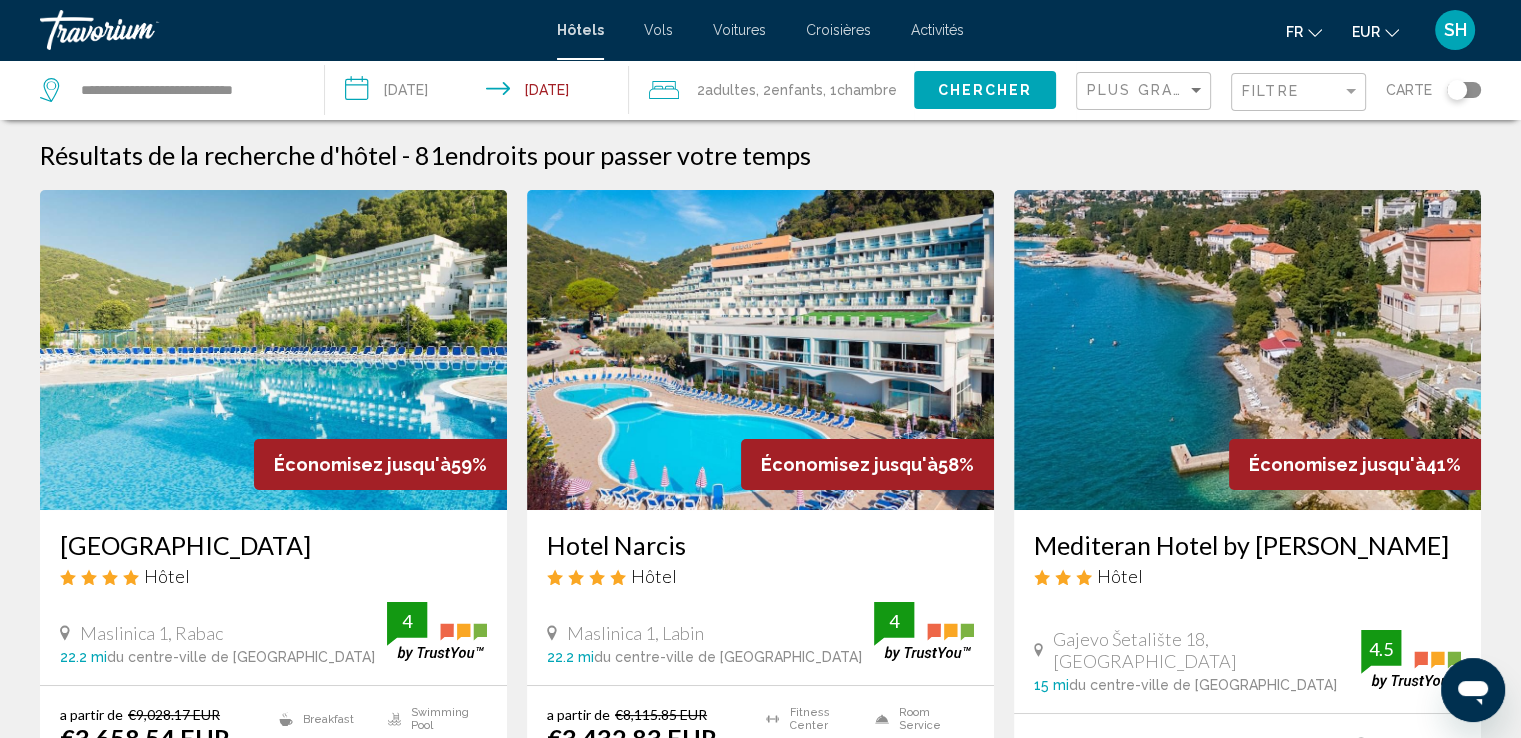drag, startPoint x: 1123, startPoint y: 68, endPoint x: 1124, endPoint y: 101, distance: 33.01515 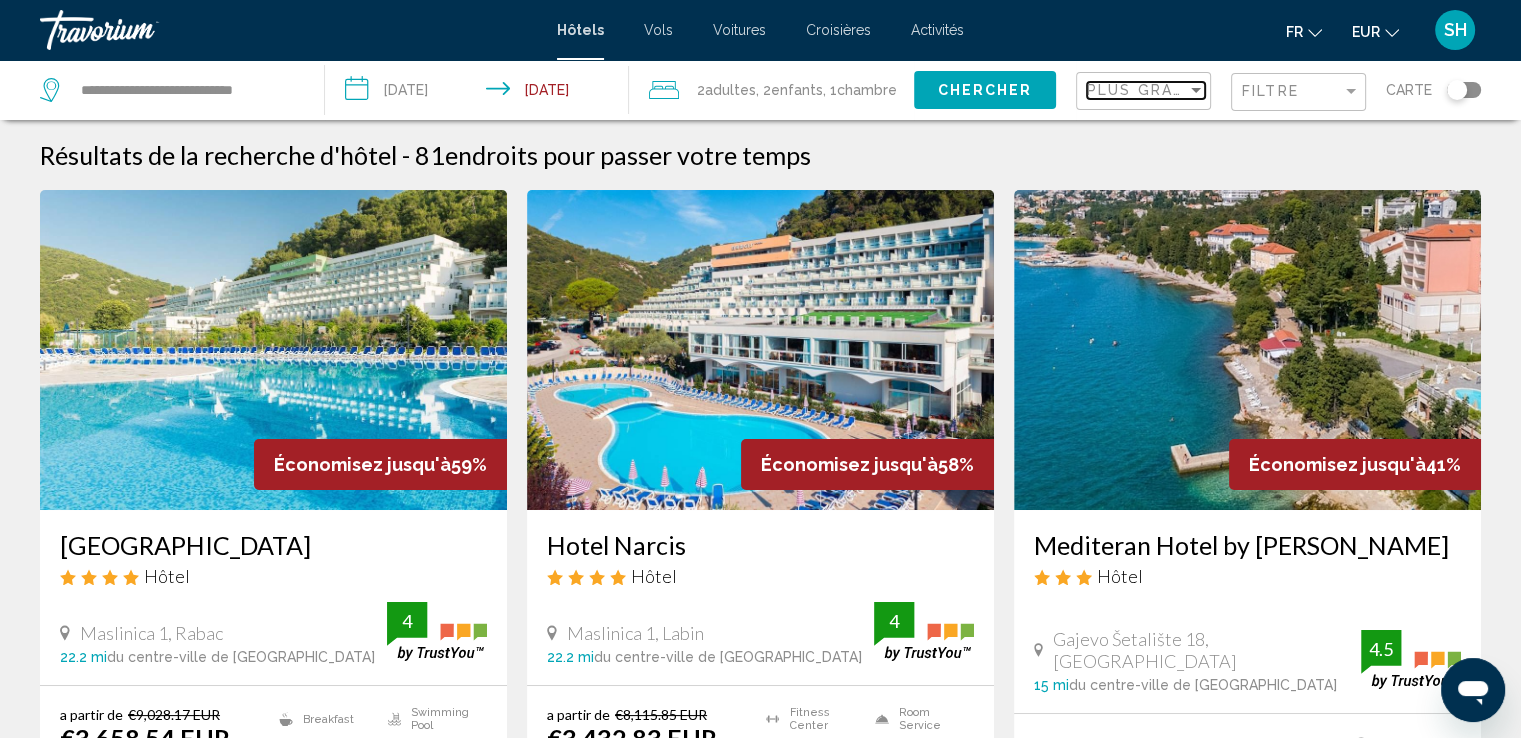 click on "Plus grandes économies" at bounding box center [1206, 90] 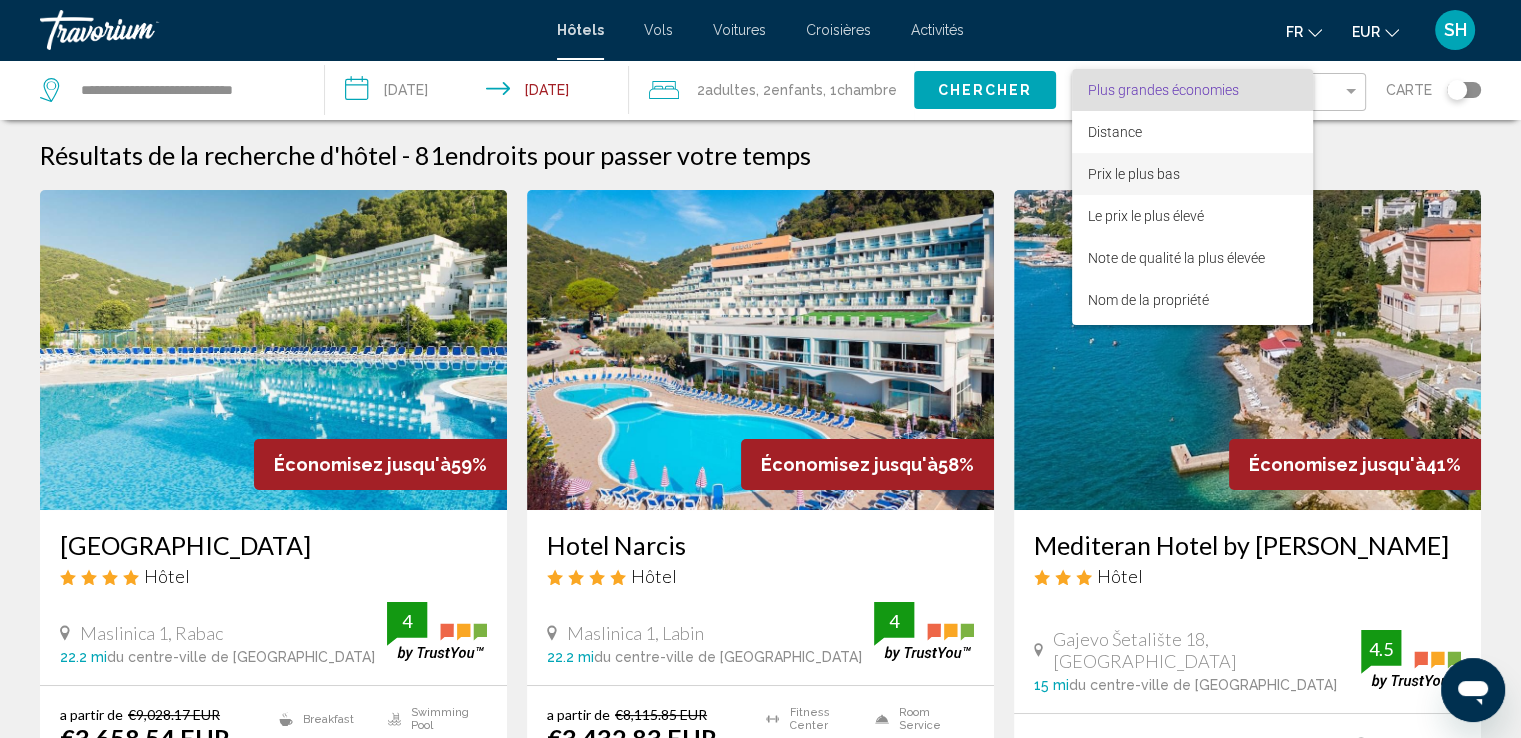 click on "Prix le plus bas" at bounding box center (1134, 174) 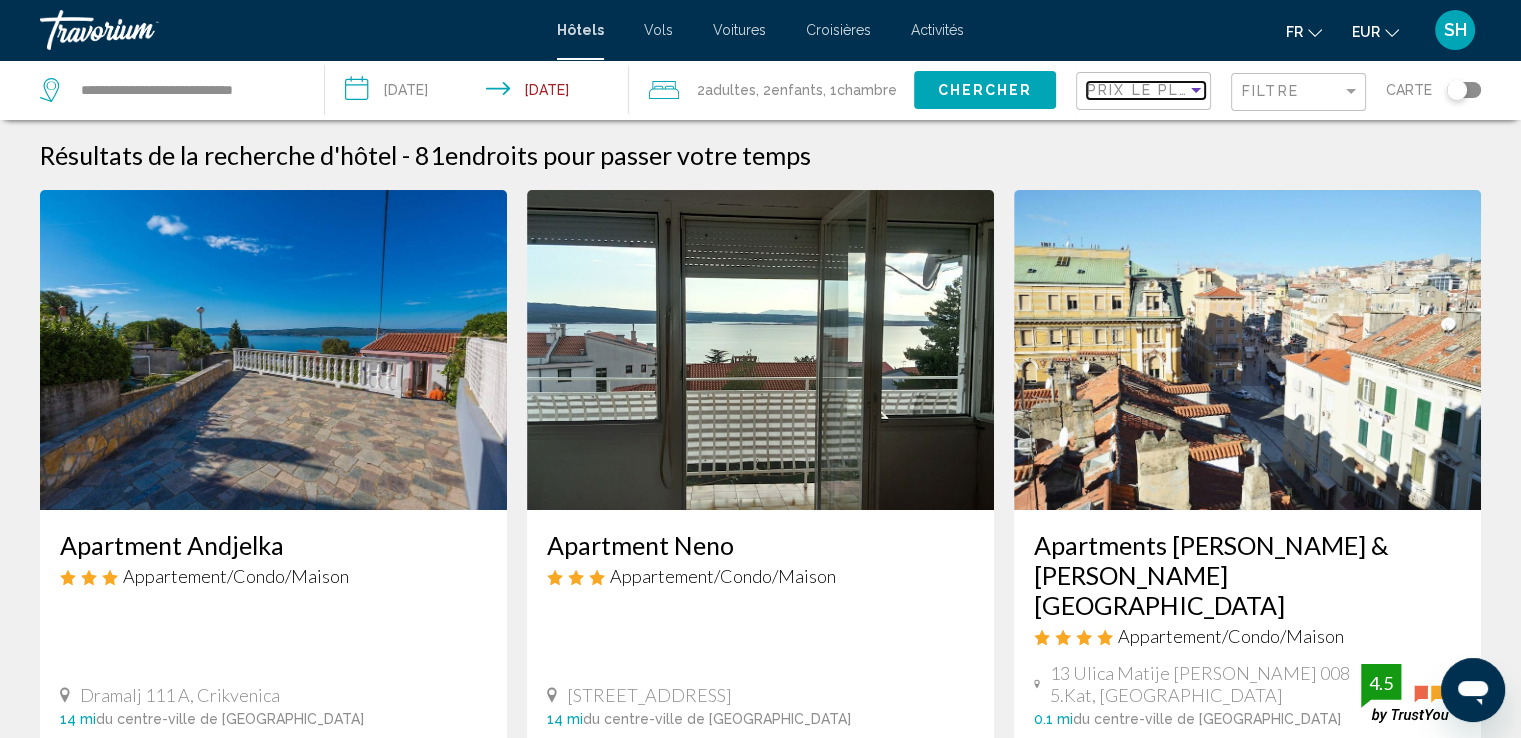 scroll, scrollTop: 100, scrollLeft: 0, axis: vertical 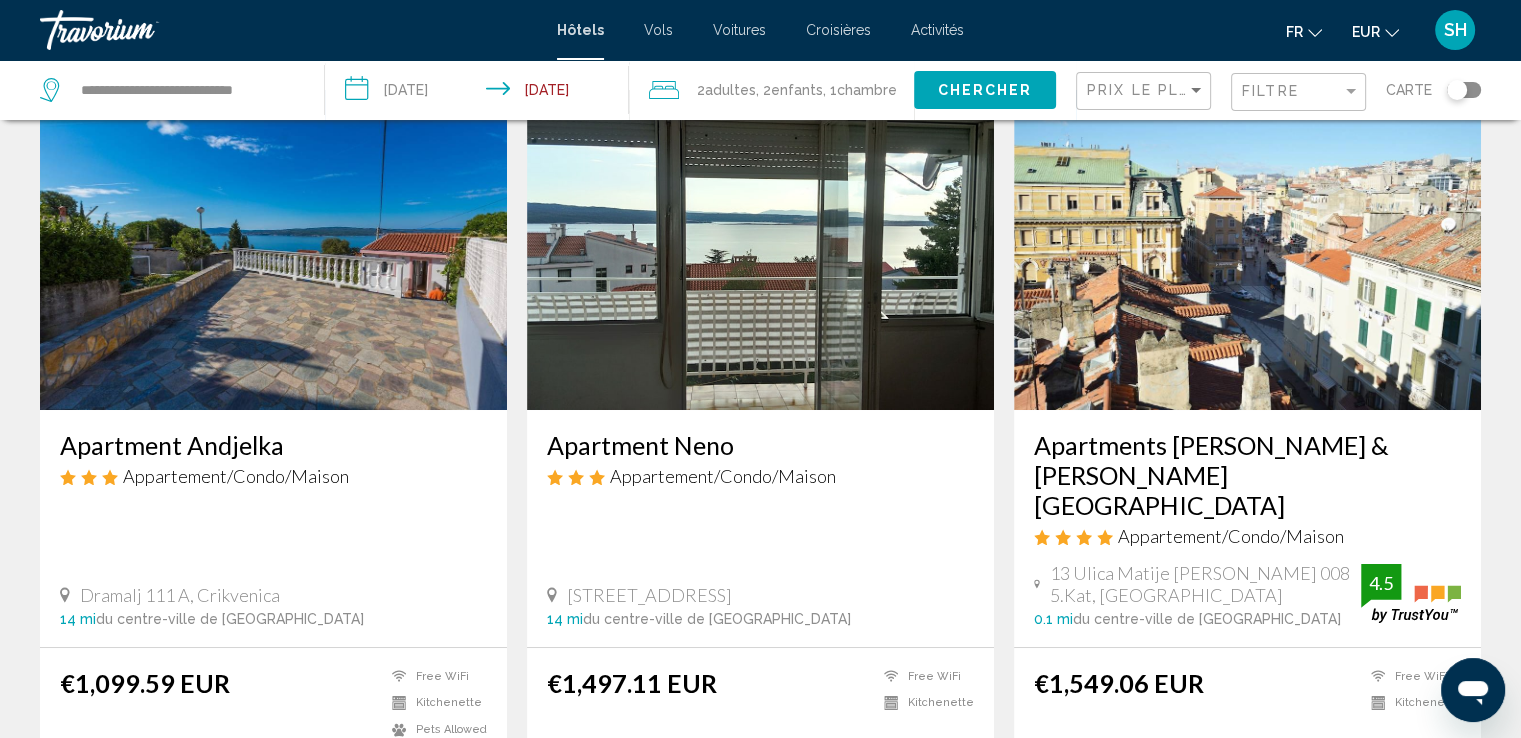 click at bounding box center [273, 250] 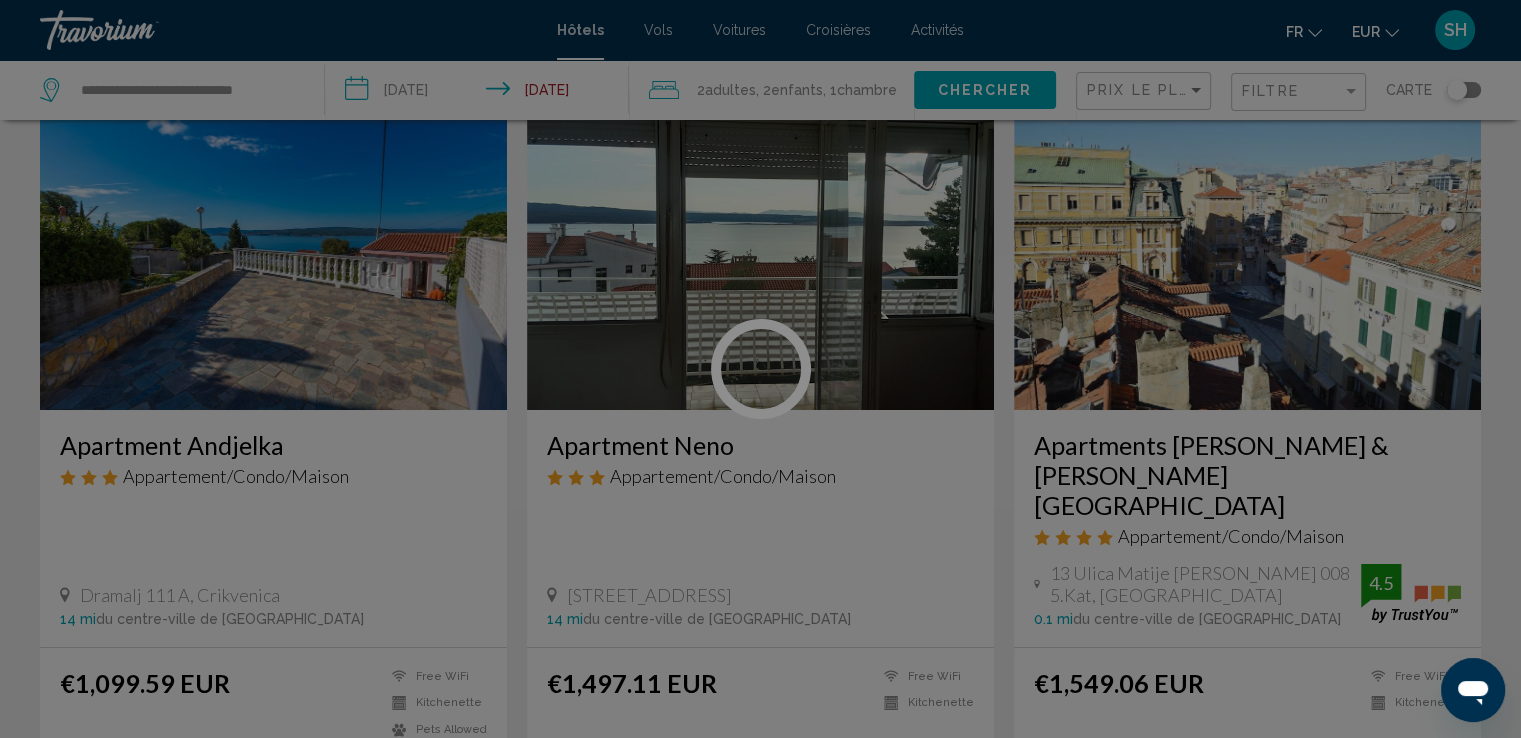 scroll, scrollTop: 0, scrollLeft: 0, axis: both 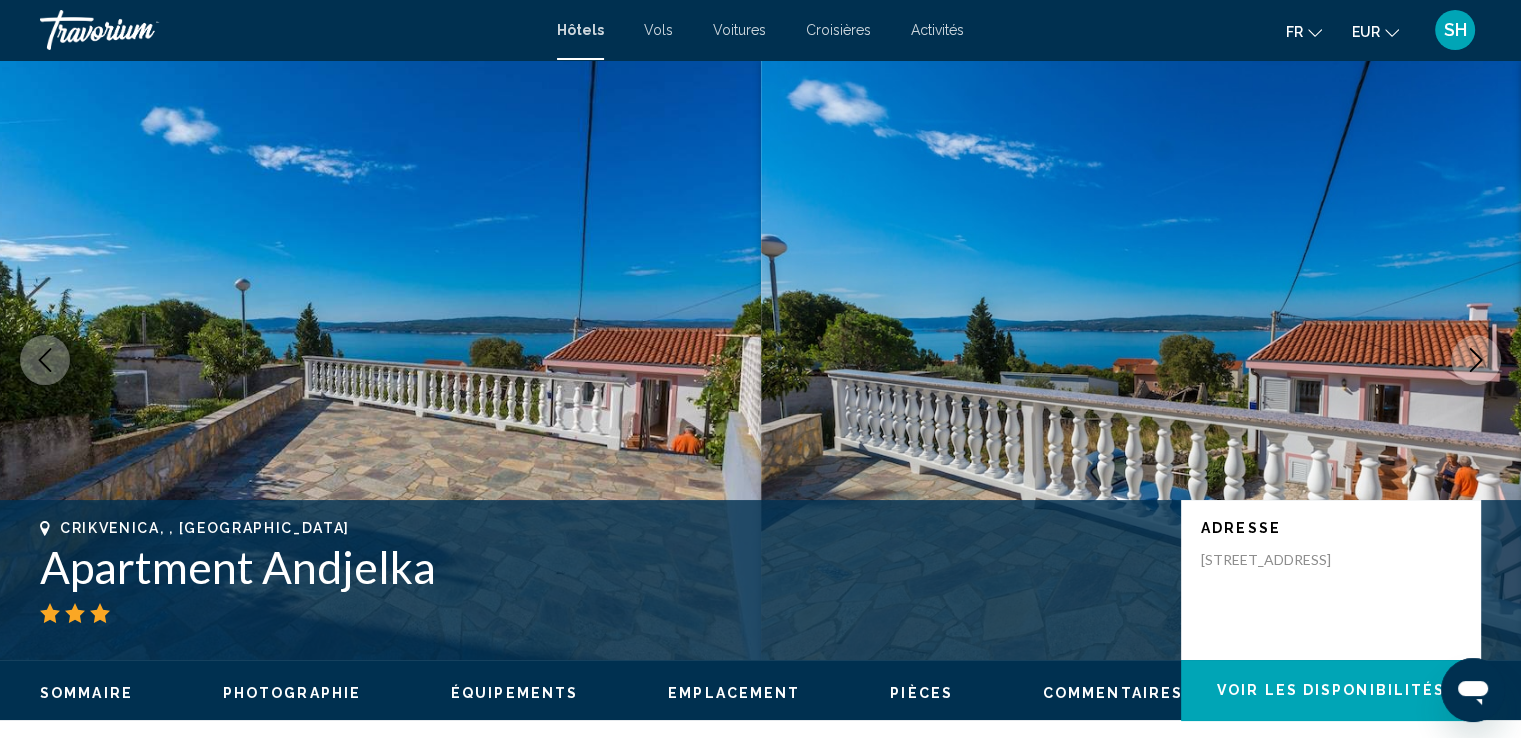 click 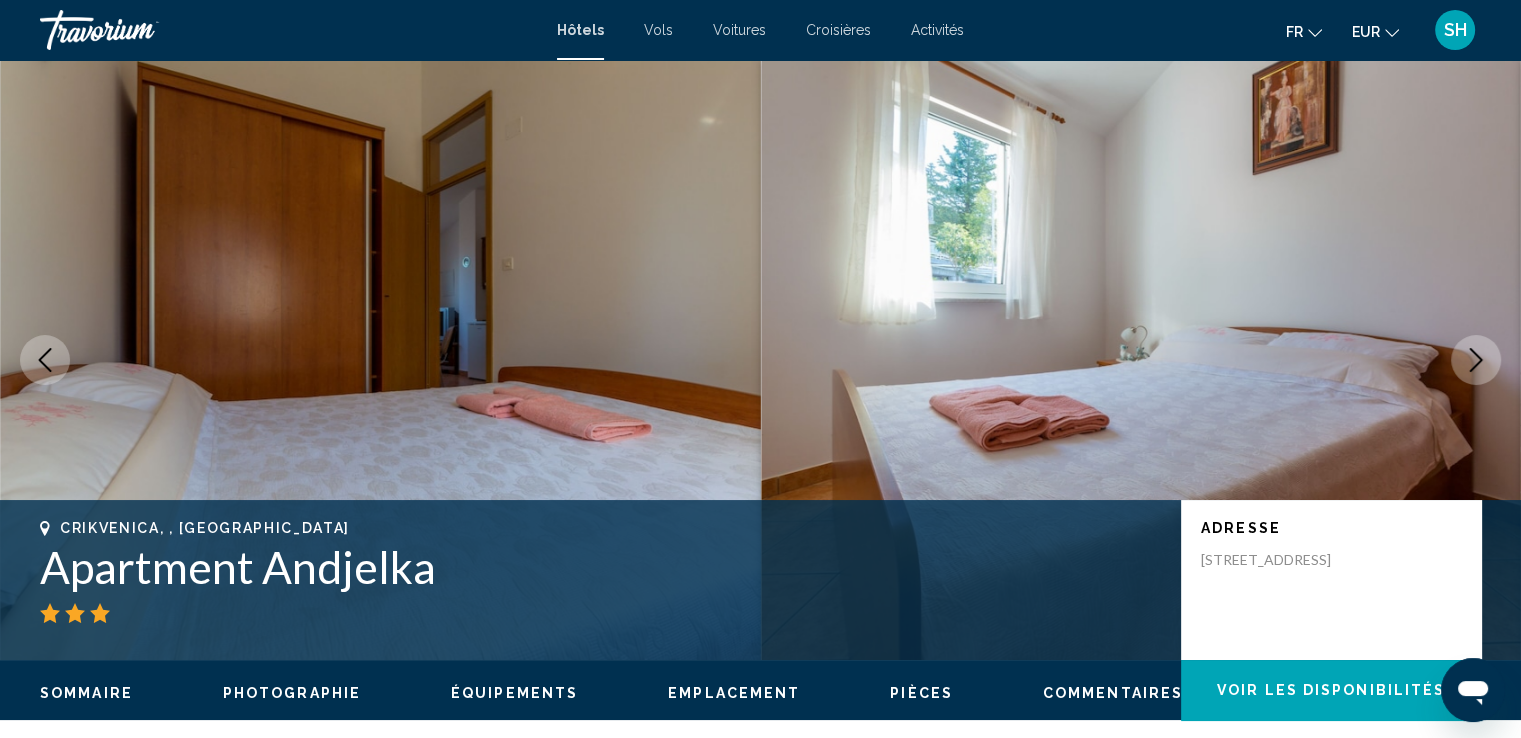 click 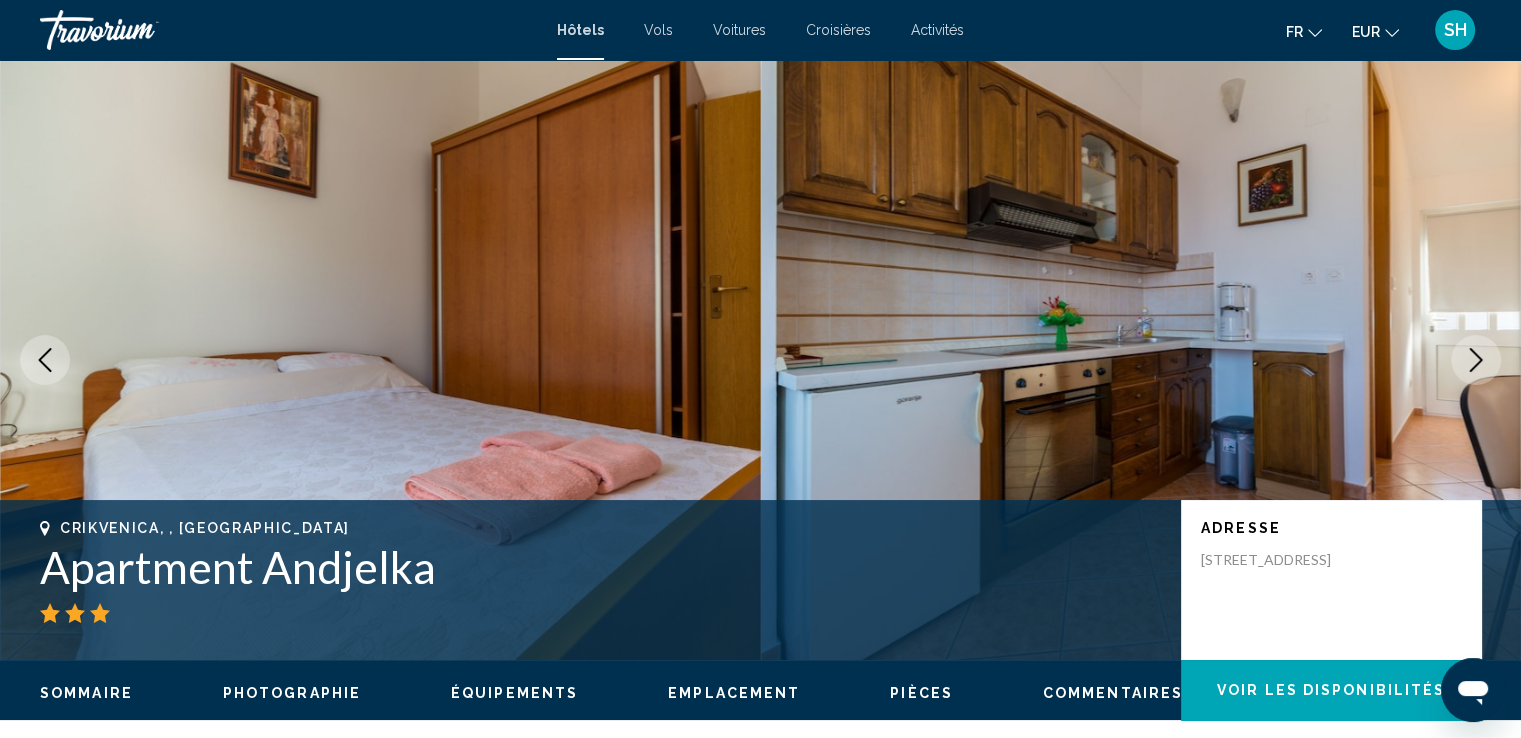 click 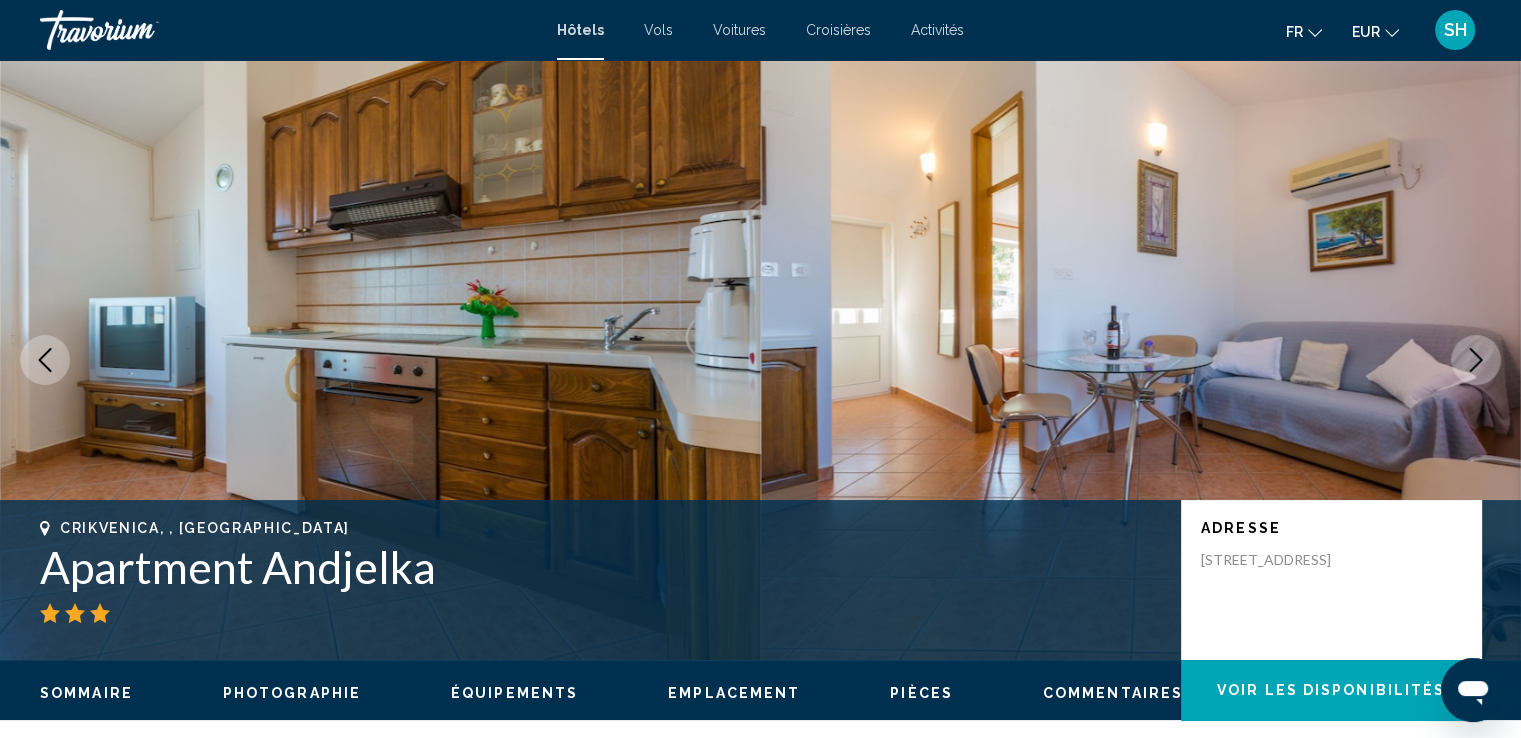 click 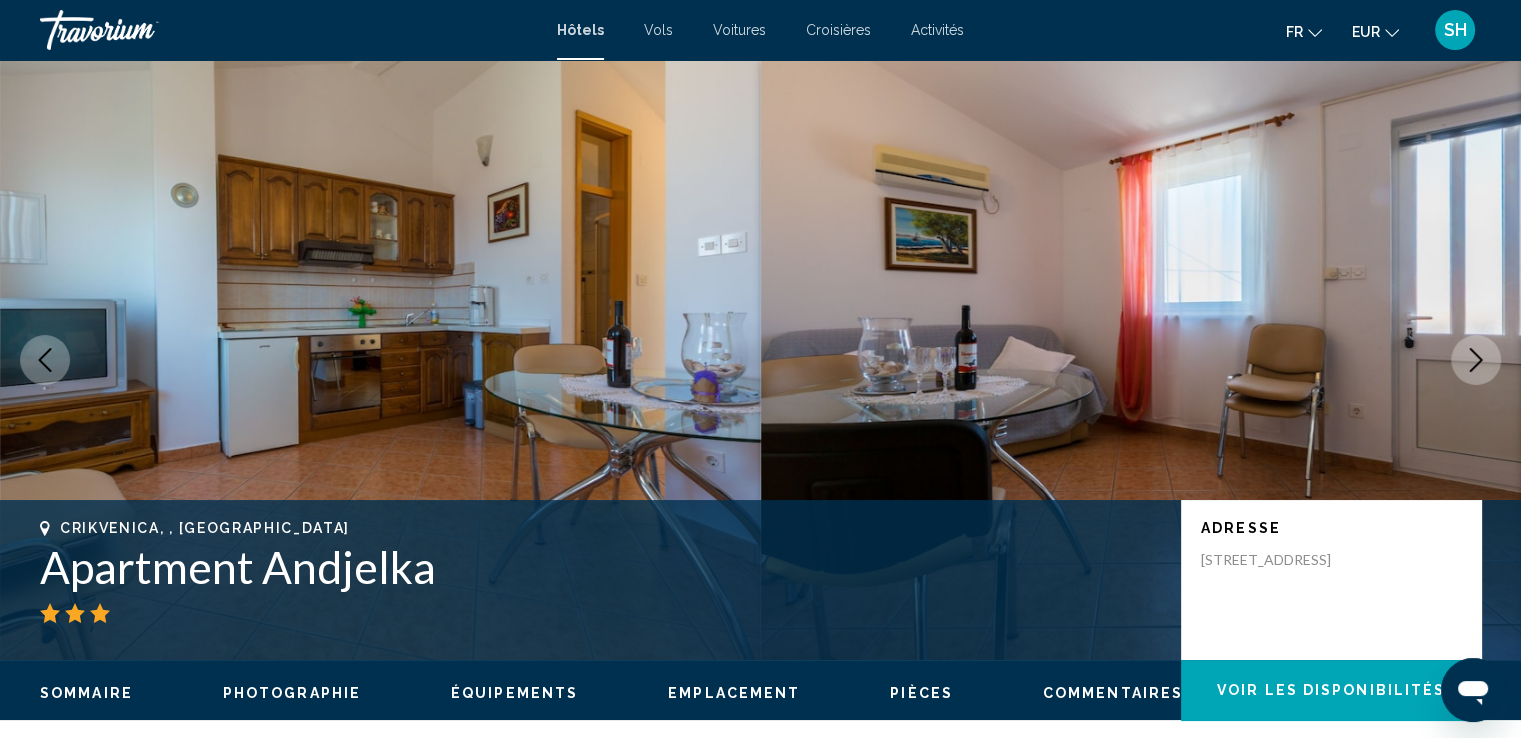 click 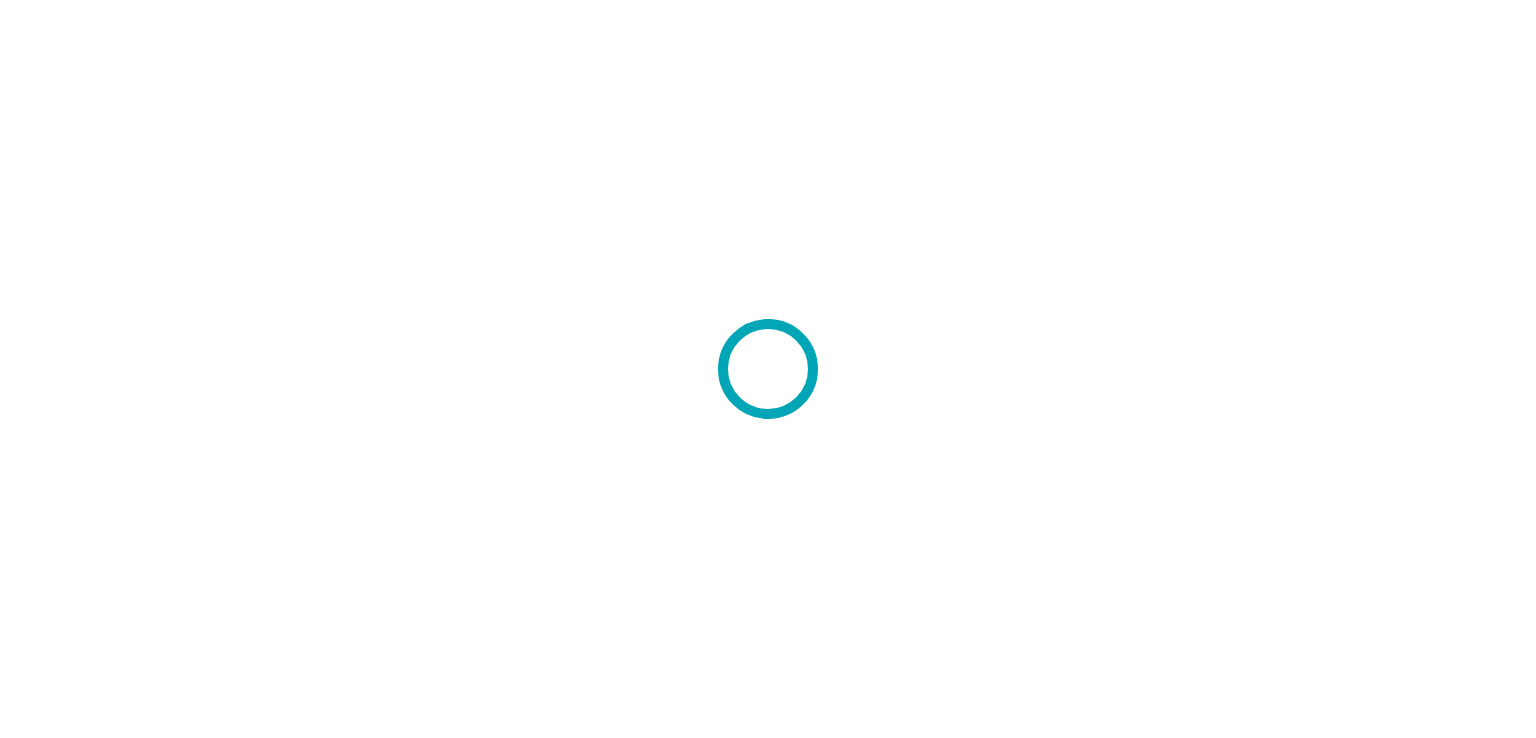 scroll, scrollTop: 0, scrollLeft: 0, axis: both 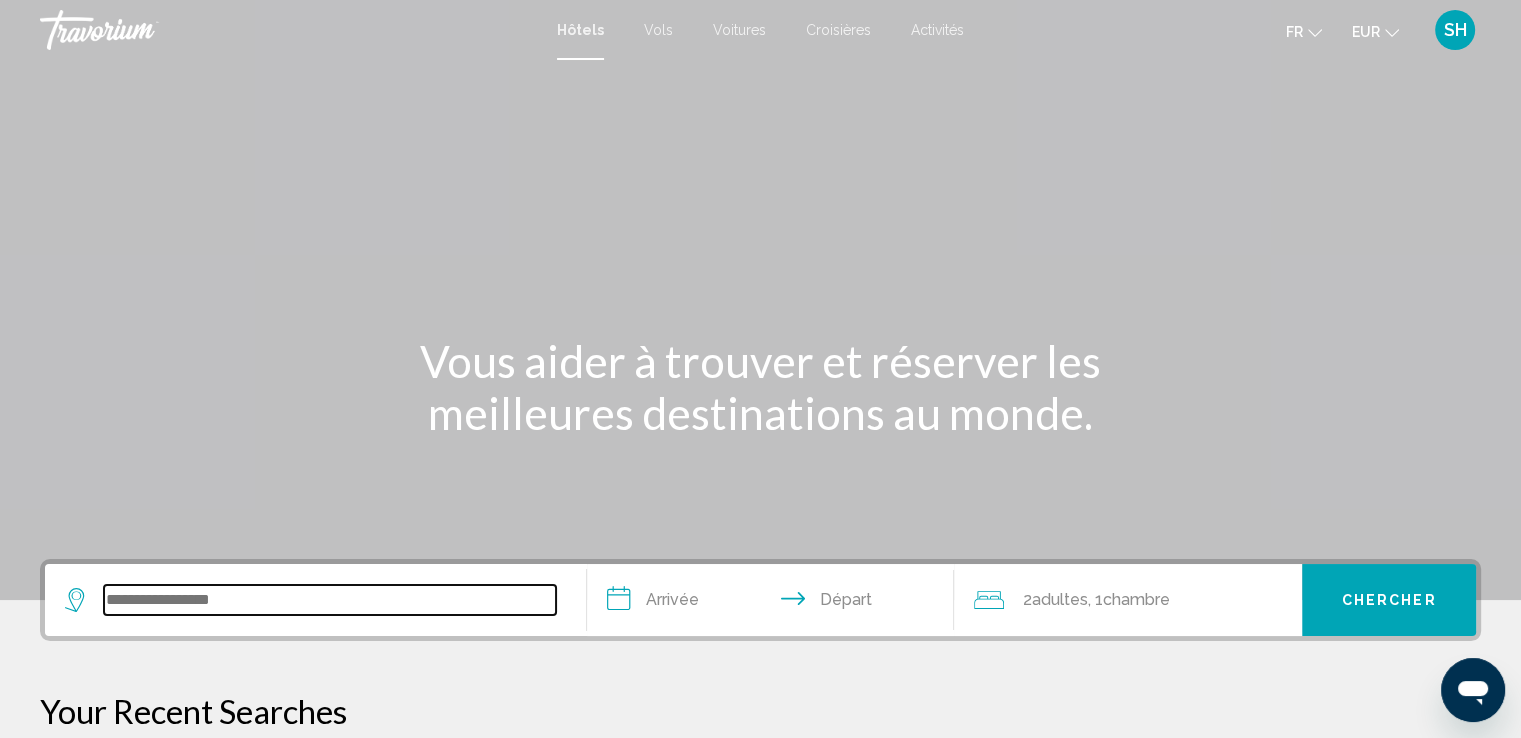 click at bounding box center (330, 600) 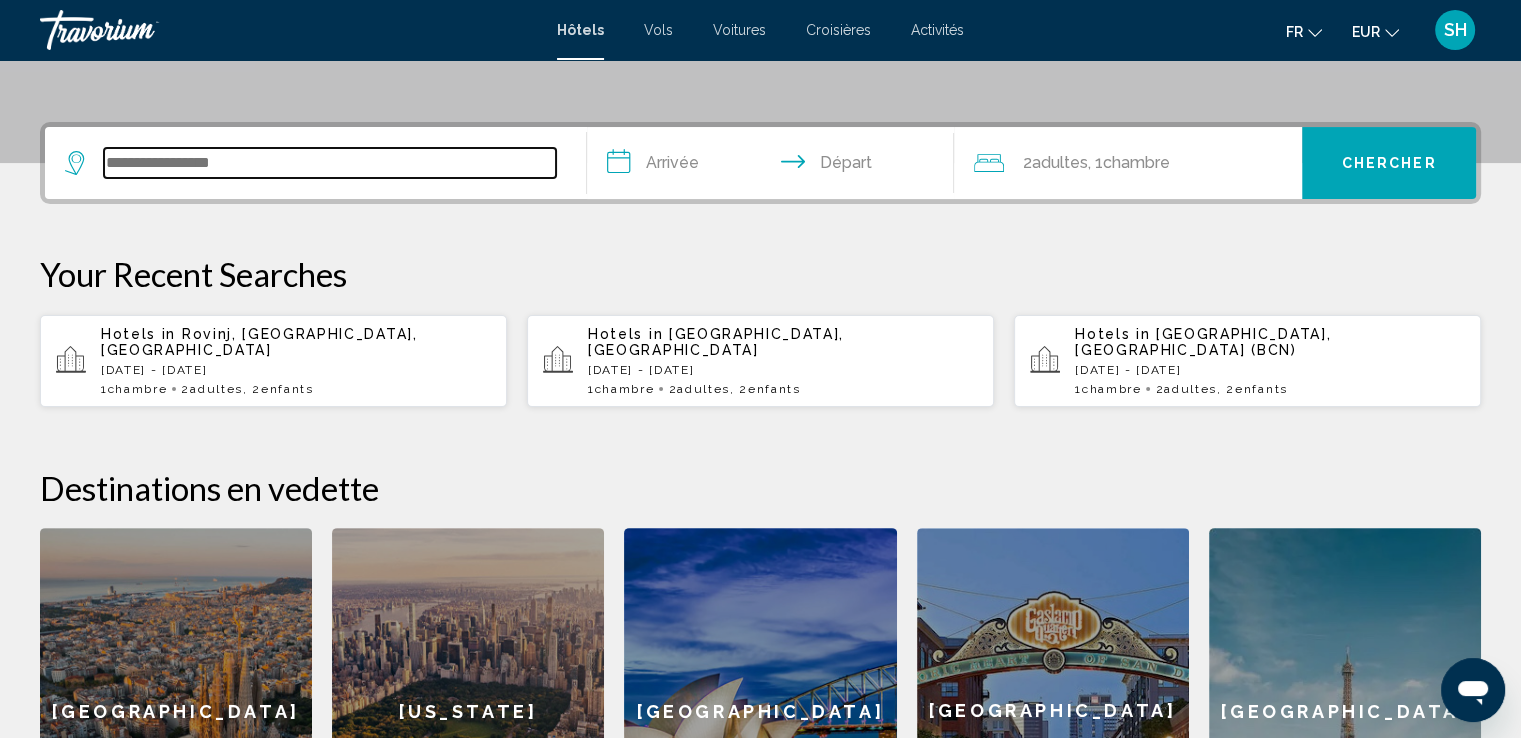 scroll, scrollTop: 493, scrollLeft: 0, axis: vertical 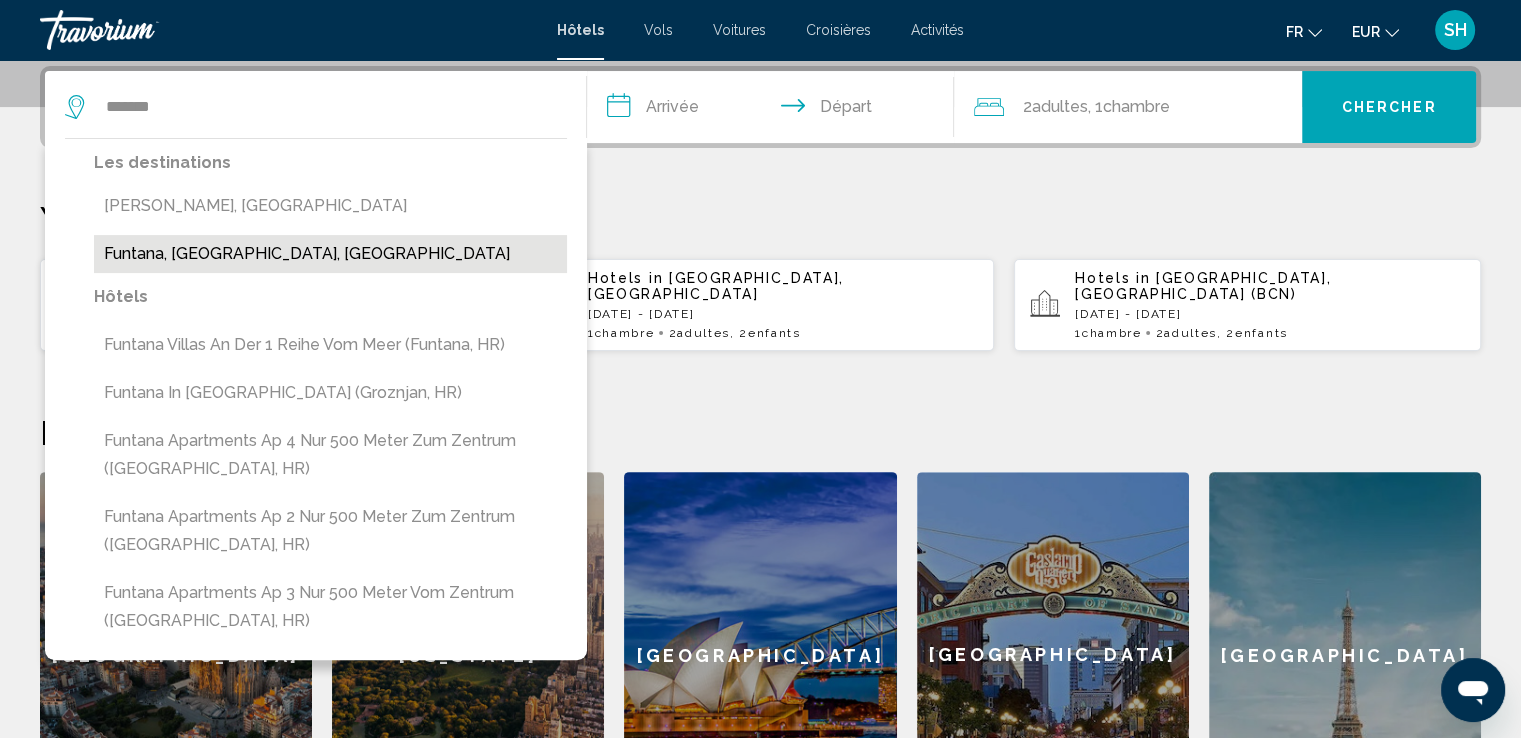 click on "Funtana, [GEOGRAPHIC_DATA], [GEOGRAPHIC_DATA]" at bounding box center [330, 254] 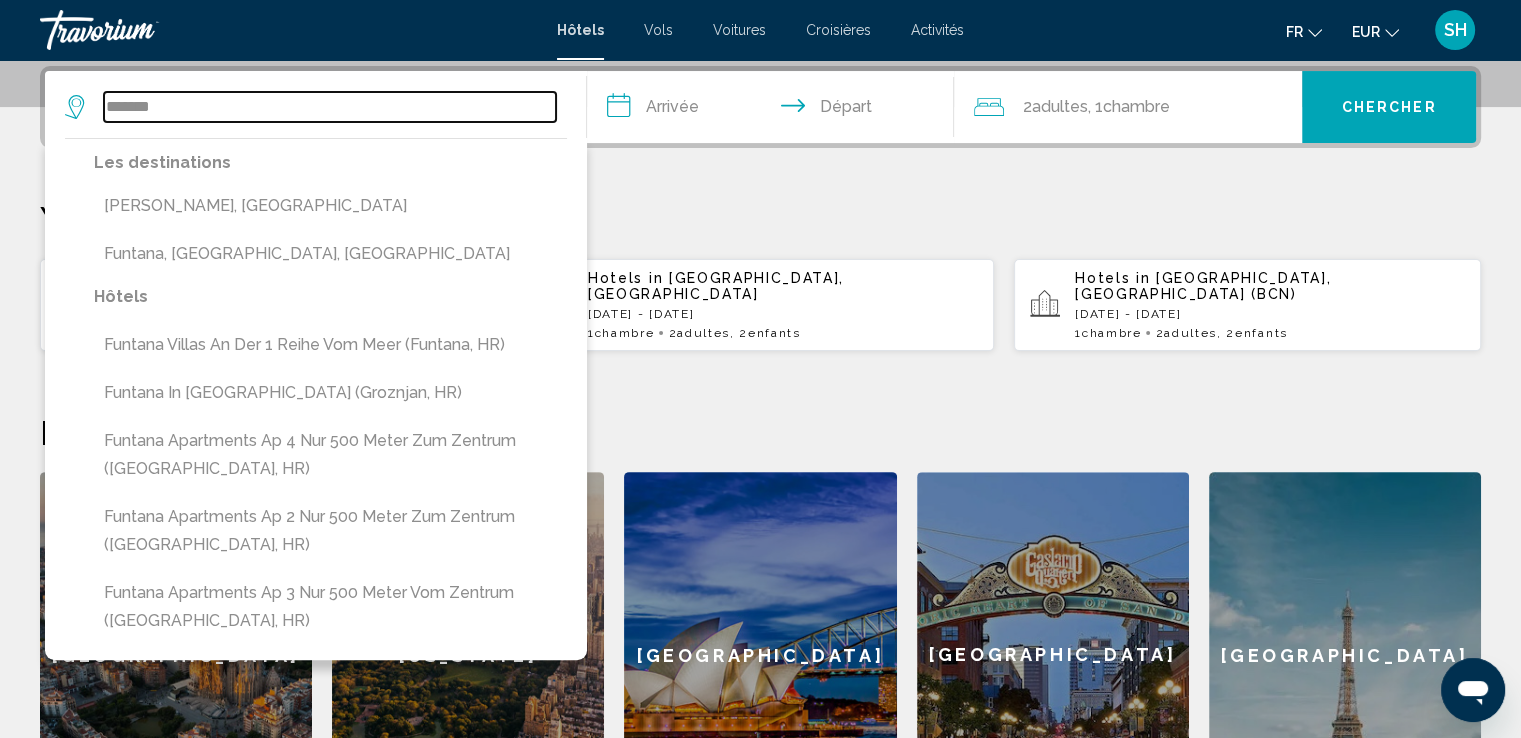type on "**********" 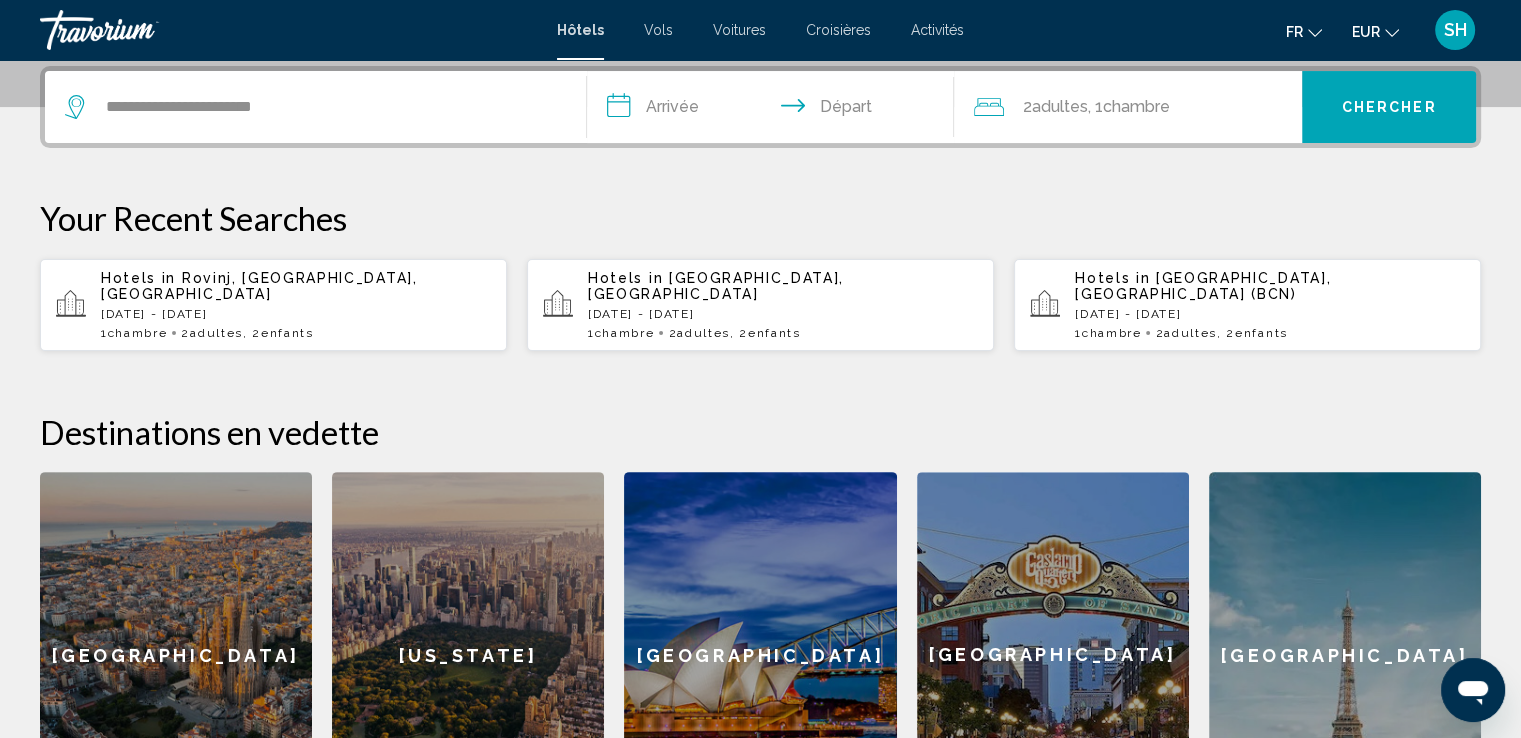 click on "**********" at bounding box center (775, 110) 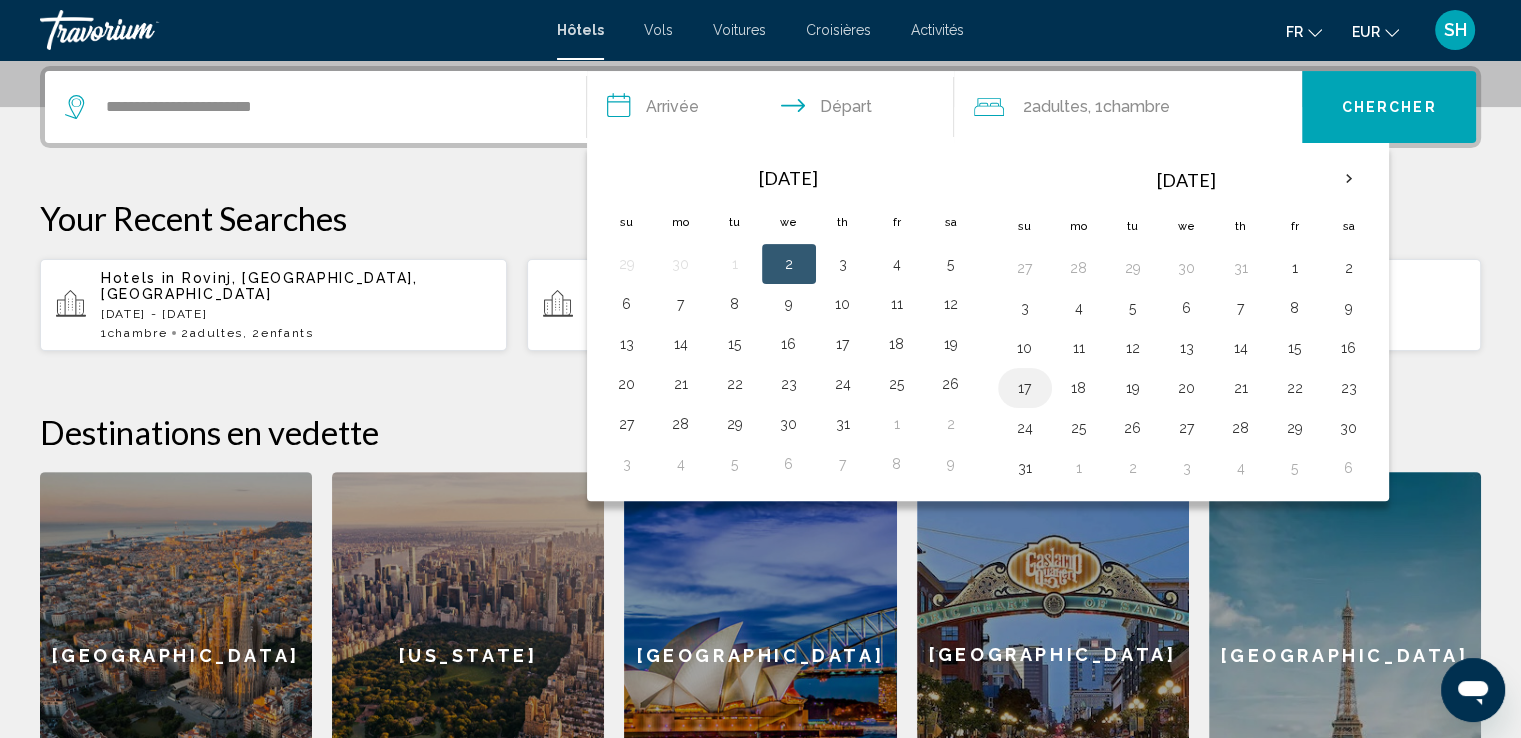 click on "17" at bounding box center (1025, 388) 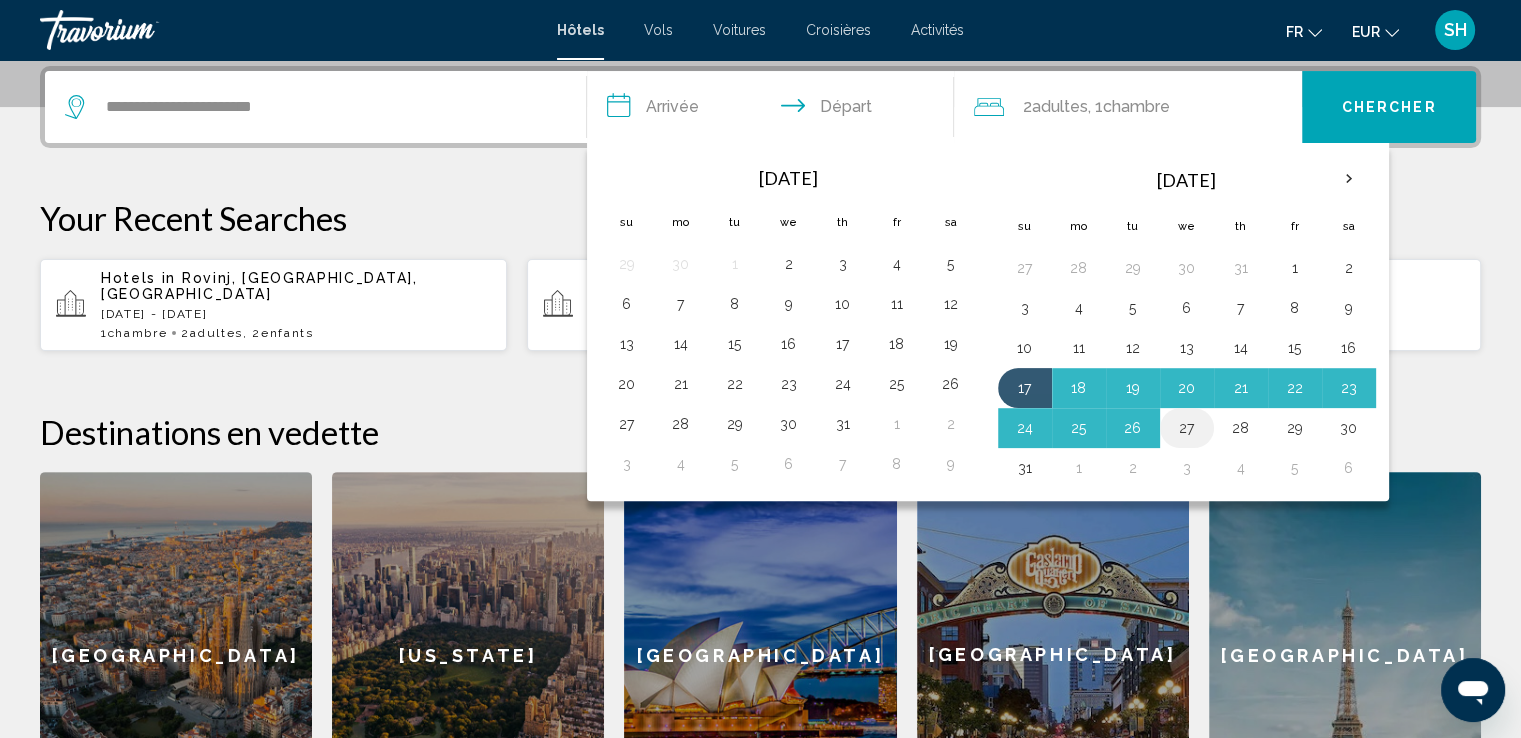 click on "27" at bounding box center [1187, 428] 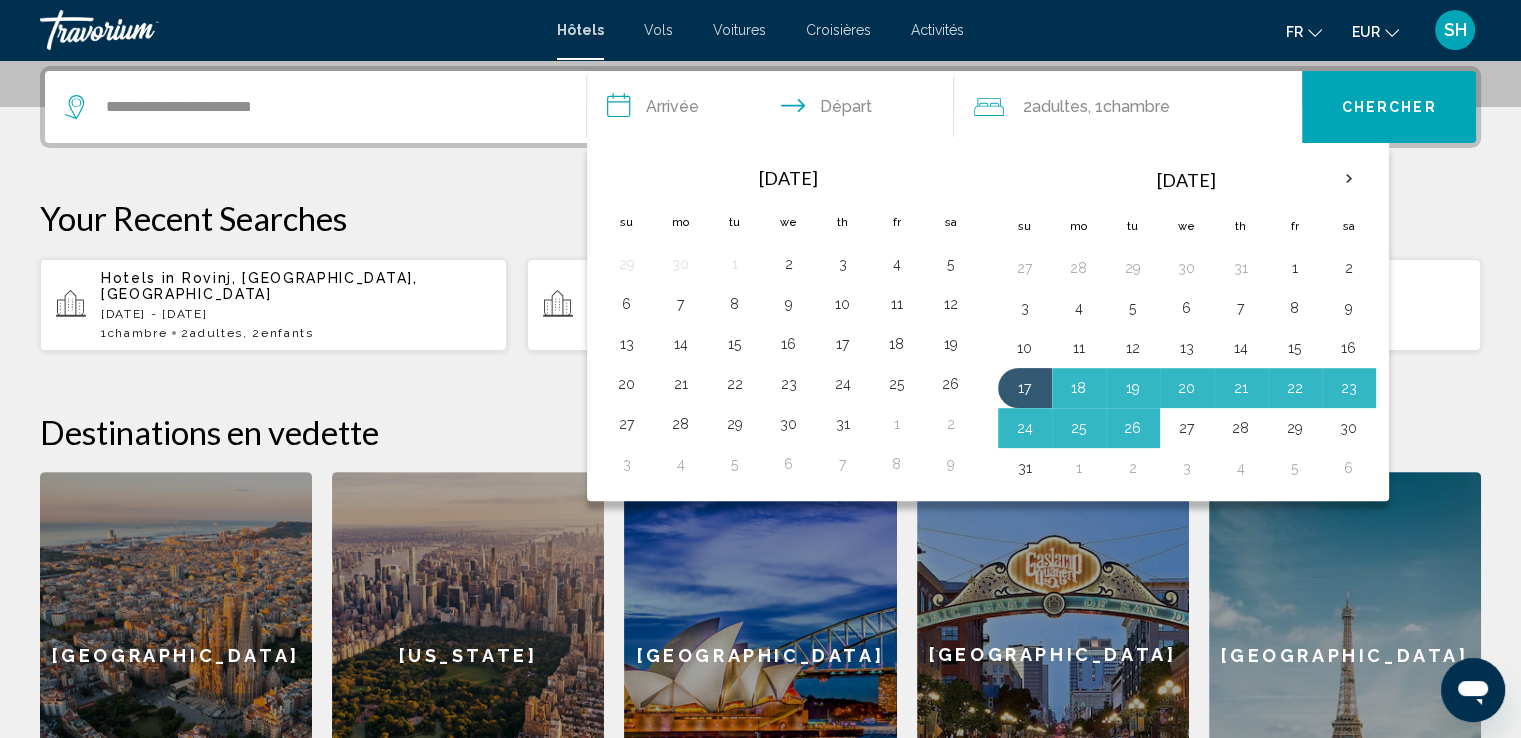 type on "**********" 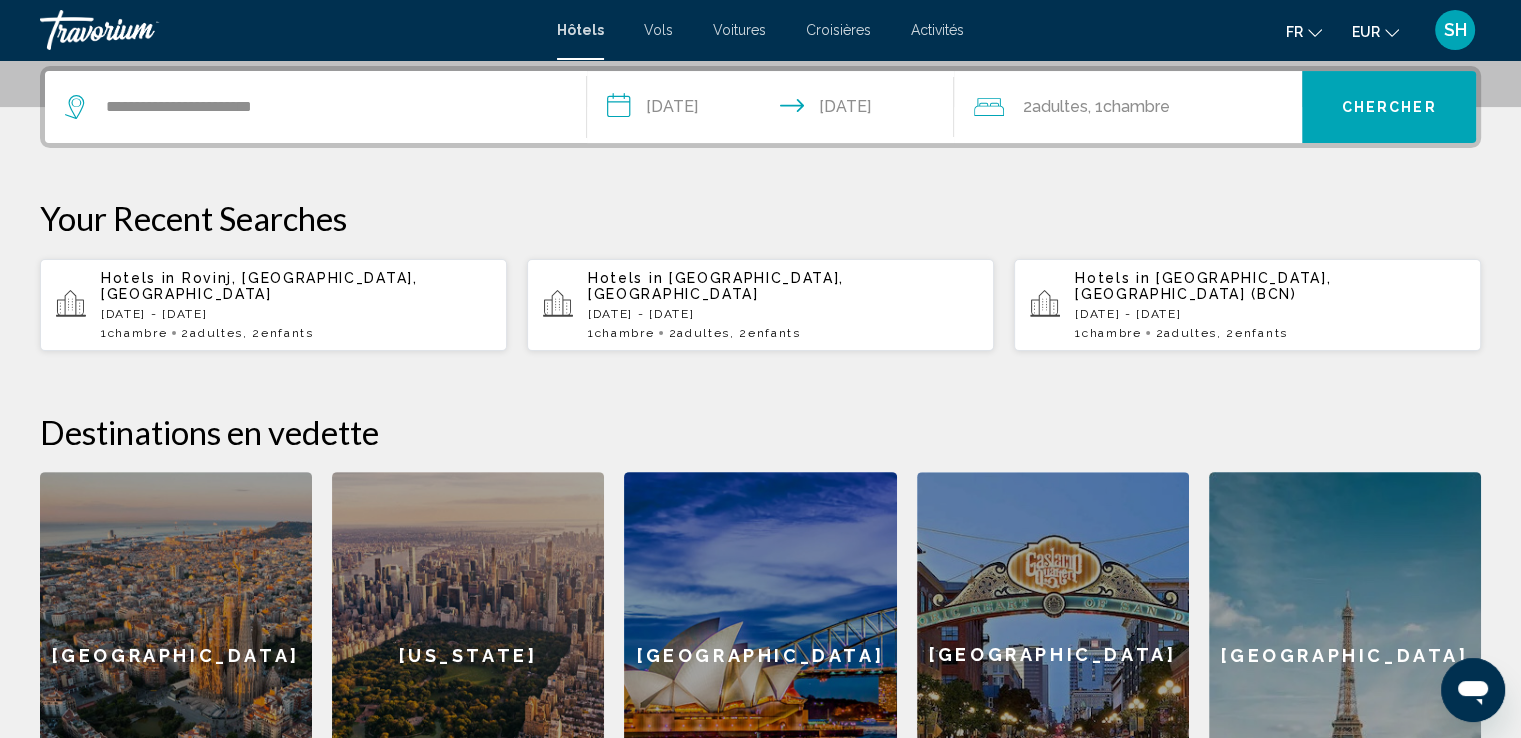 click on "Chambre" 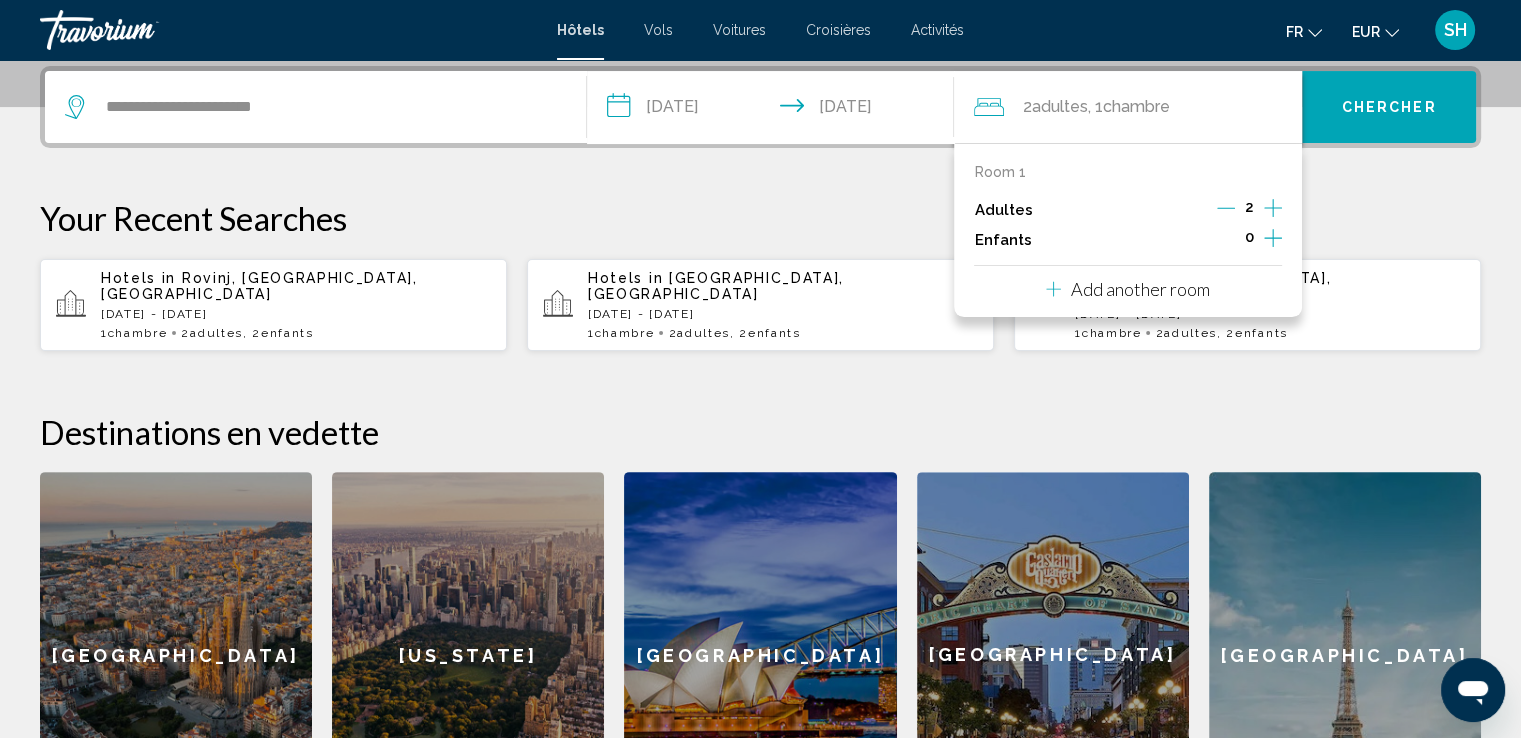 click 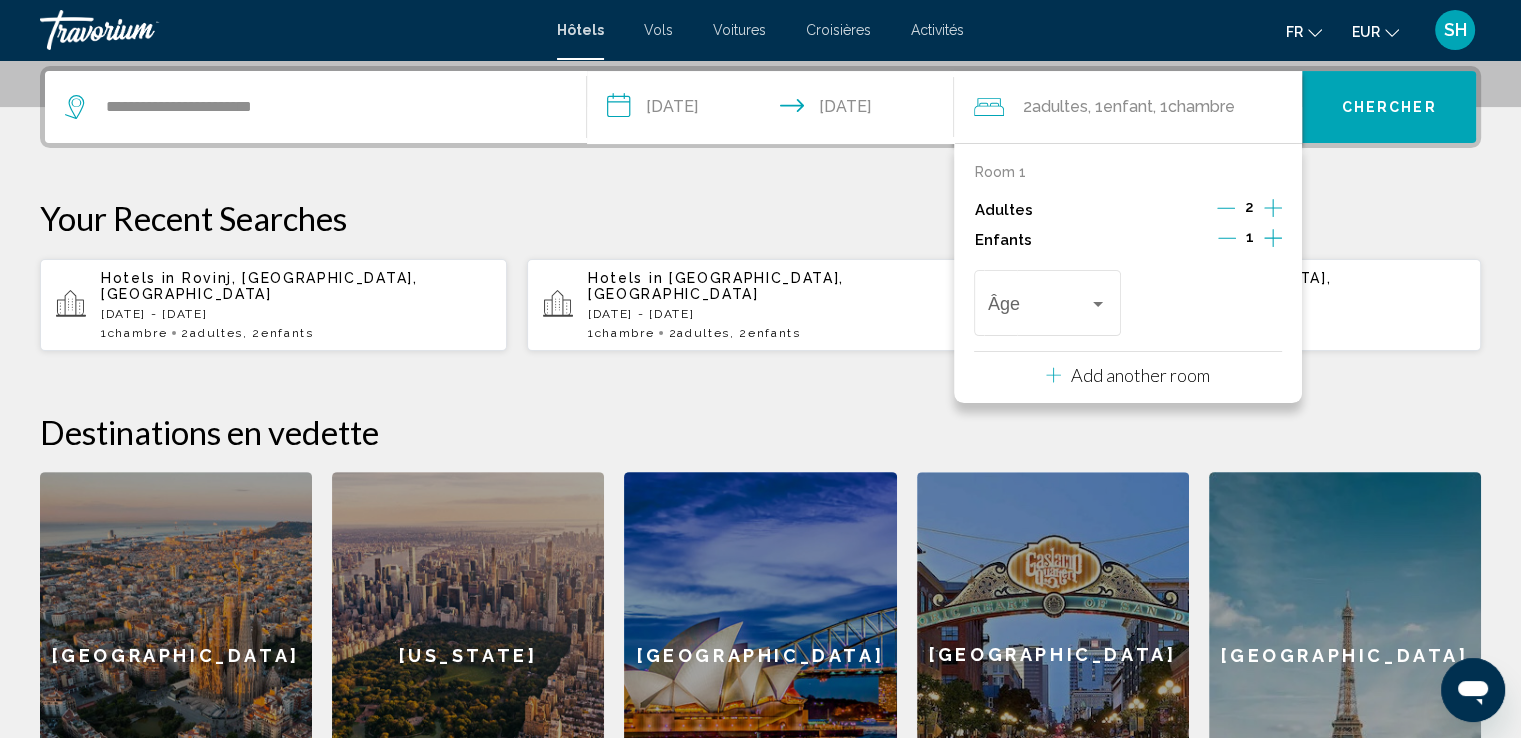 click 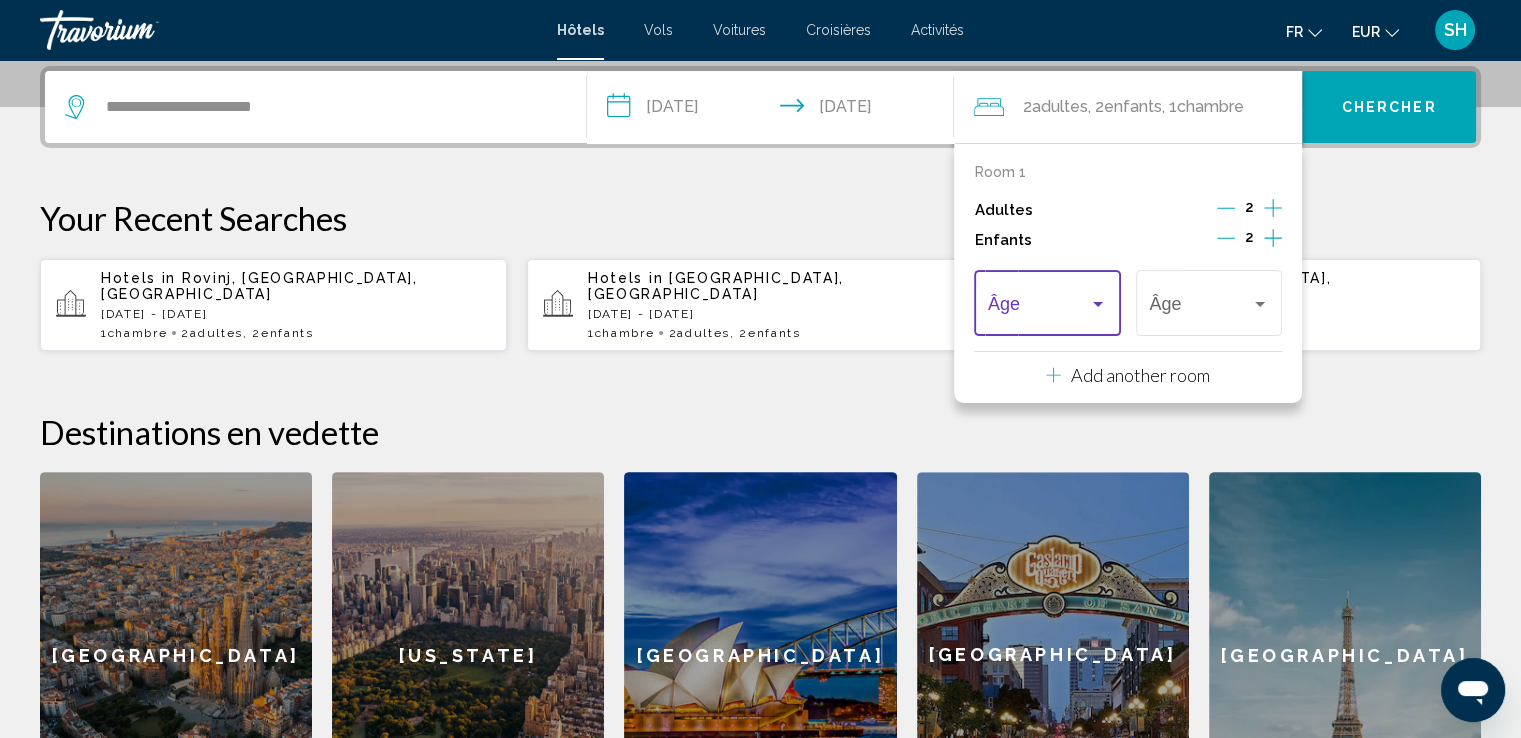 click at bounding box center [1038, 308] 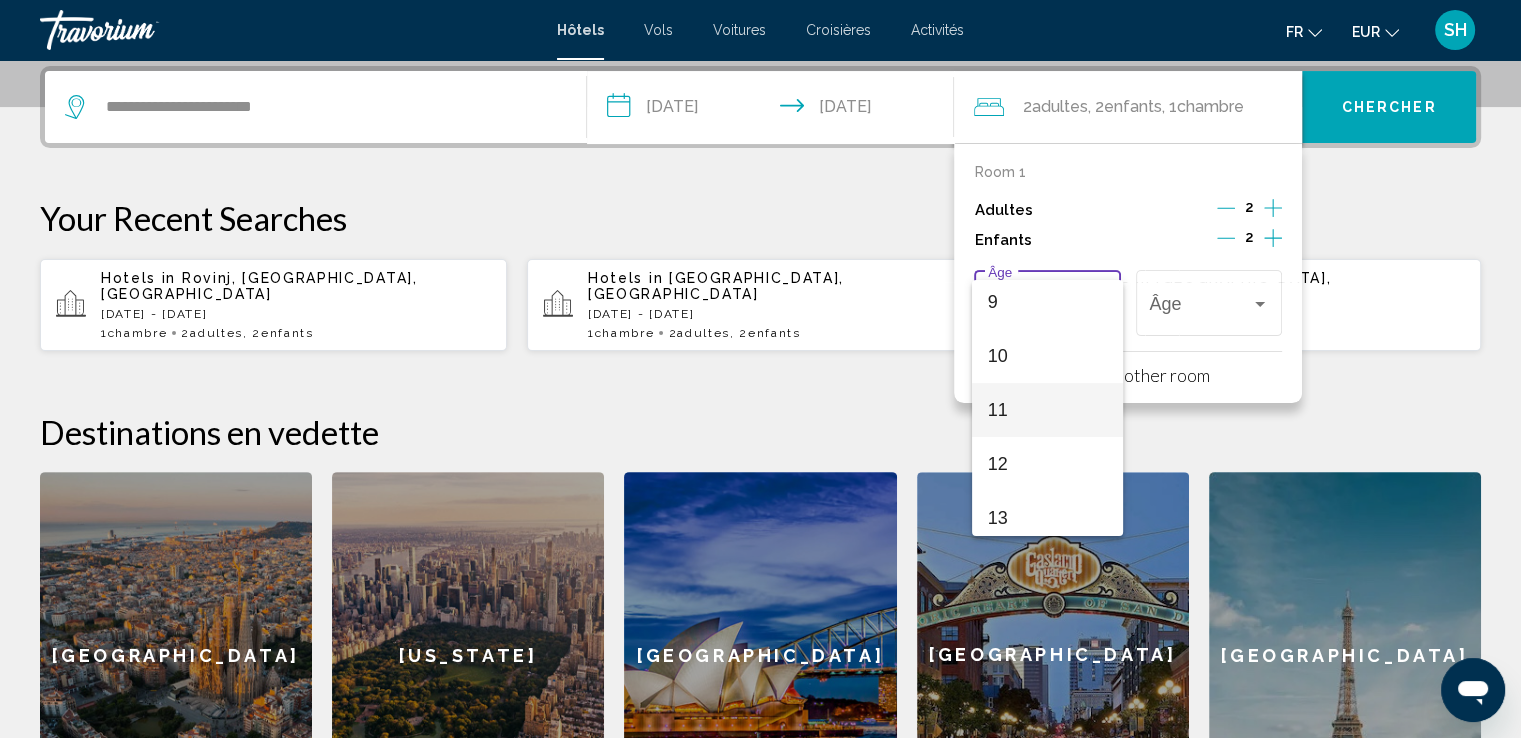 scroll, scrollTop: 500, scrollLeft: 0, axis: vertical 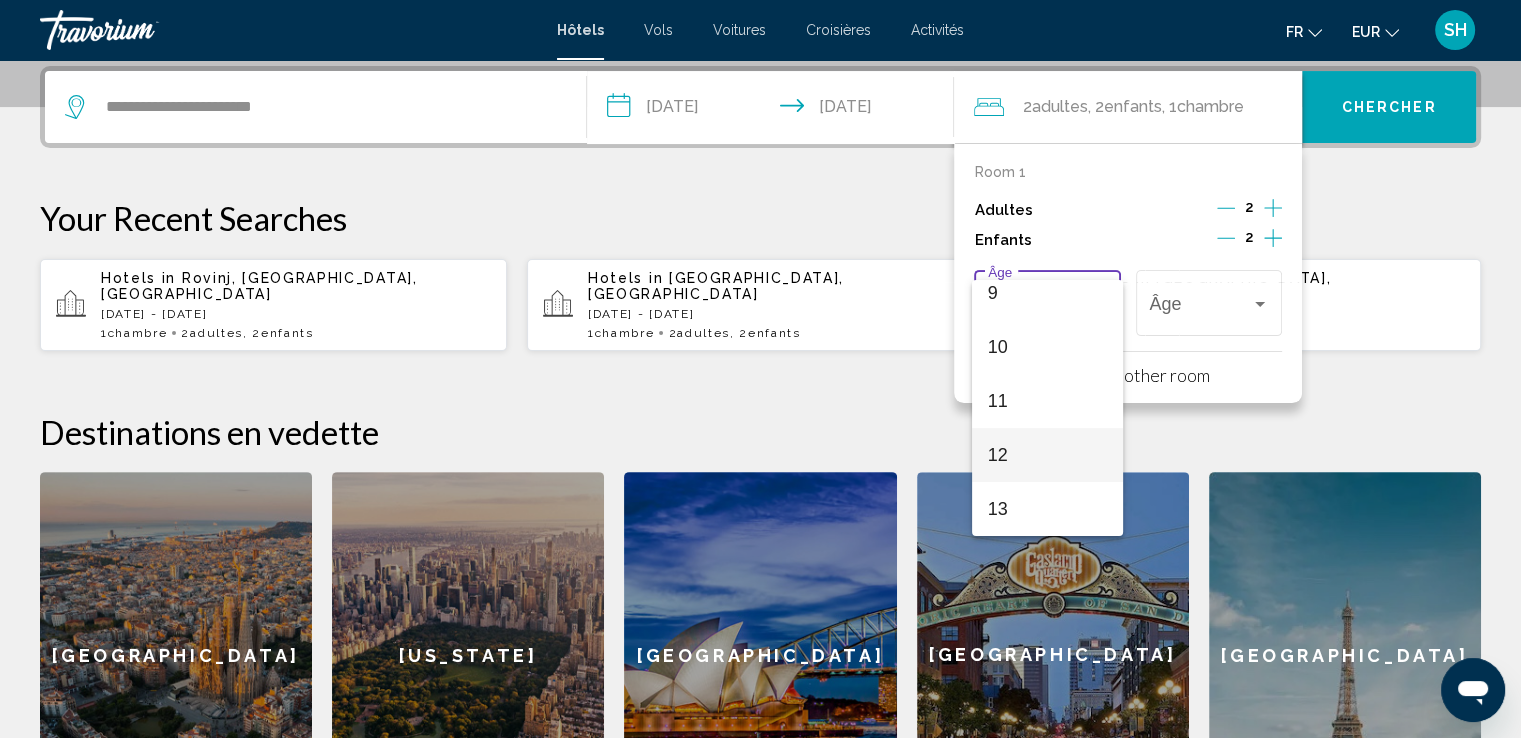 drag, startPoint x: 1024, startPoint y: 461, endPoint x: 1095, endPoint y: 425, distance: 79.60528 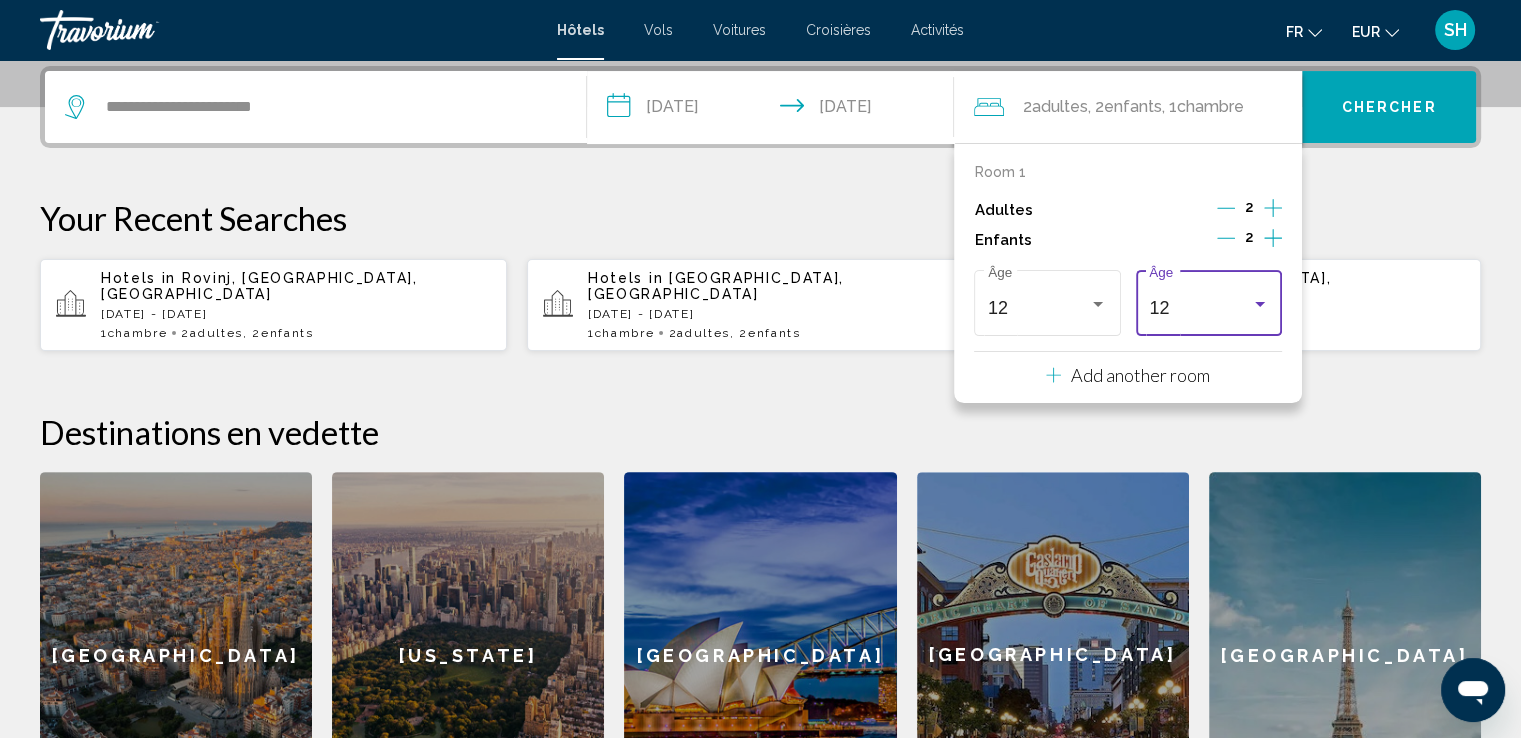 click on "12" at bounding box center (1199, 308) 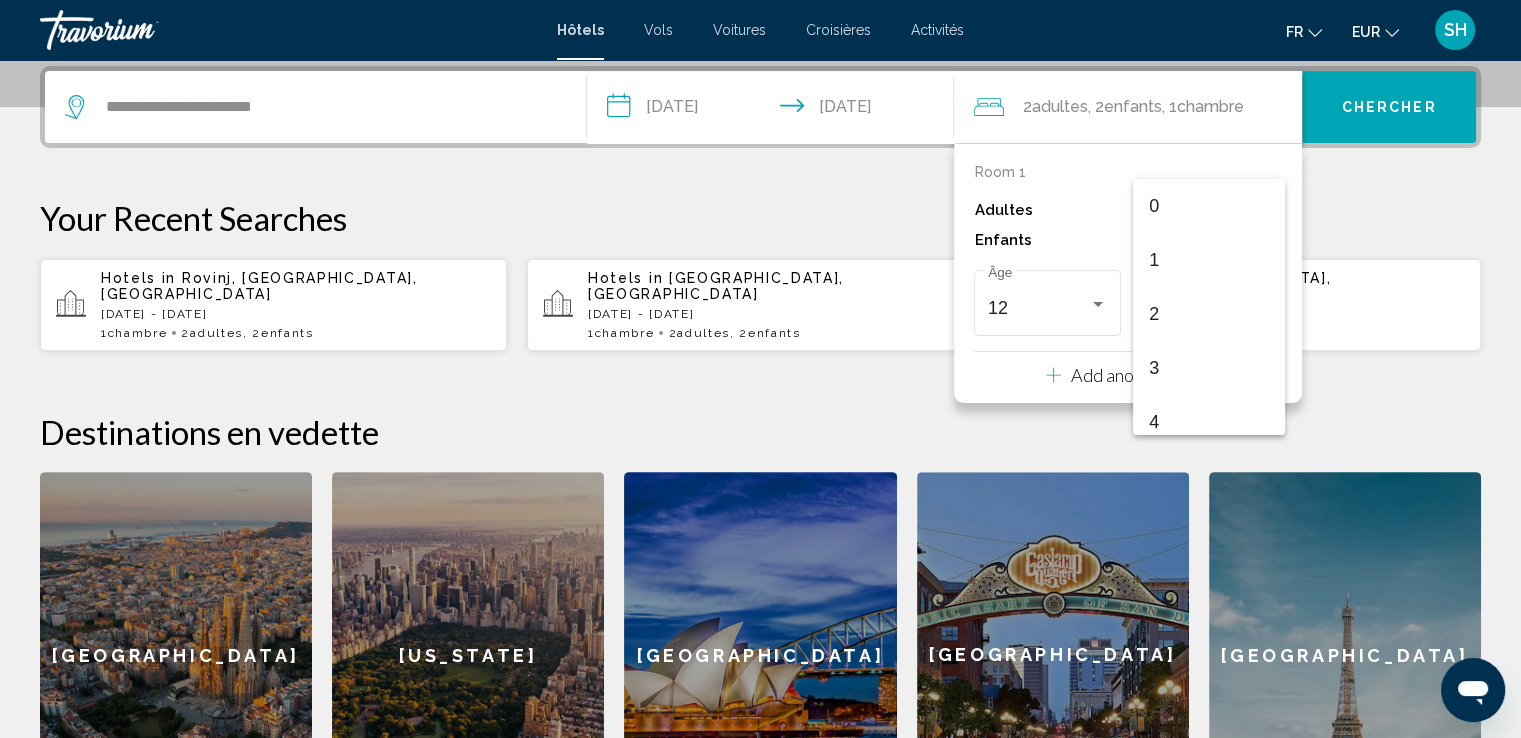 scroll, scrollTop: 347, scrollLeft: 0, axis: vertical 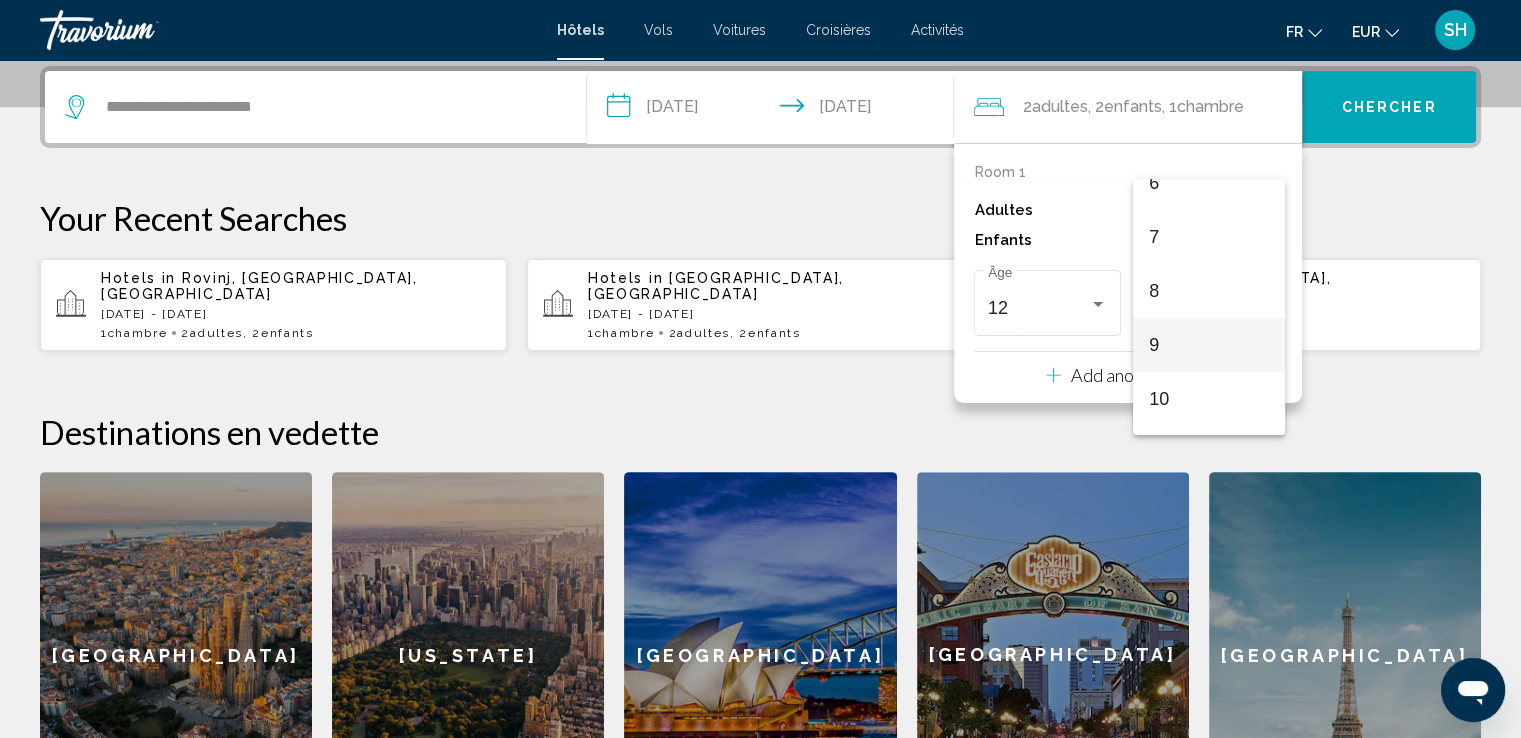 click on "9" at bounding box center (1208, 345) 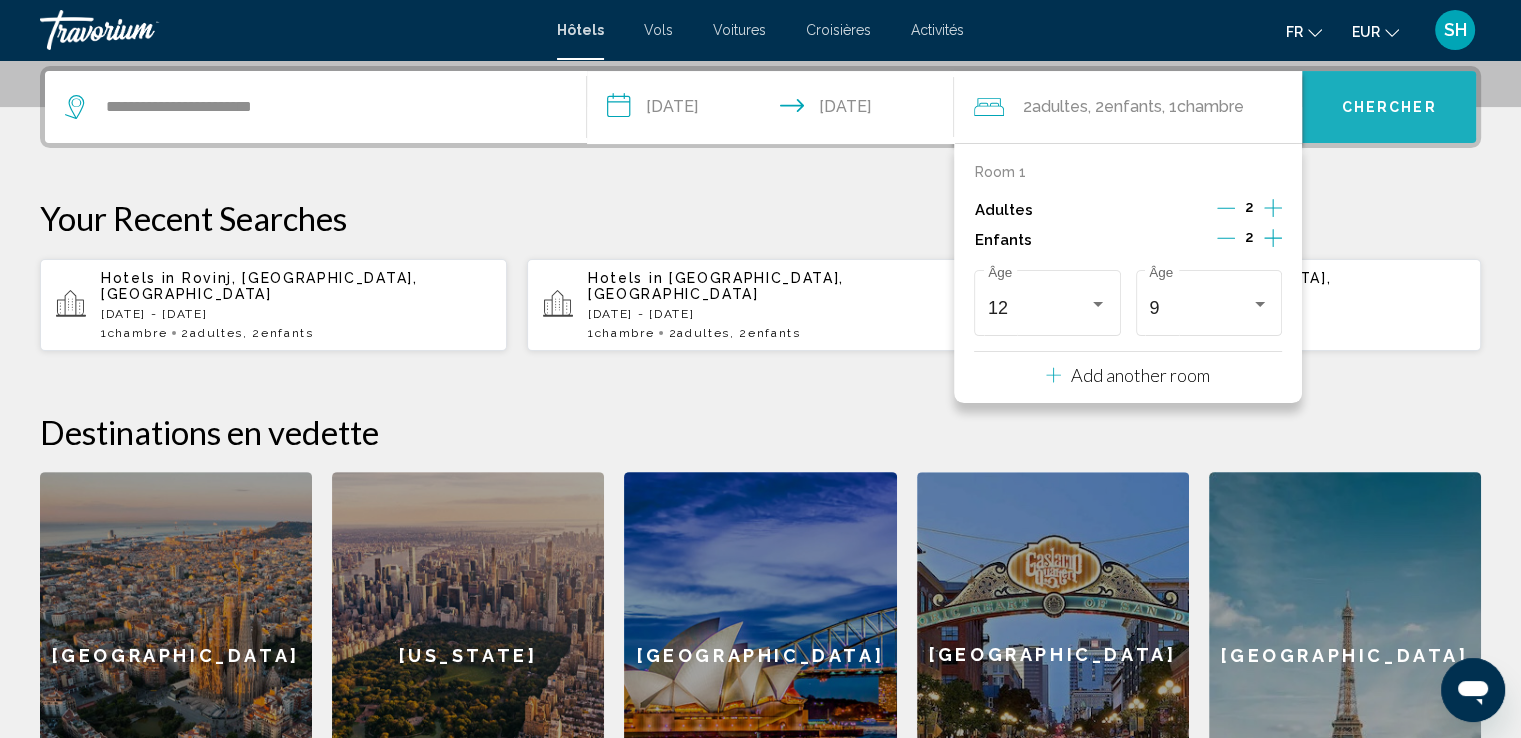 click on "Chercher" at bounding box center (1389, 108) 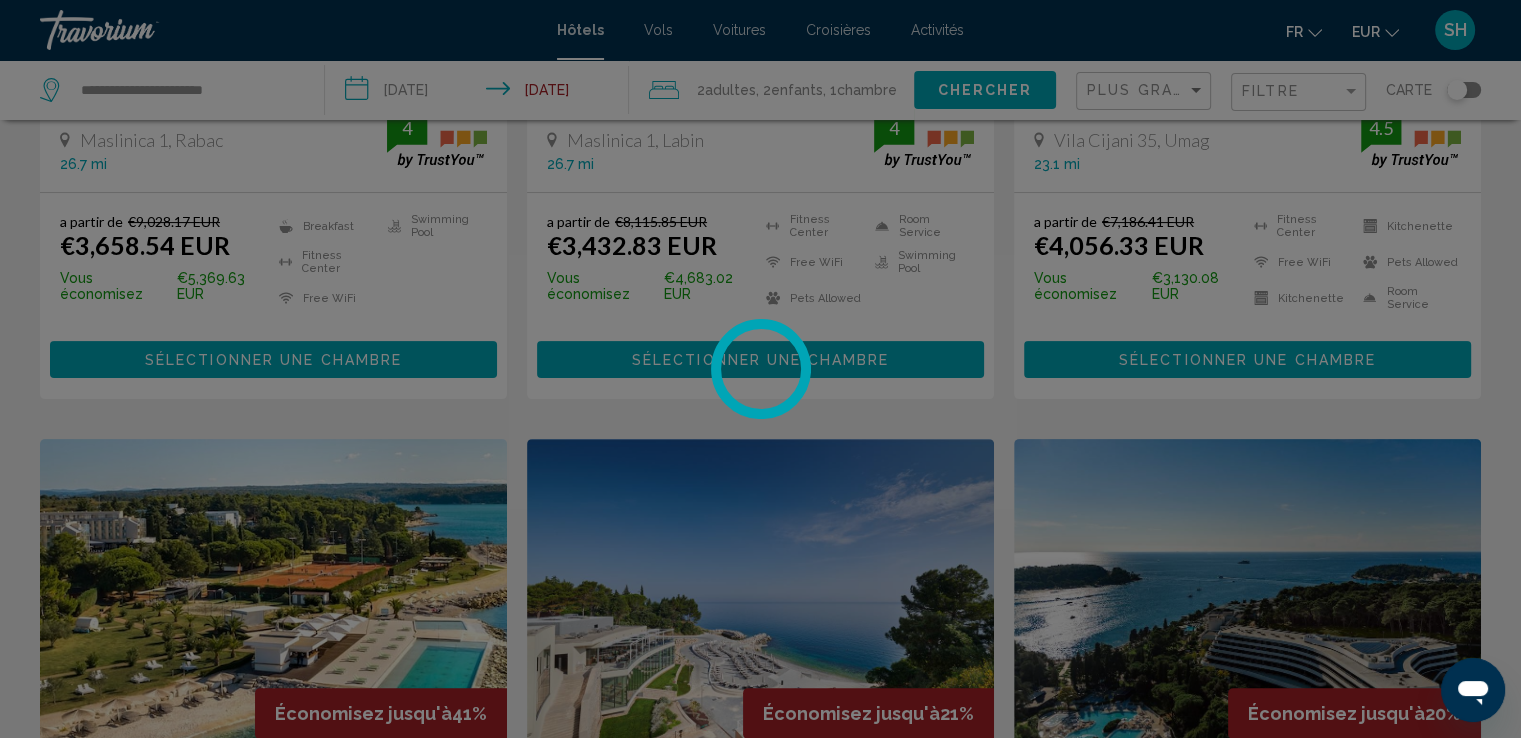 scroll, scrollTop: 0, scrollLeft: 0, axis: both 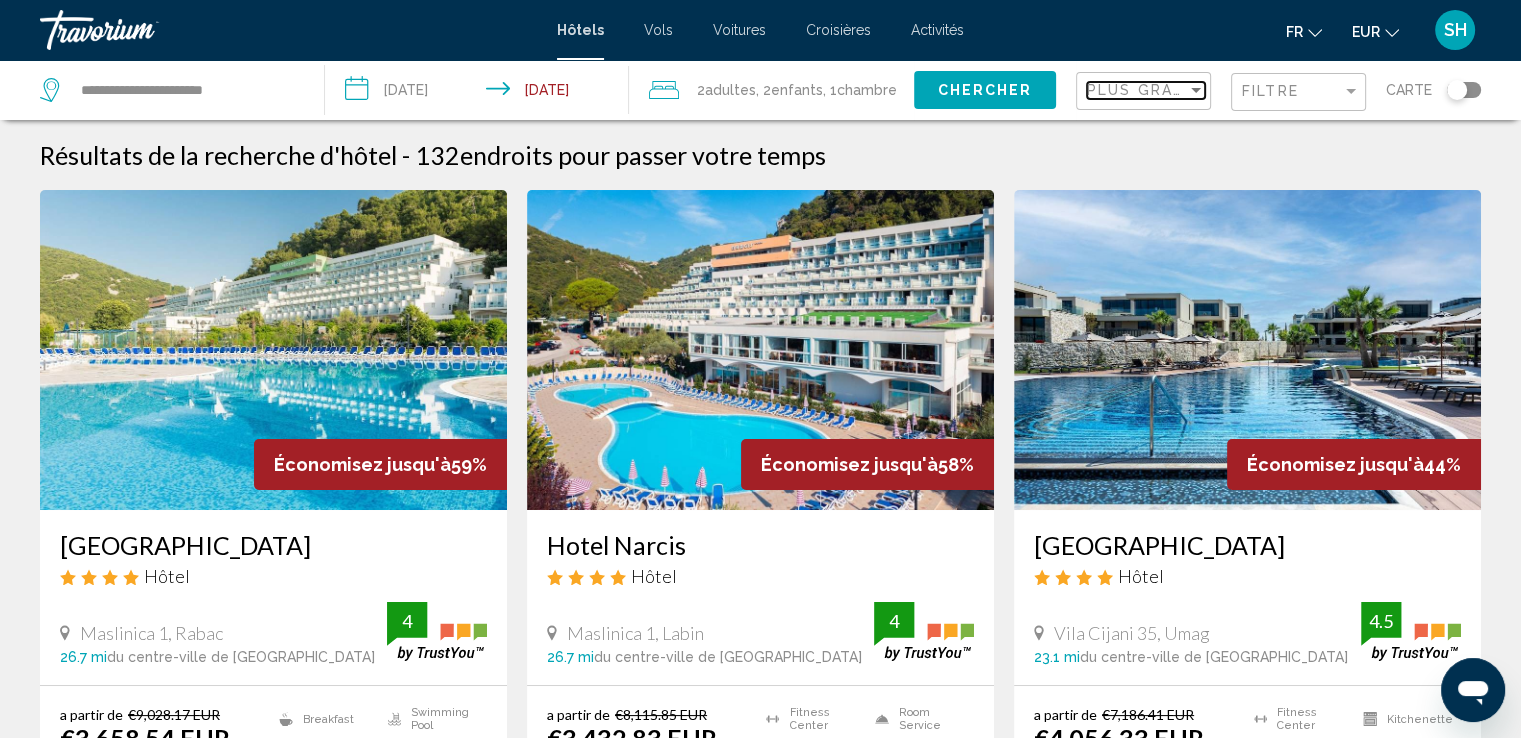 click on "Plus grandes économies" at bounding box center (1206, 90) 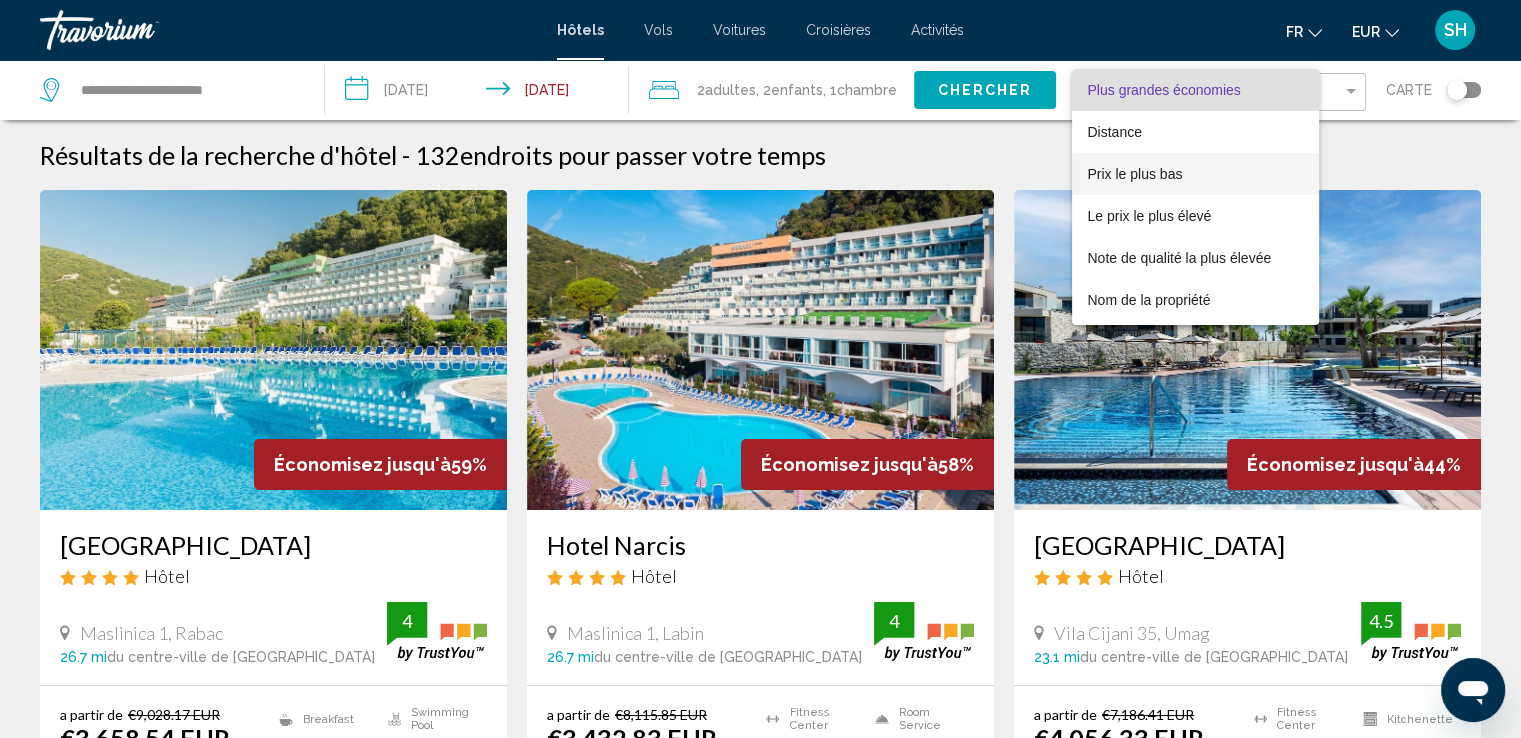 drag, startPoint x: 1135, startPoint y: 173, endPoint x: 872, endPoint y: 177, distance: 263.03043 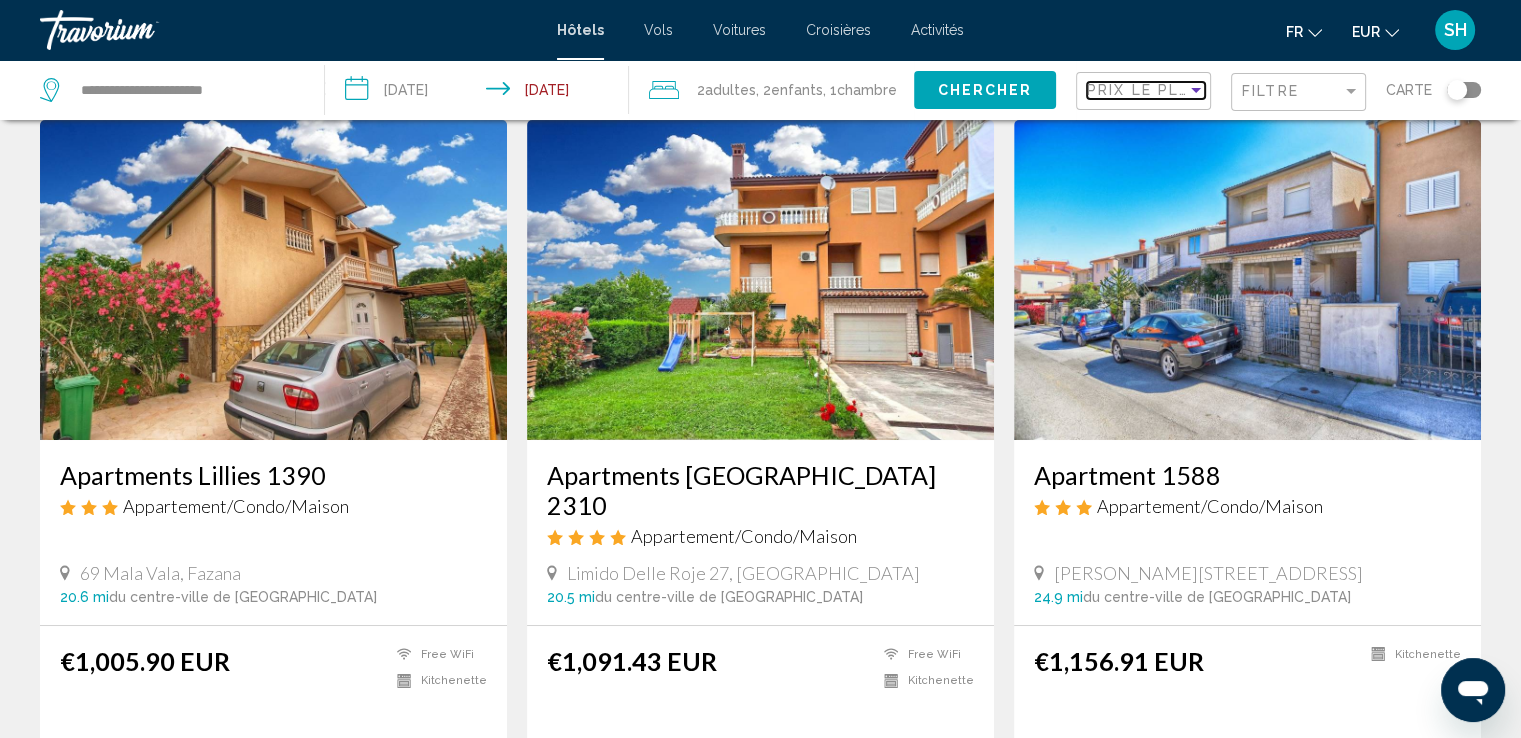 scroll, scrollTop: 100, scrollLeft: 0, axis: vertical 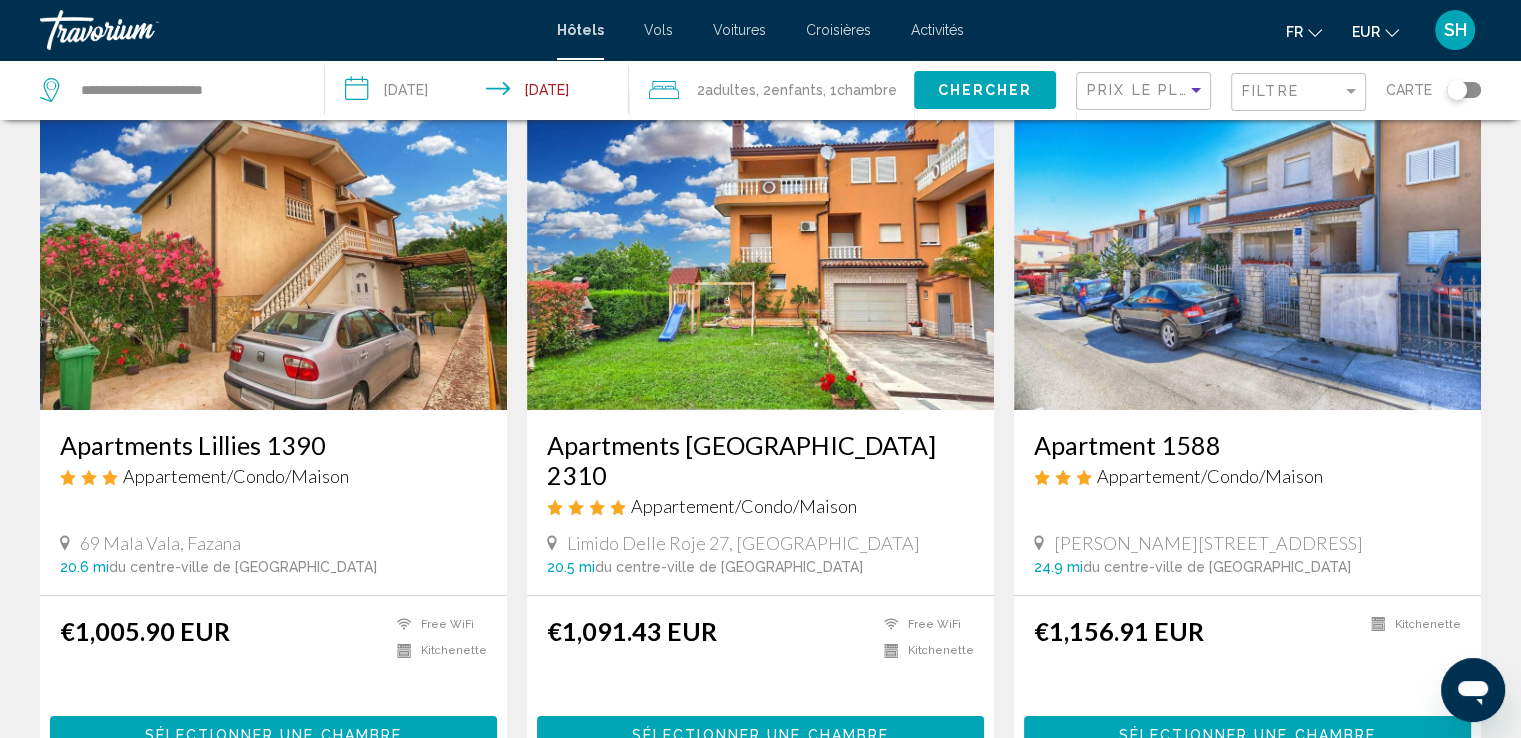 click at bounding box center (273, 250) 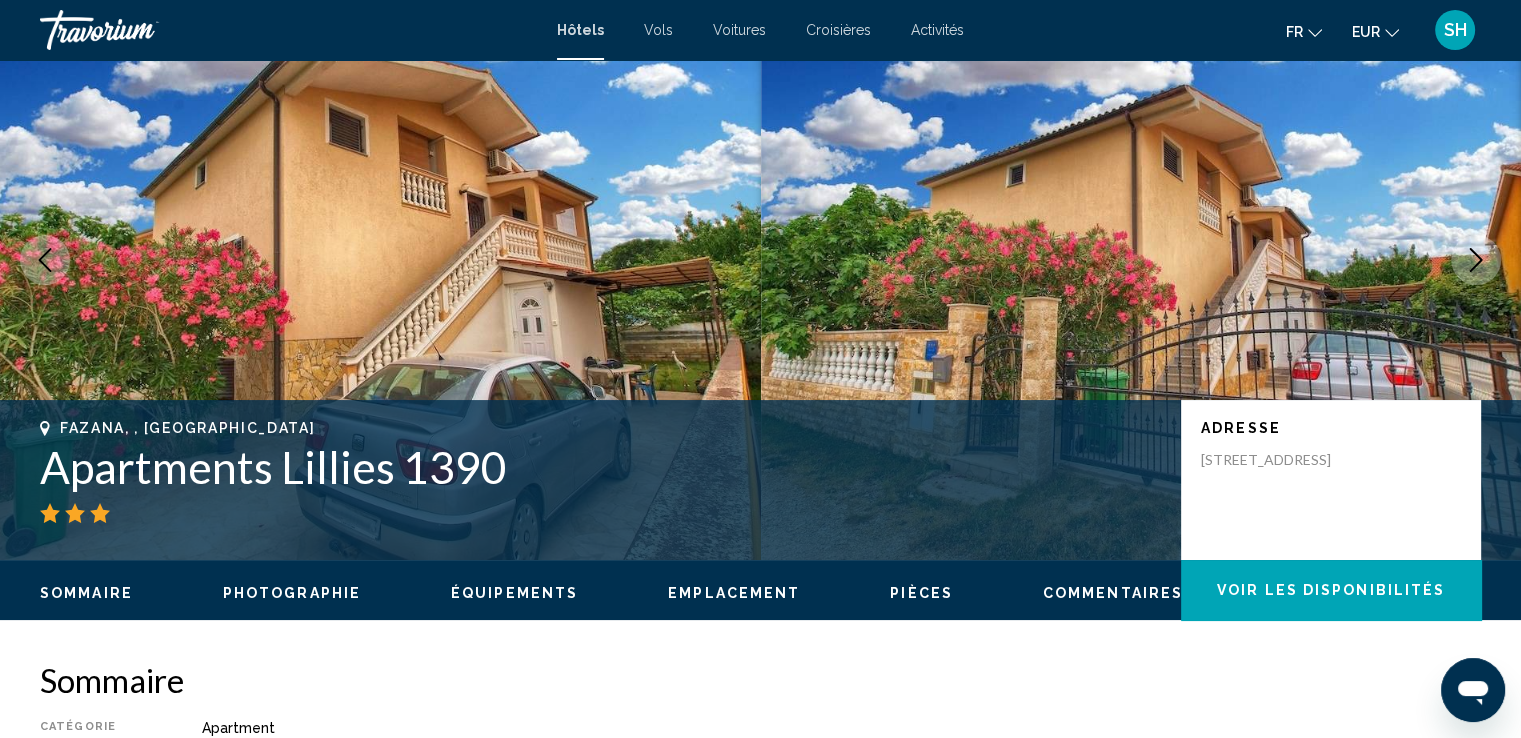 scroll, scrollTop: 0, scrollLeft: 0, axis: both 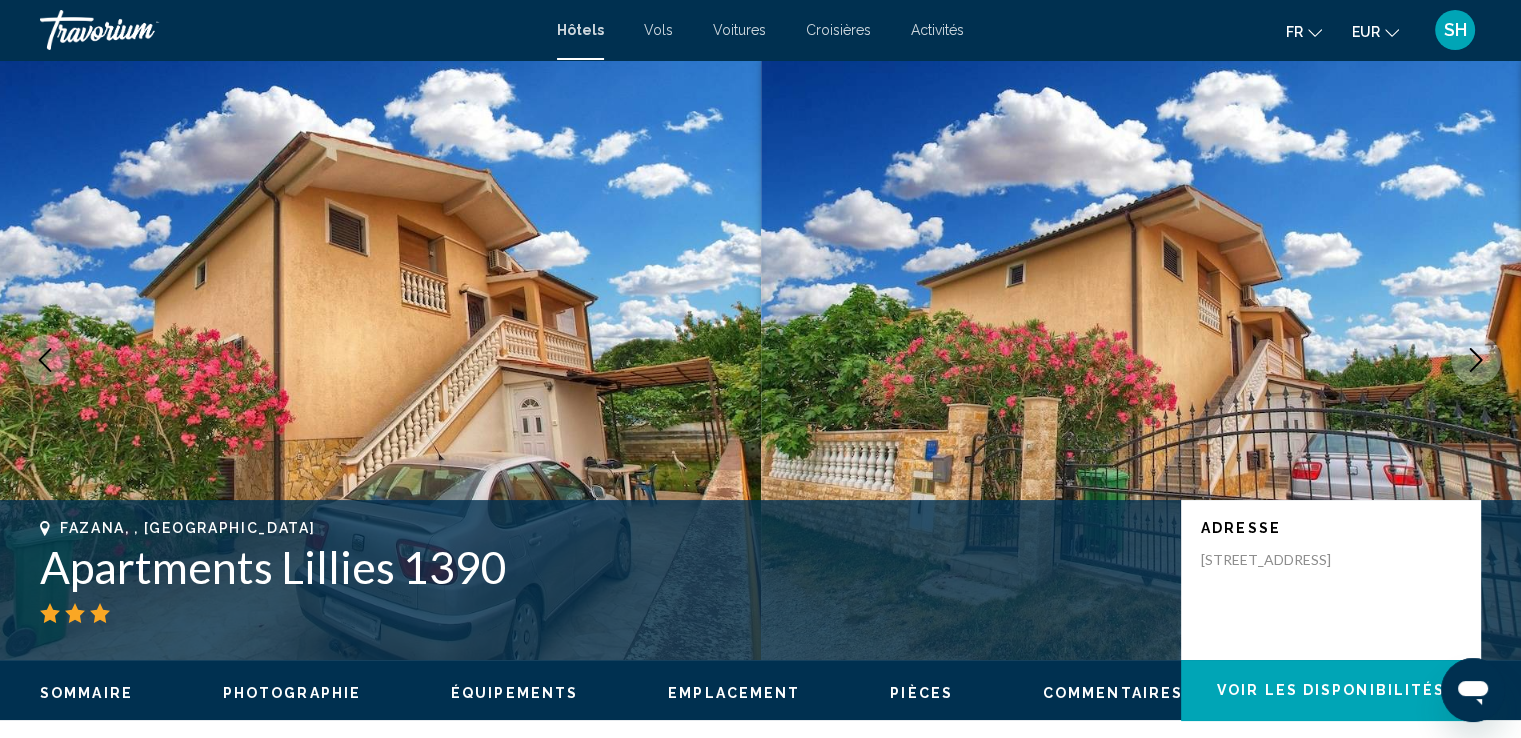 click 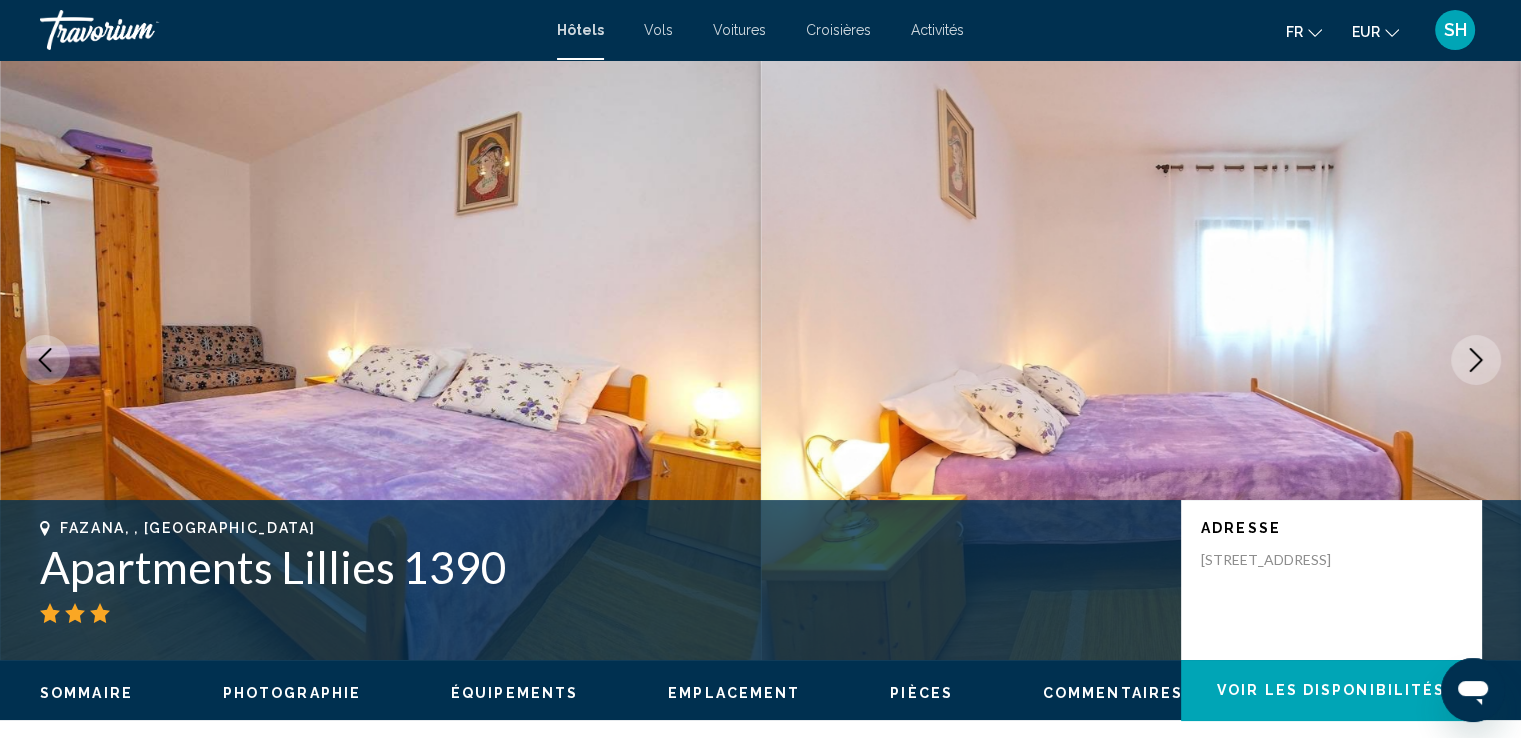 click 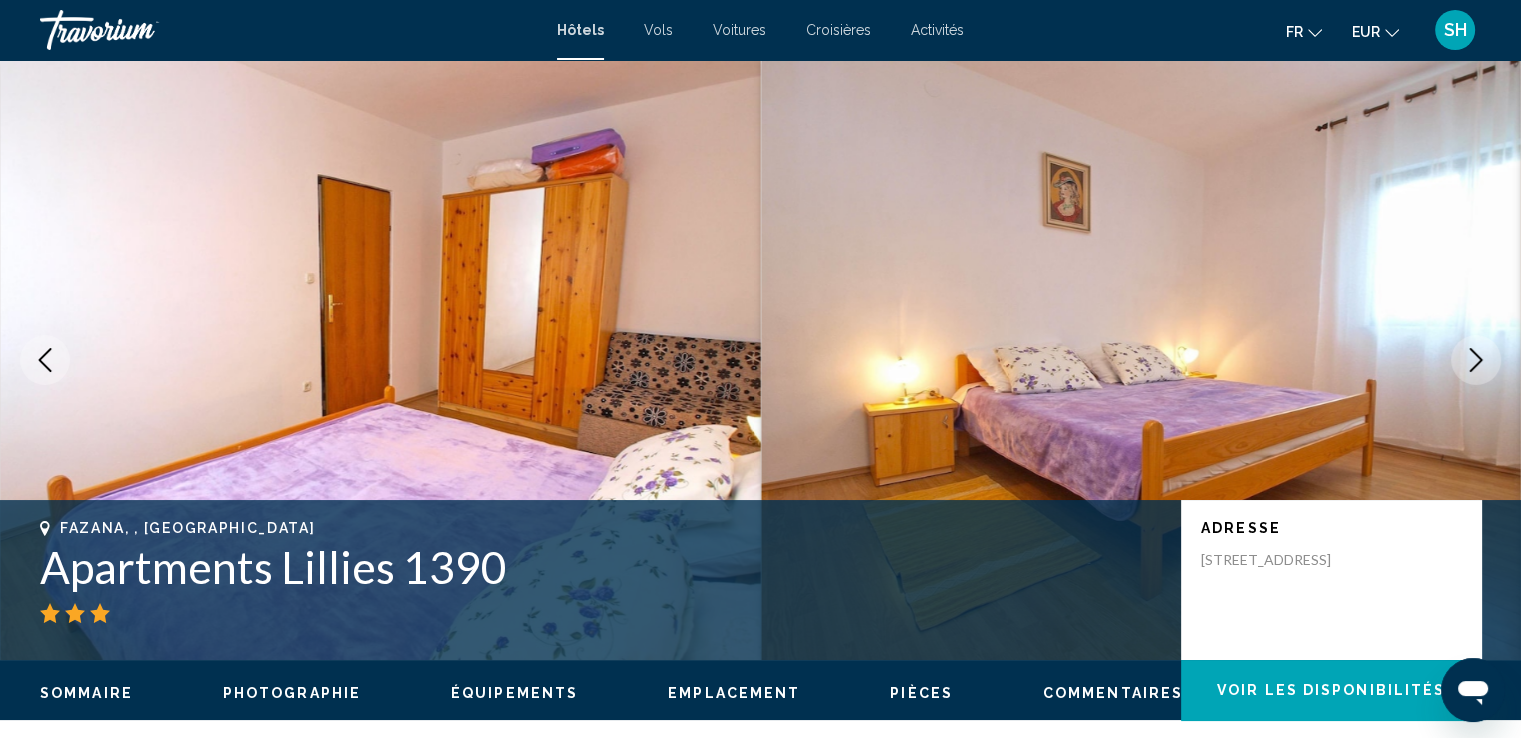 click 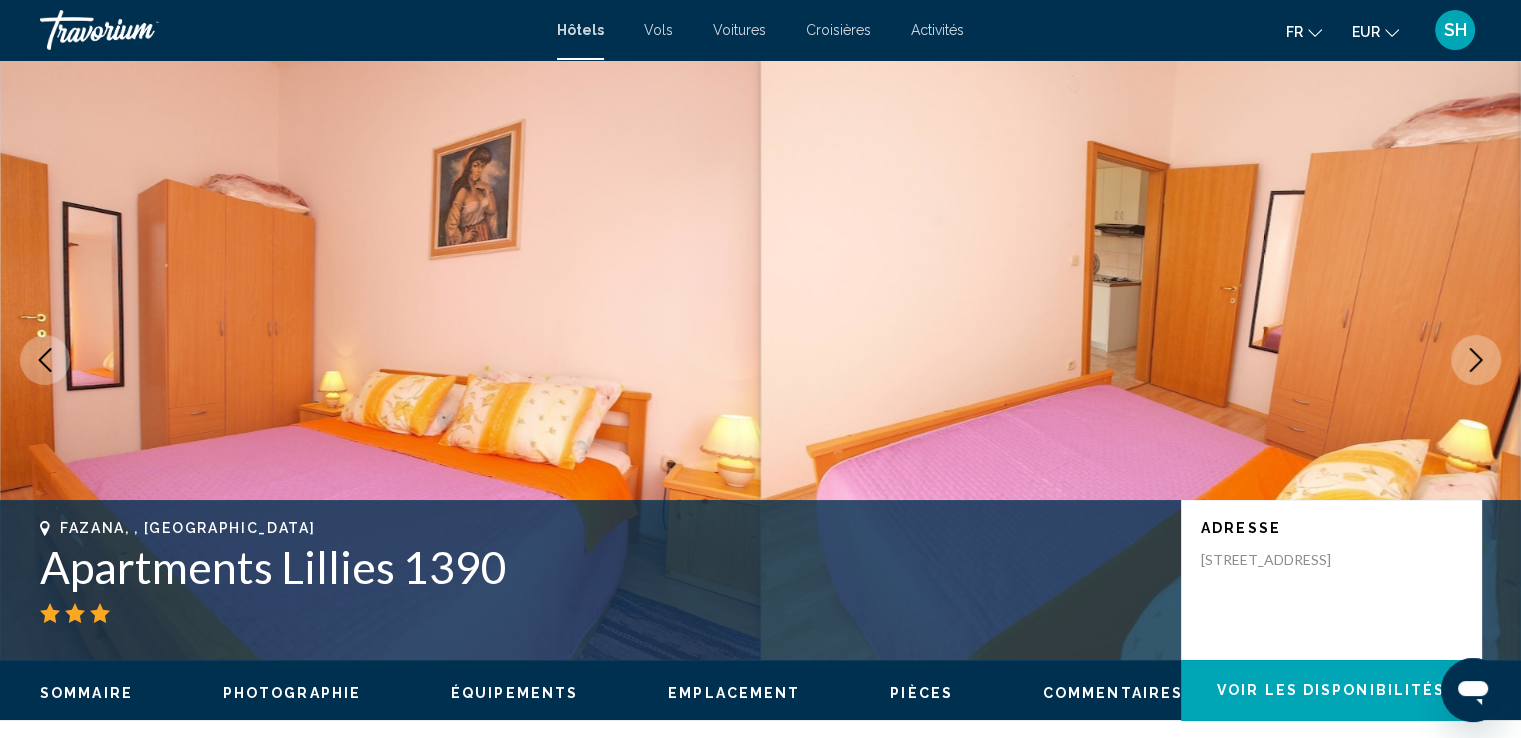 click 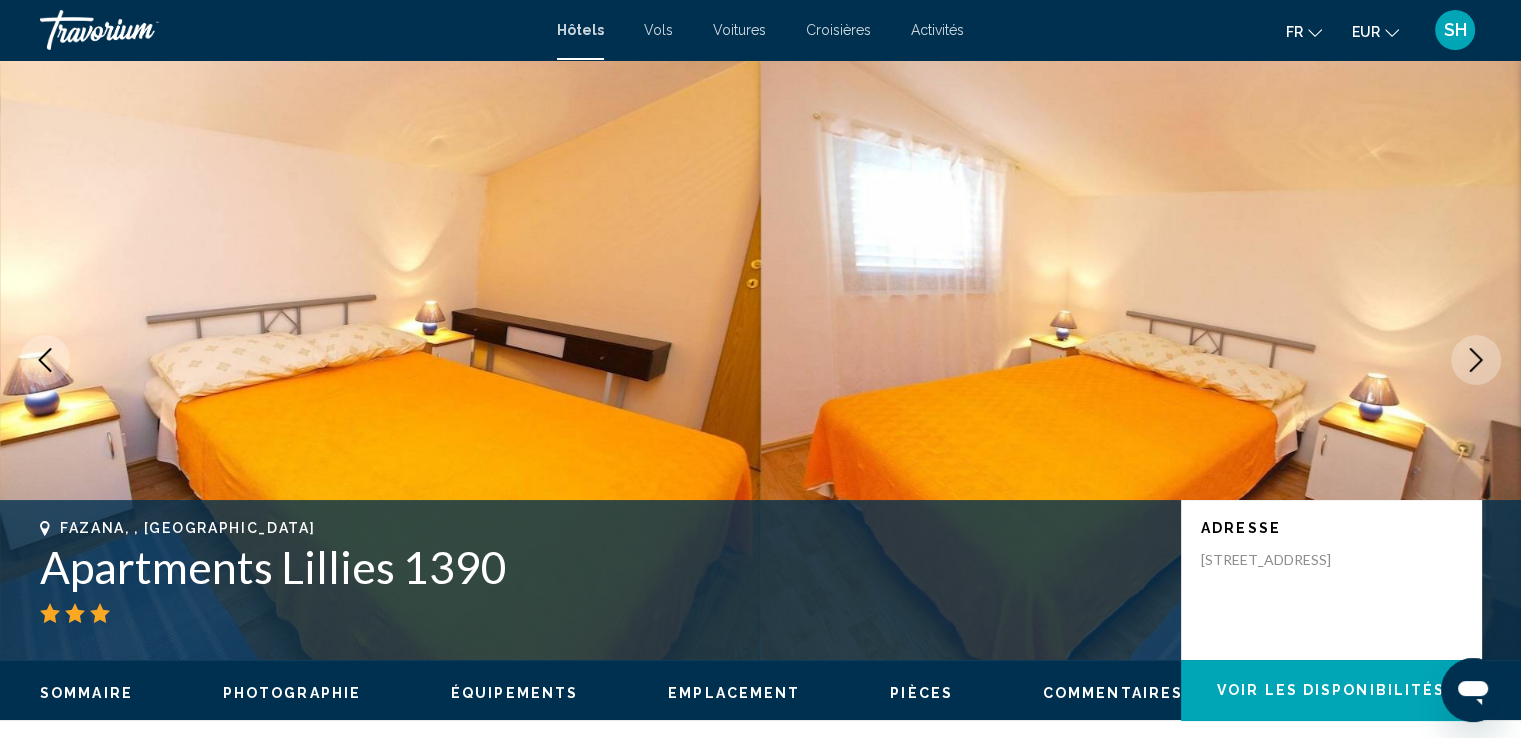 click 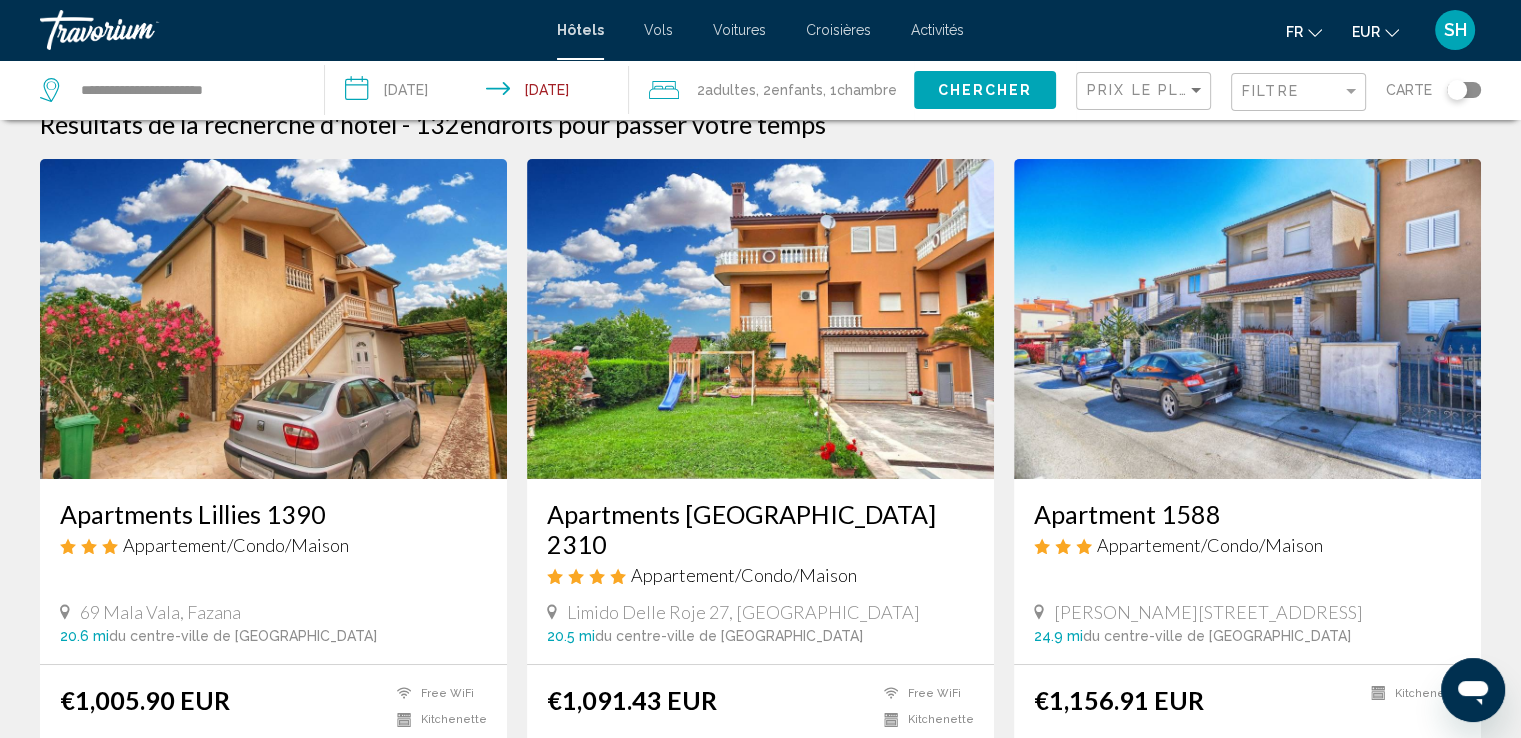 scroll, scrollTop: 0, scrollLeft: 0, axis: both 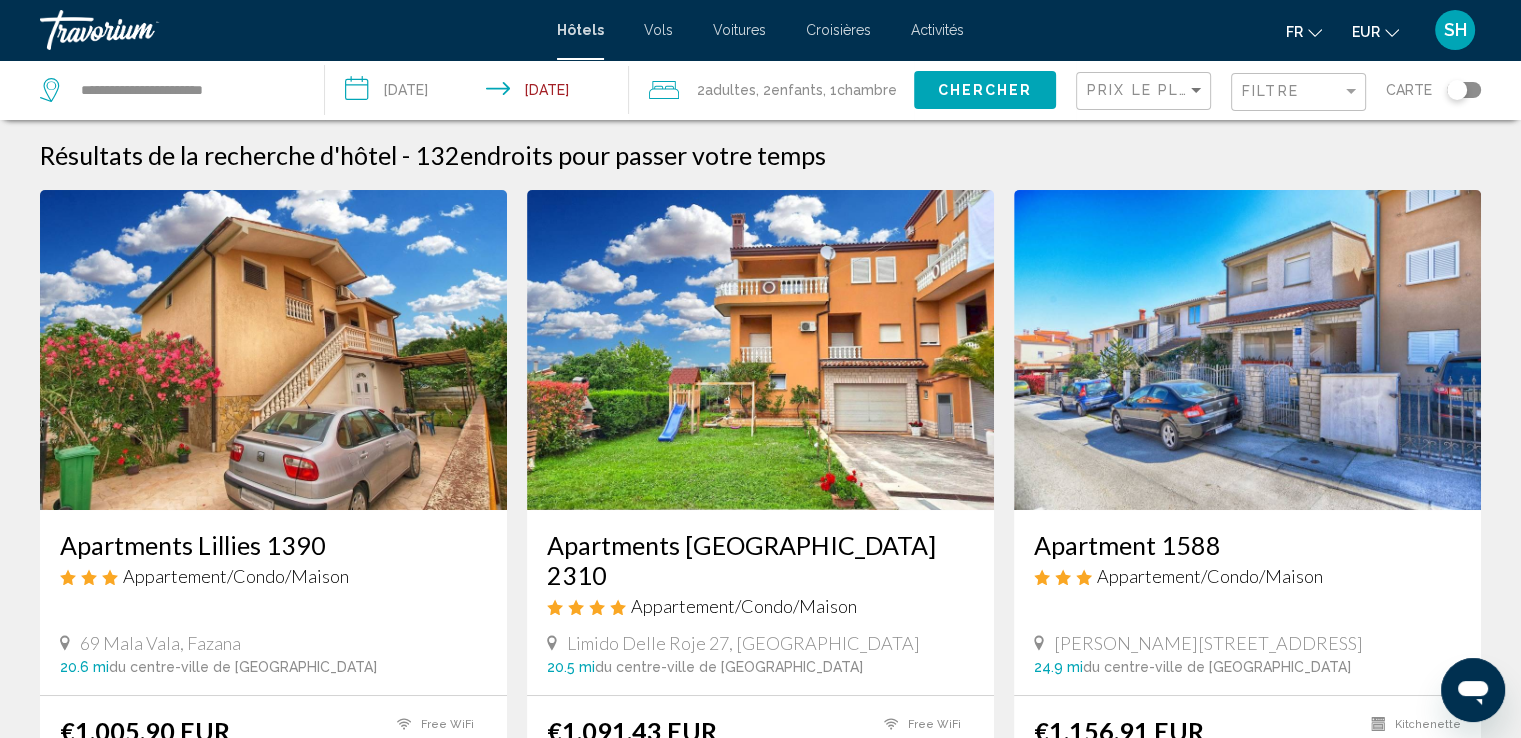 click on "**********" 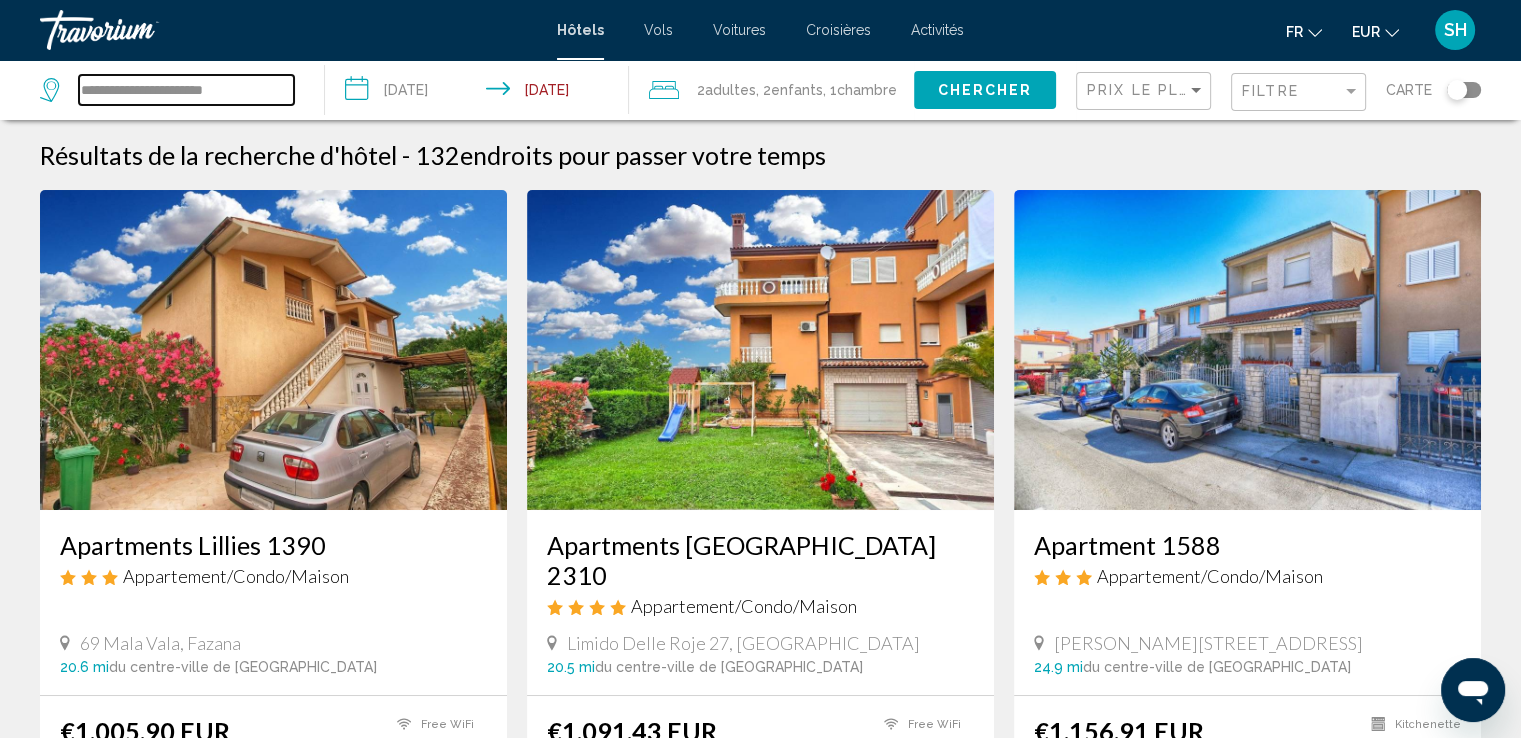 click on "**********" at bounding box center [186, 90] 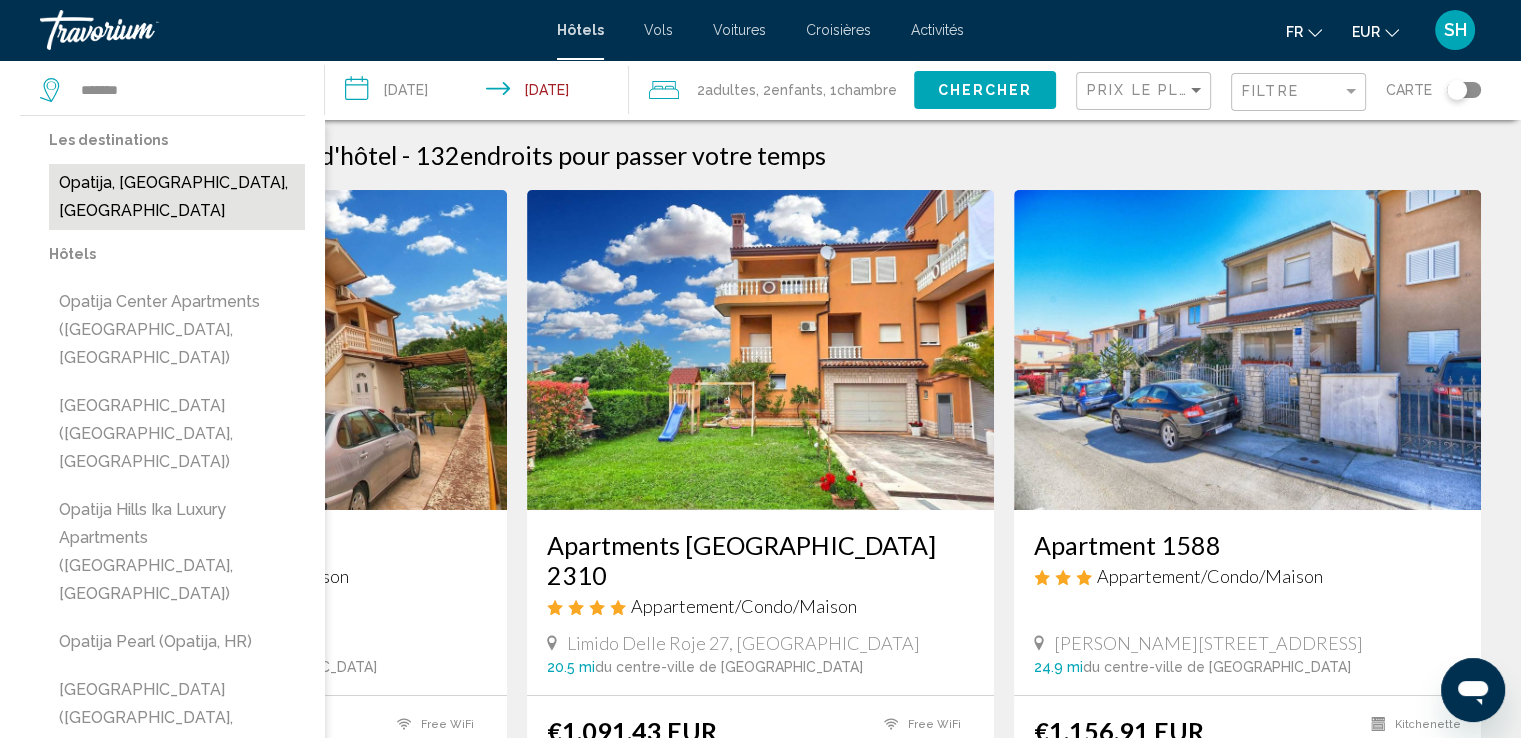 click on "Opatija, [GEOGRAPHIC_DATA], [GEOGRAPHIC_DATA]" at bounding box center (177, 197) 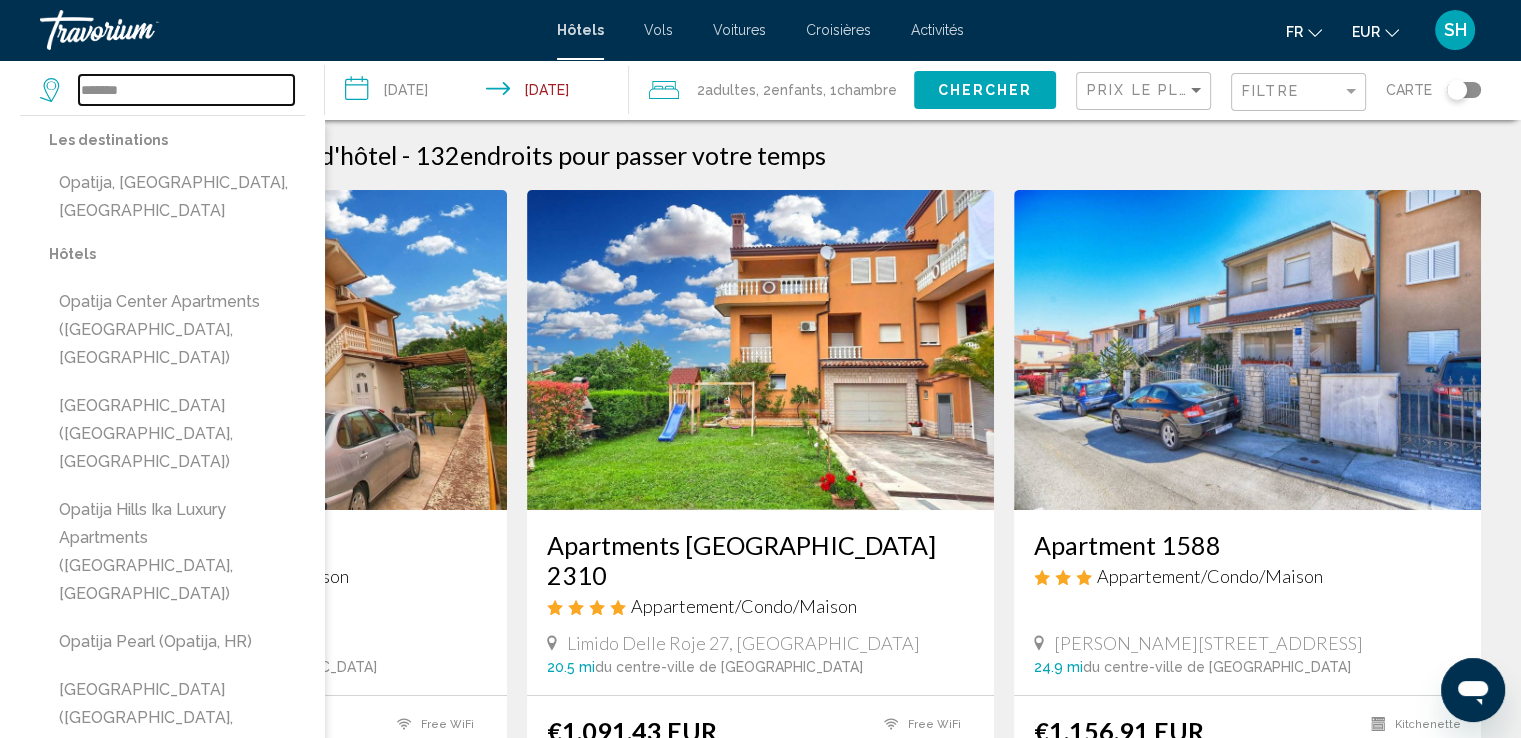 type on "**********" 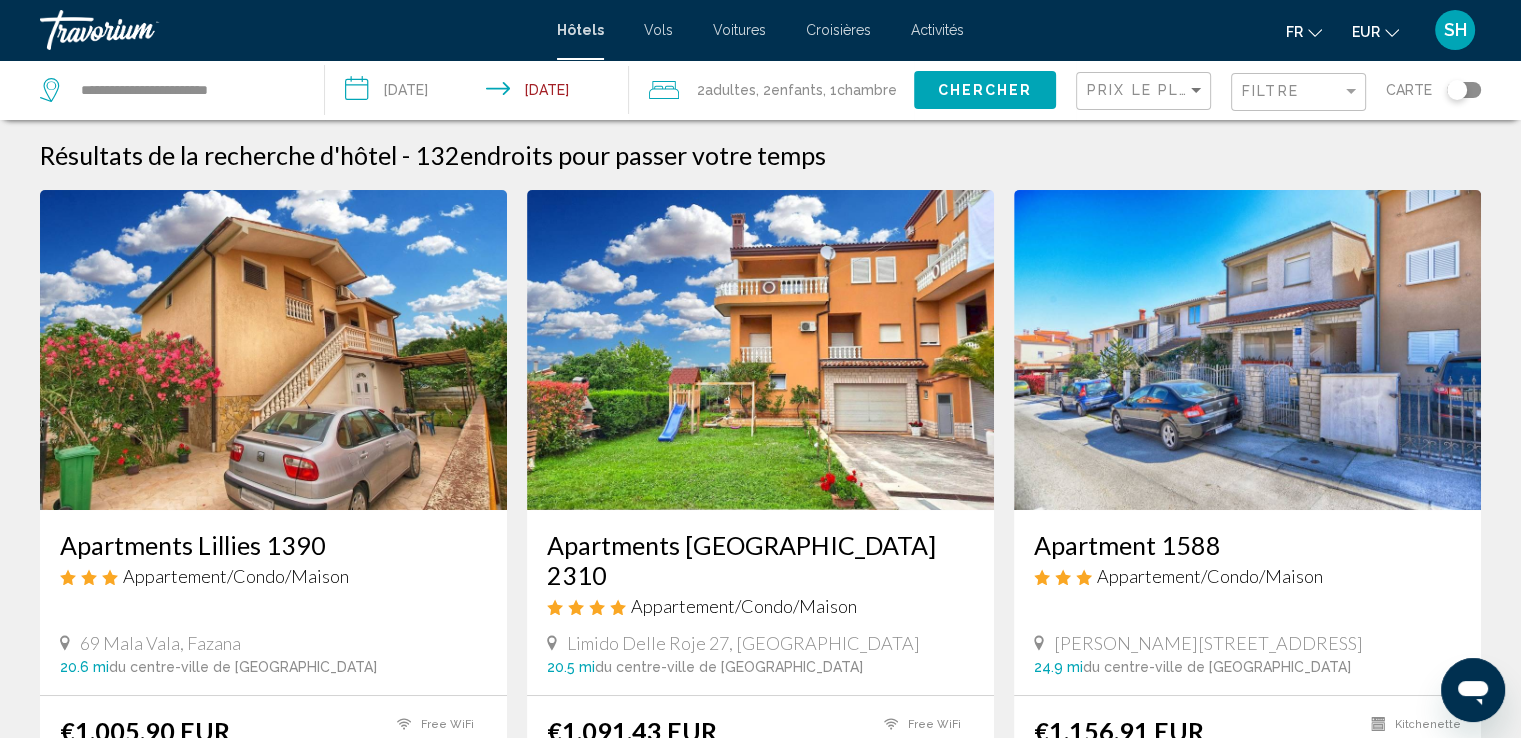 click on "Chercher" 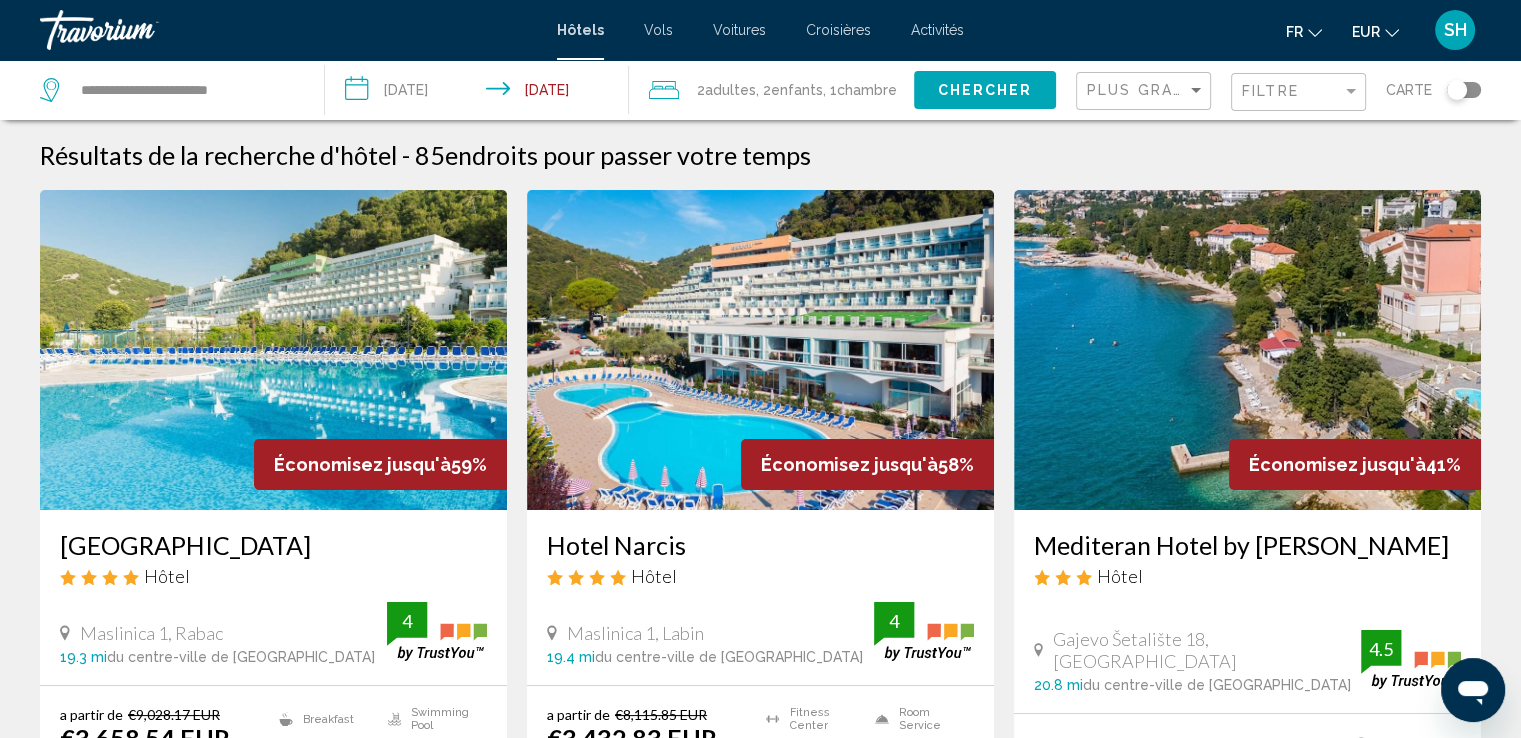 click on "Plus grandes économies" 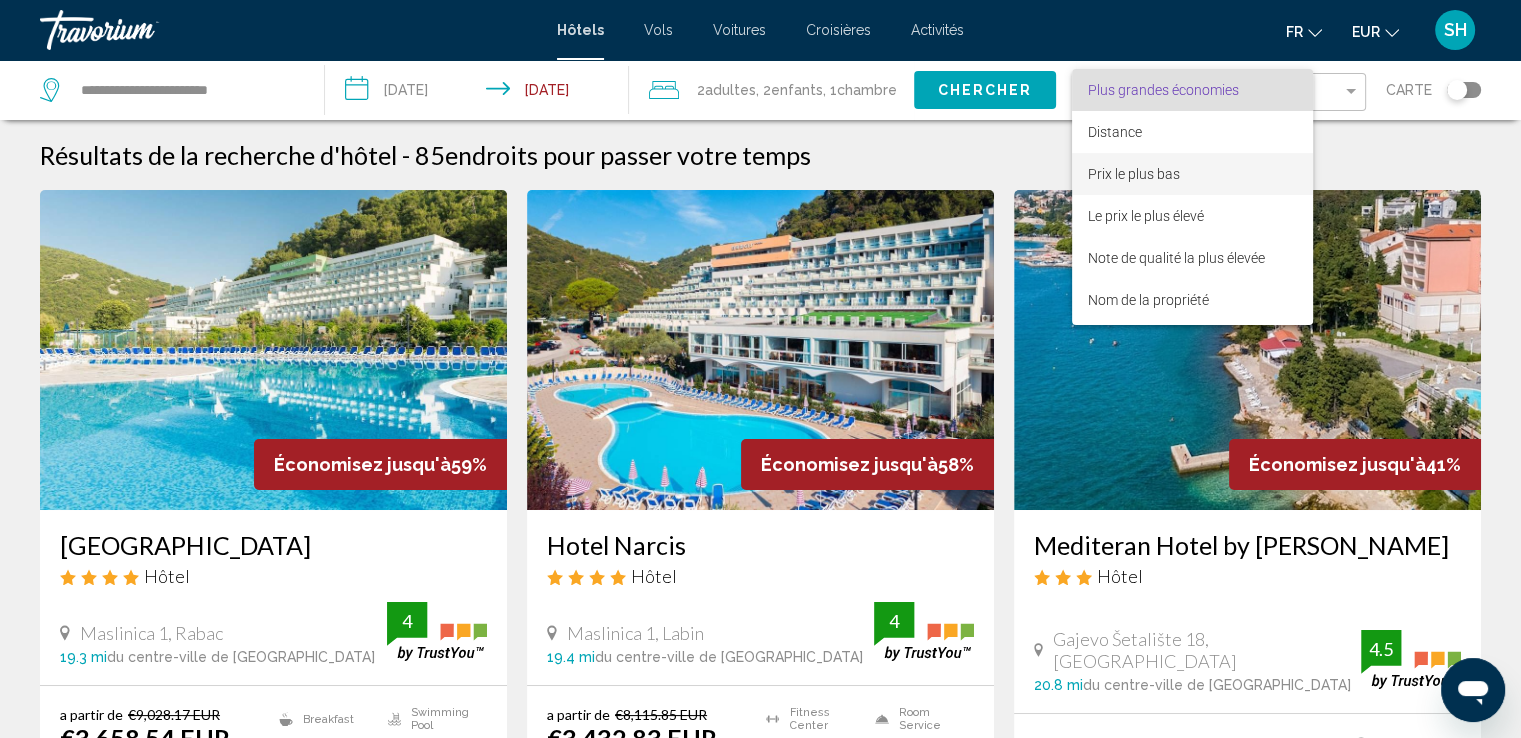 click on "Prix le plus bas" at bounding box center (1192, 174) 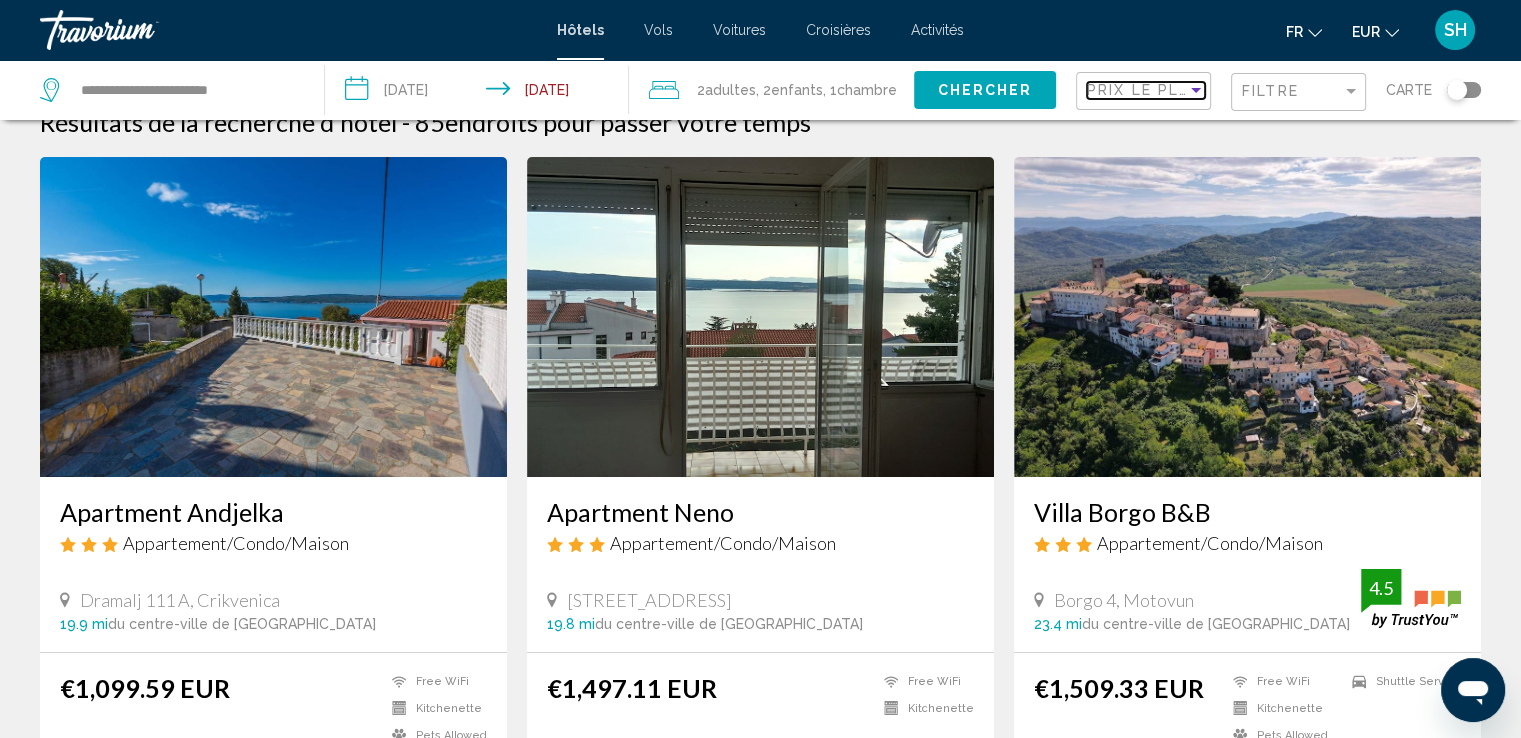 scroll, scrollTop: 0, scrollLeft: 0, axis: both 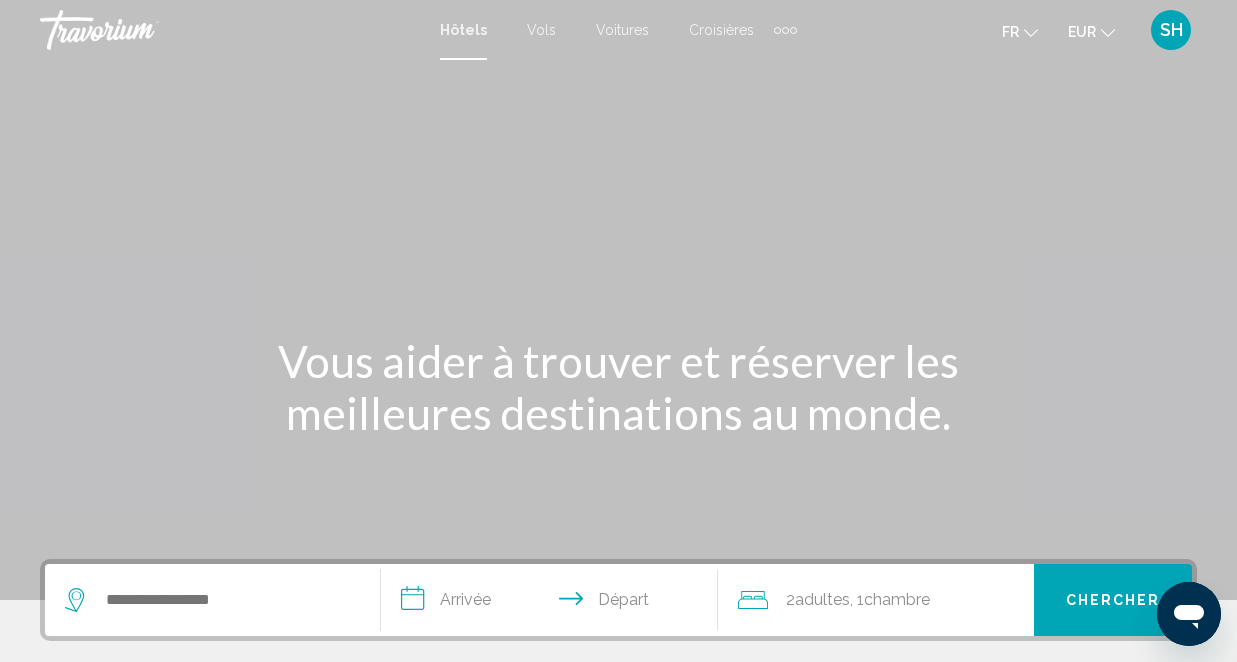 click on "Voitures" at bounding box center (622, 30) 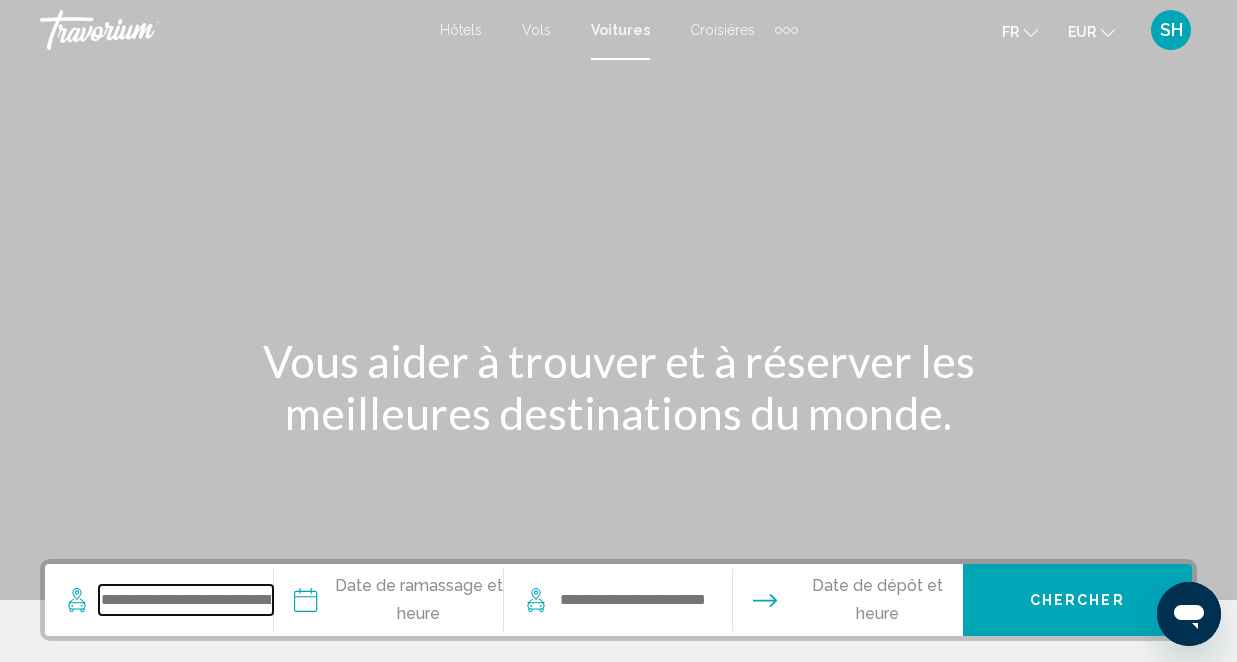 click at bounding box center (186, 600) 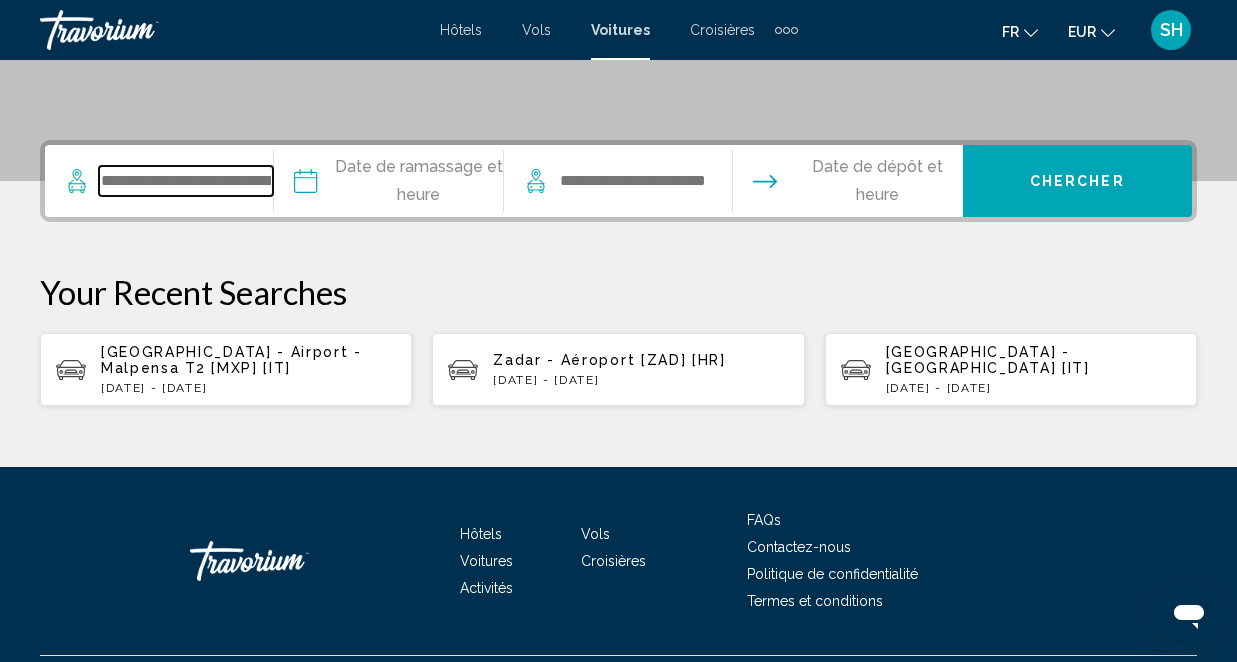scroll, scrollTop: 424, scrollLeft: 0, axis: vertical 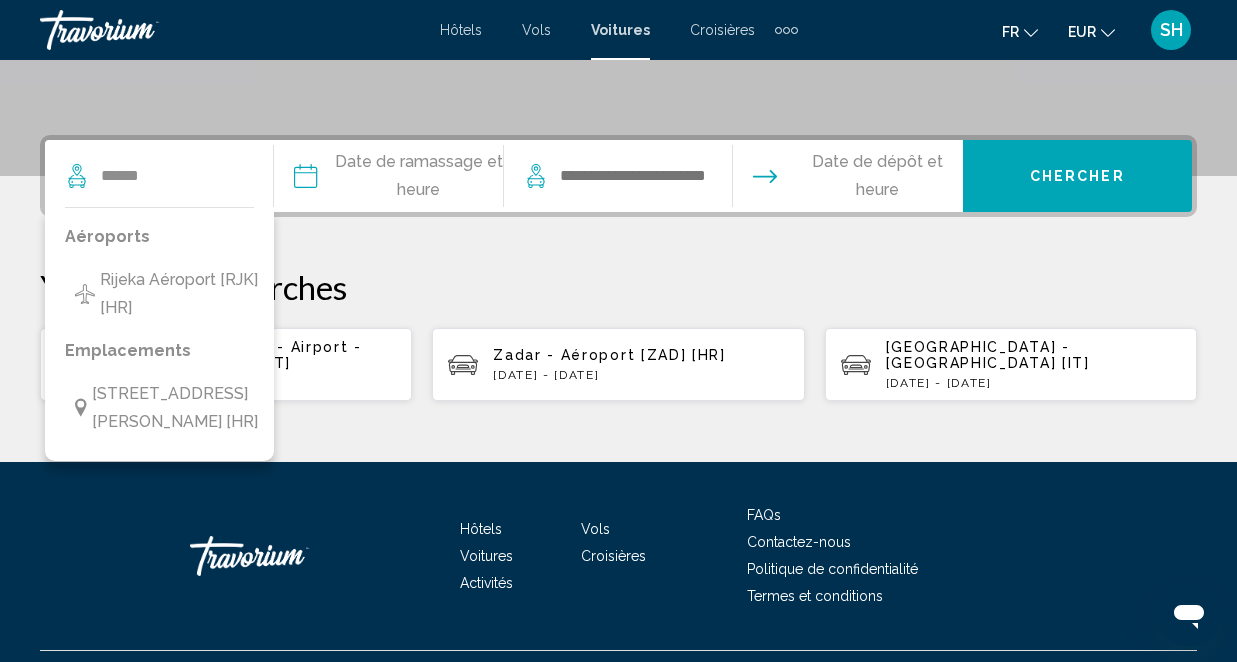 drag, startPoint x: 161, startPoint y: 276, endPoint x: 204, endPoint y: 255, distance: 47.853943 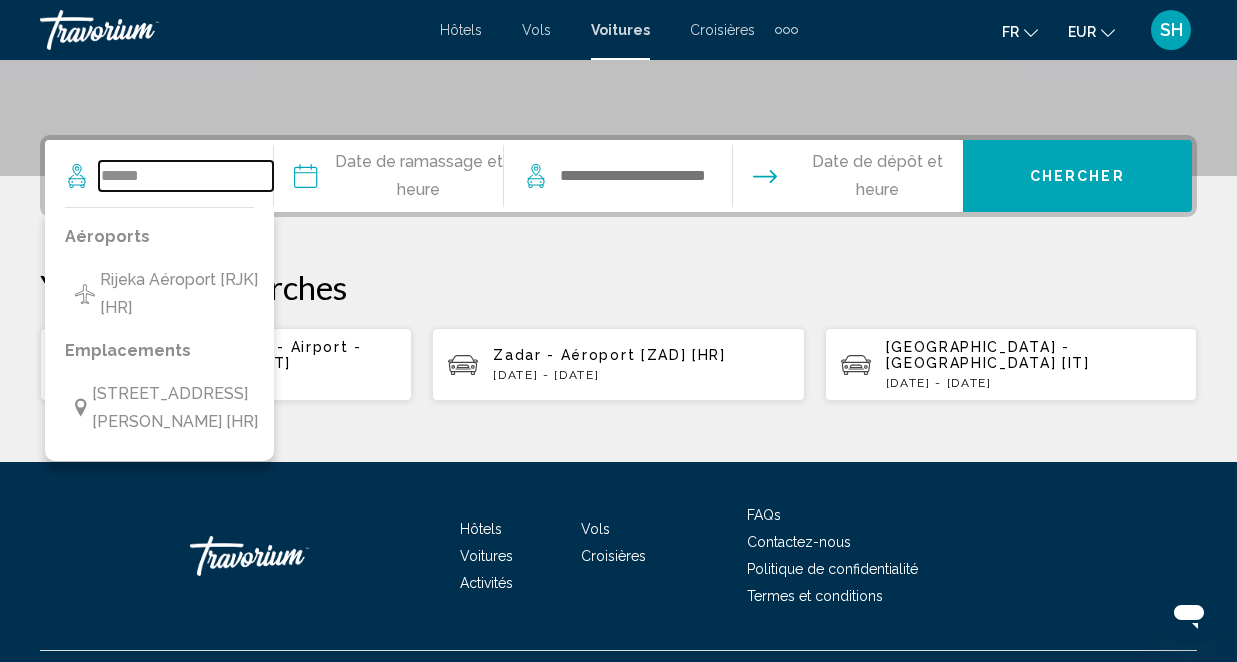 type on "**********" 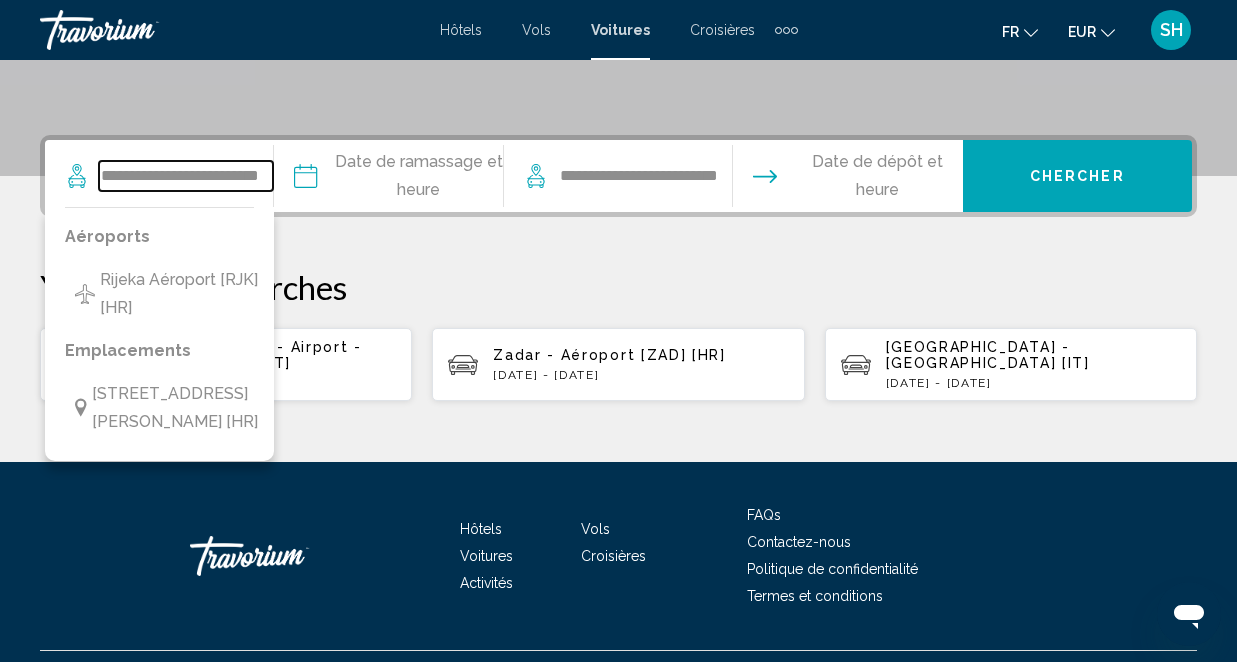 scroll, scrollTop: 469, scrollLeft: 0, axis: vertical 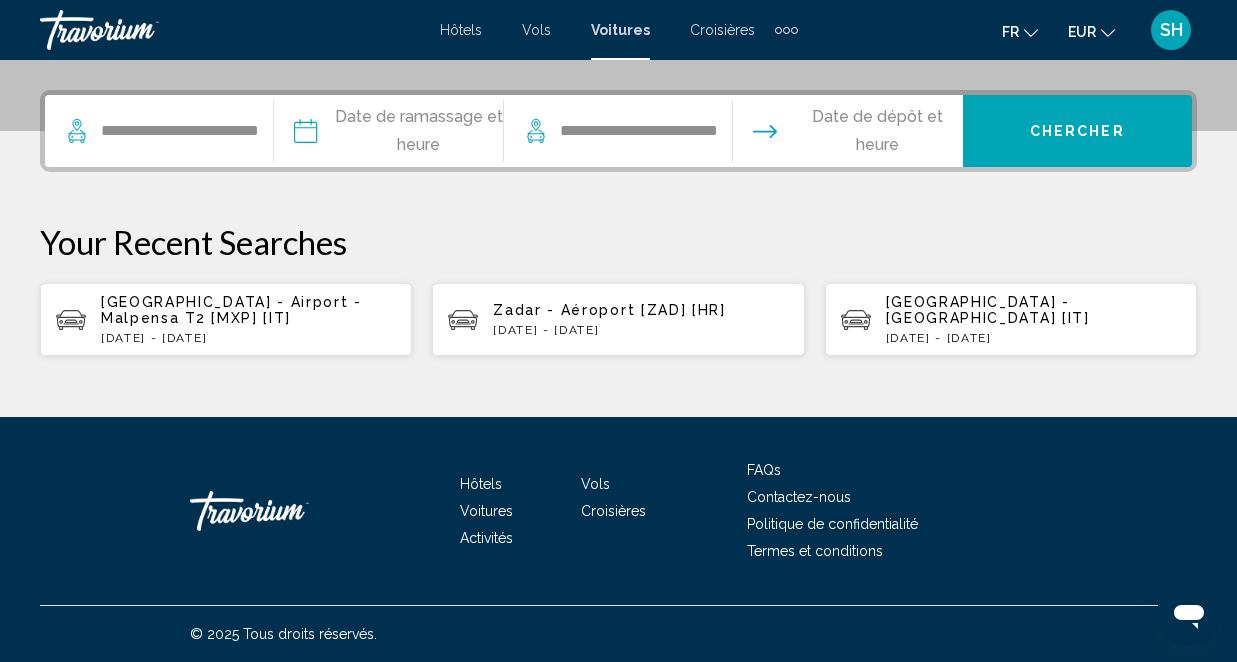 click at bounding box center [387, 134] 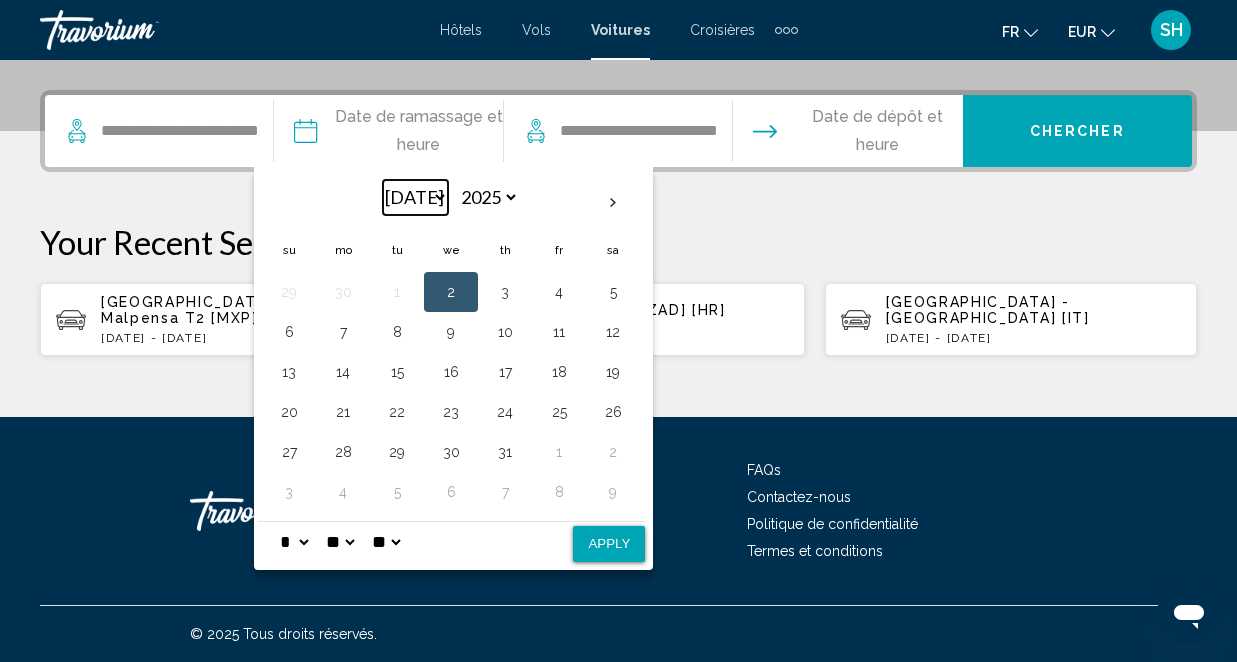 drag, startPoint x: 447, startPoint y: 197, endPoint x: 446, endPoint y: 212, distance: 15.033297 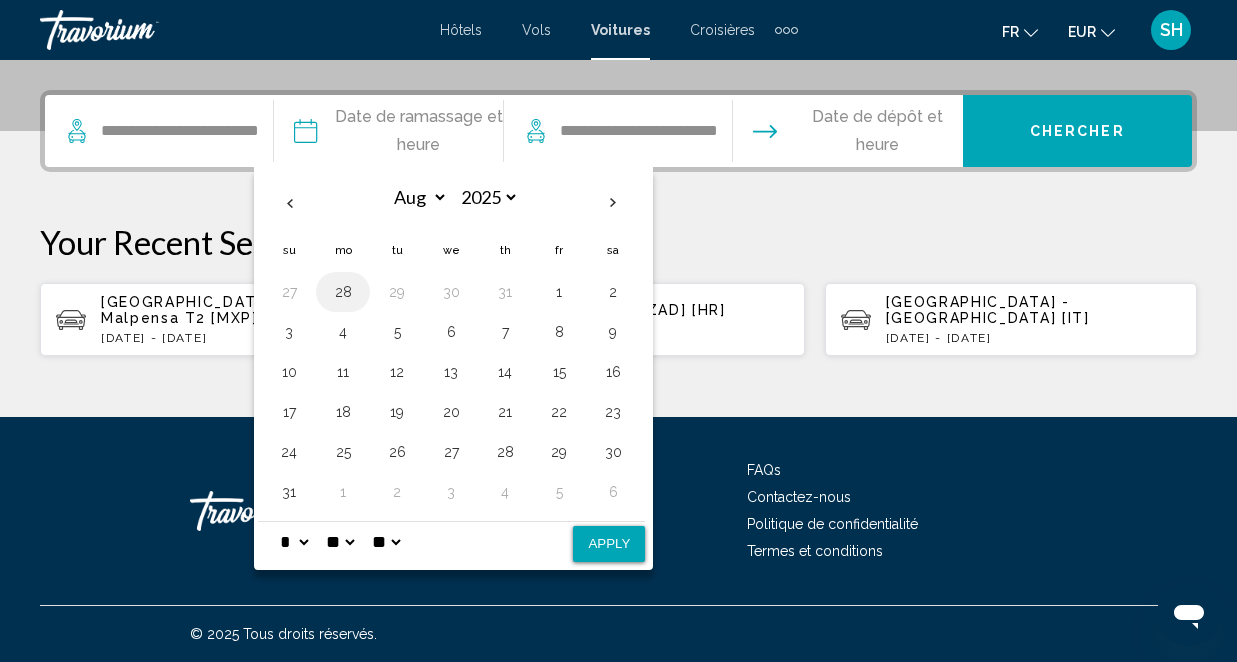 drag, startPoint x: 305, startPoint y: 411, endPoint x: 353, endPoint y: 294, distance: 126.46343 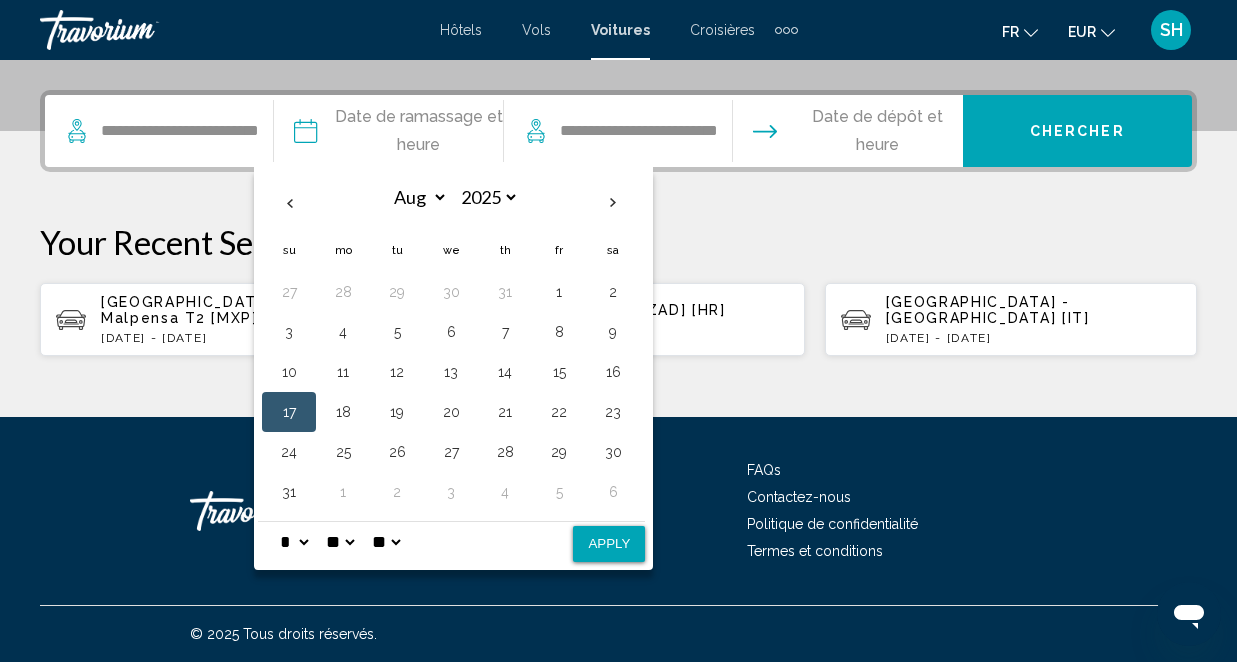 click on "* * * * * * * * * ** ** **" at bounding box center (294, 542) 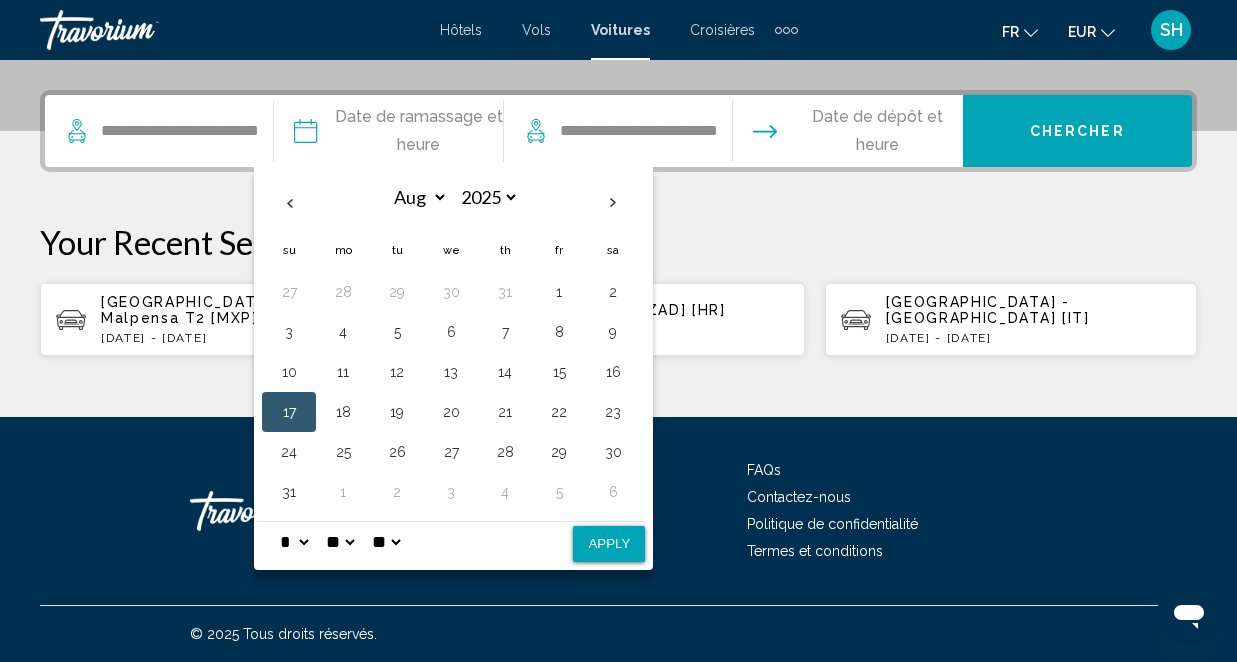 select on "*" 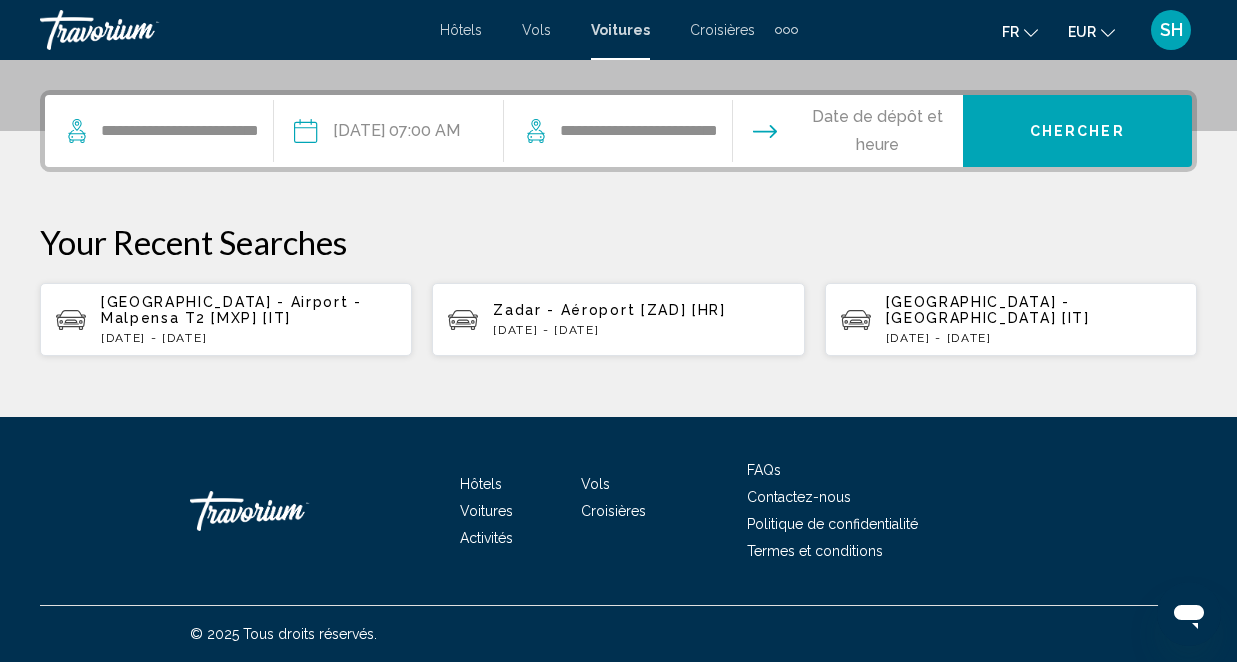 drag, startPoint x: 801, startPoint y: 148, endPoint x: 861, endPoint y: 154, distance: 60.299255 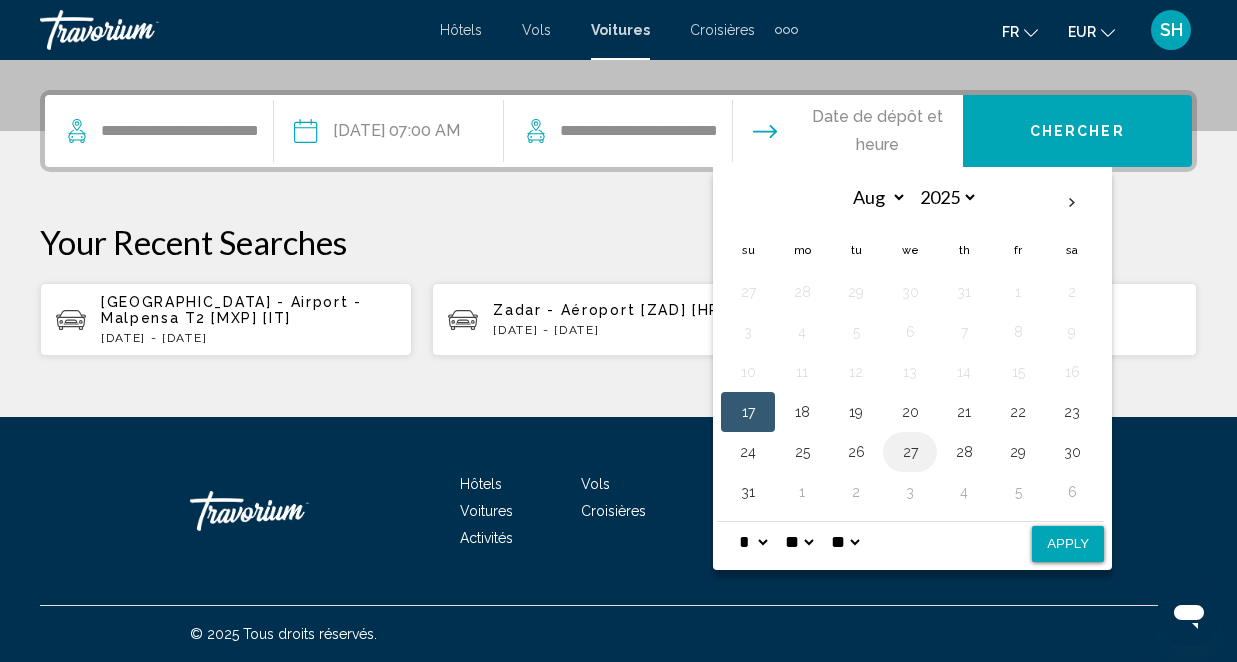 click on "27" at bounding box center [910, 452] 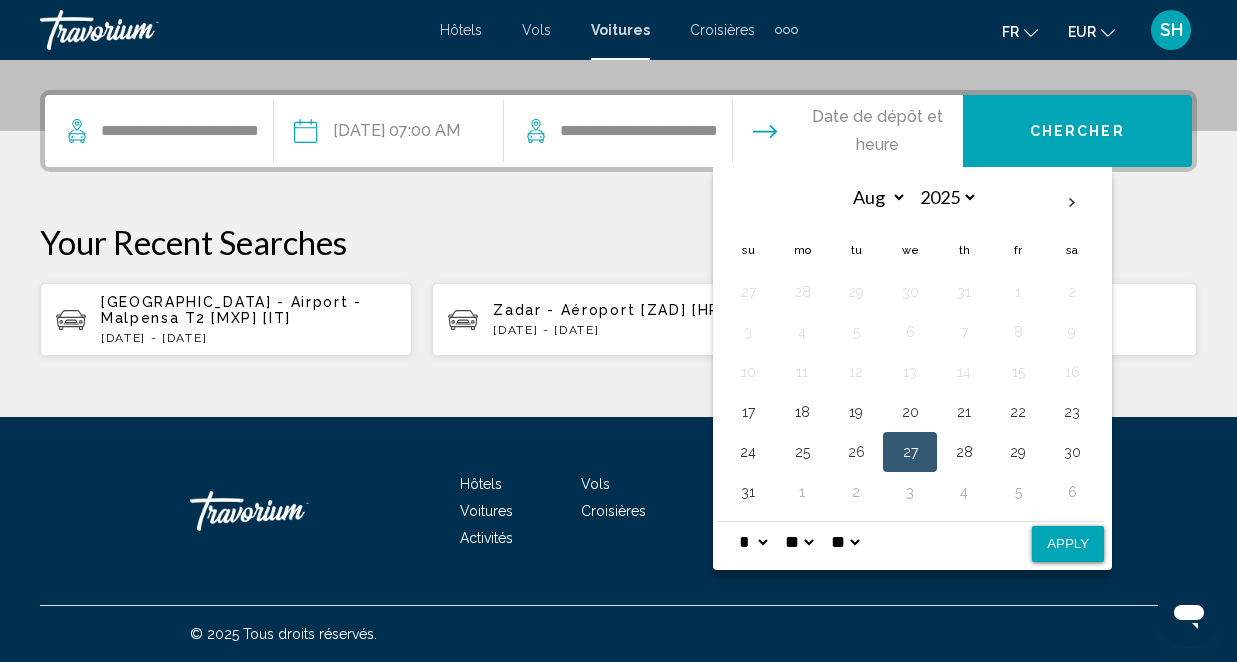 click on "* * * * * * * * * ** ** **" at bounding box center (753, 542) 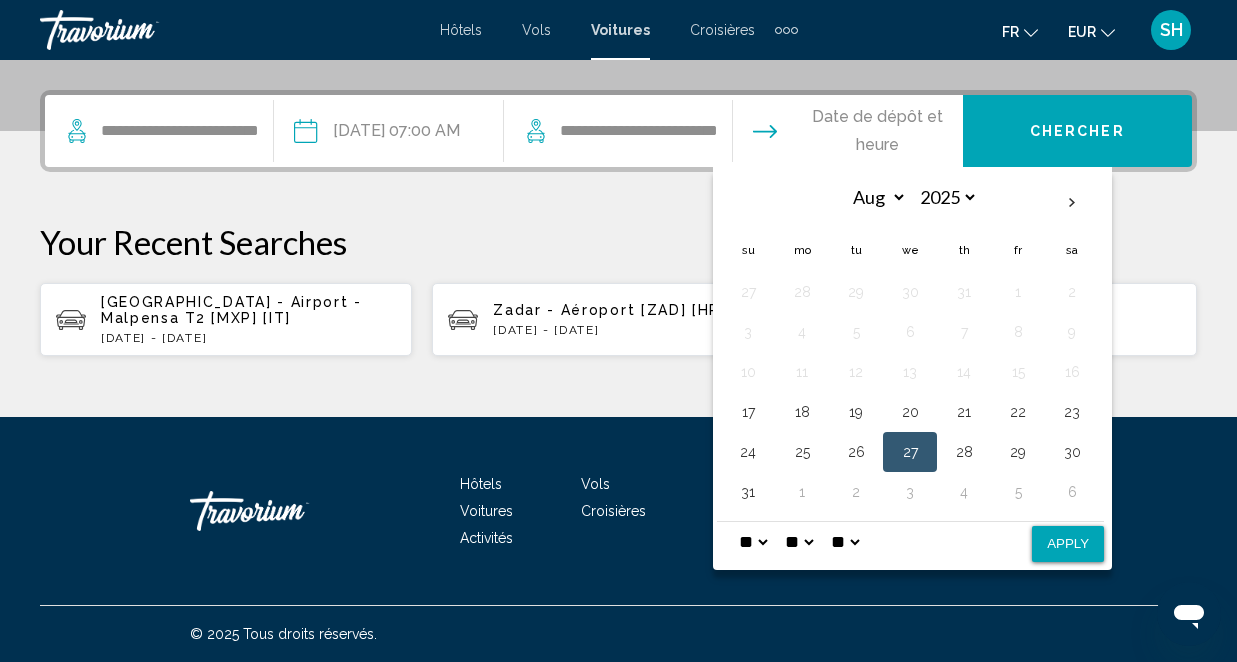 click on "* * * * * * * * * ** ** **" at bounding box center [753, 542] 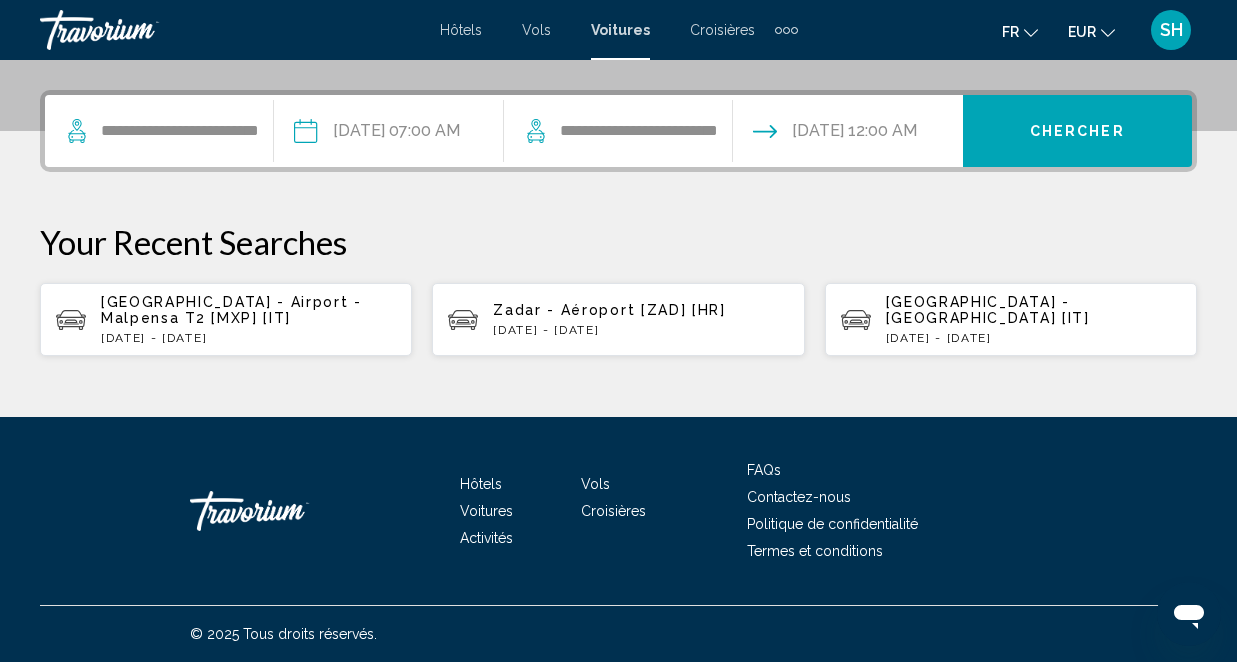 click on "Chercher" at bounding box center (1077, 131) 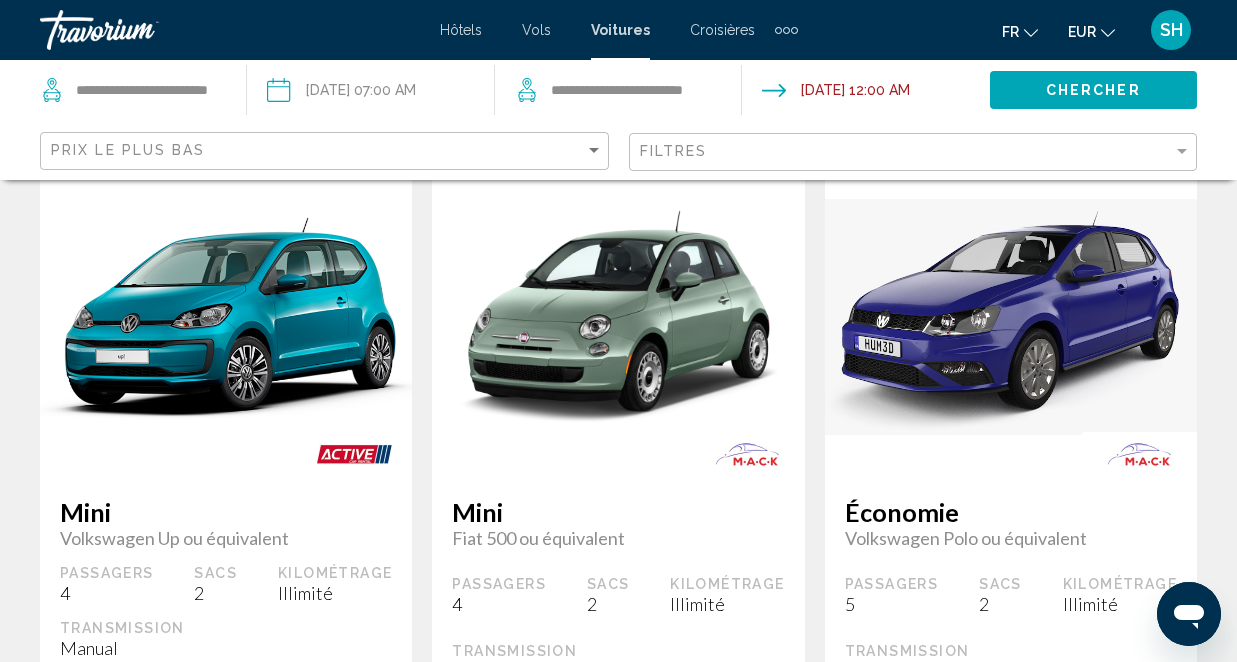 scroll, scrollTop: 0, scrollLeft: 0, axis: both 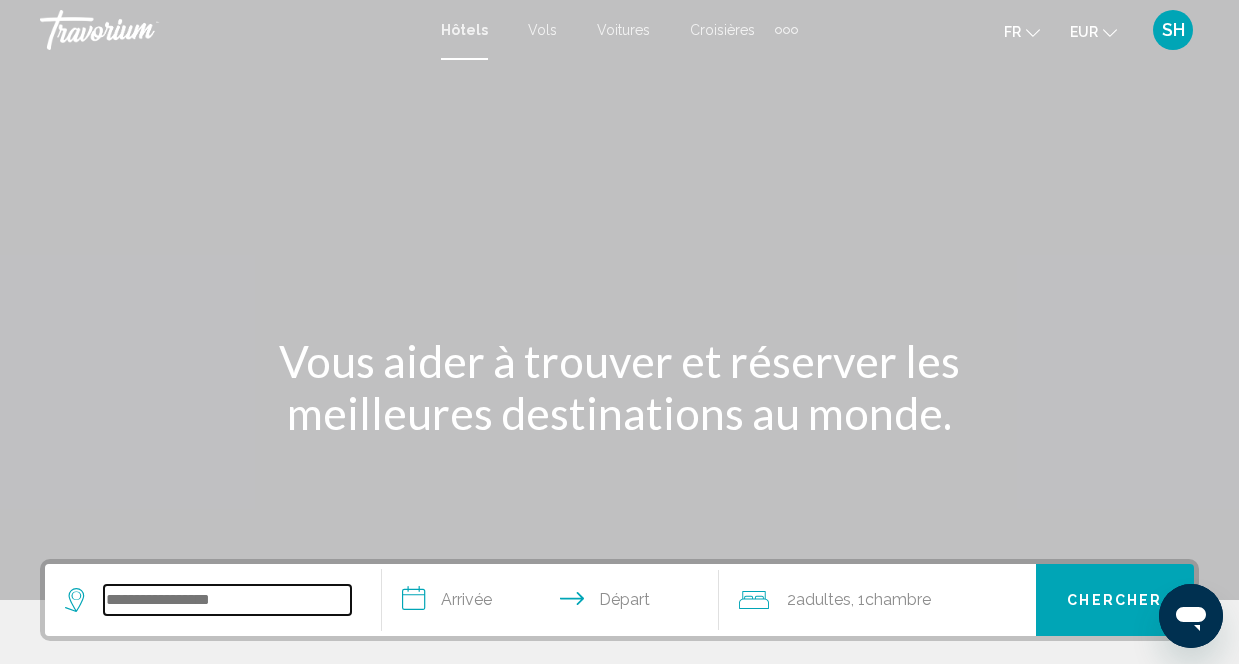click at bounding box center [227, 600] 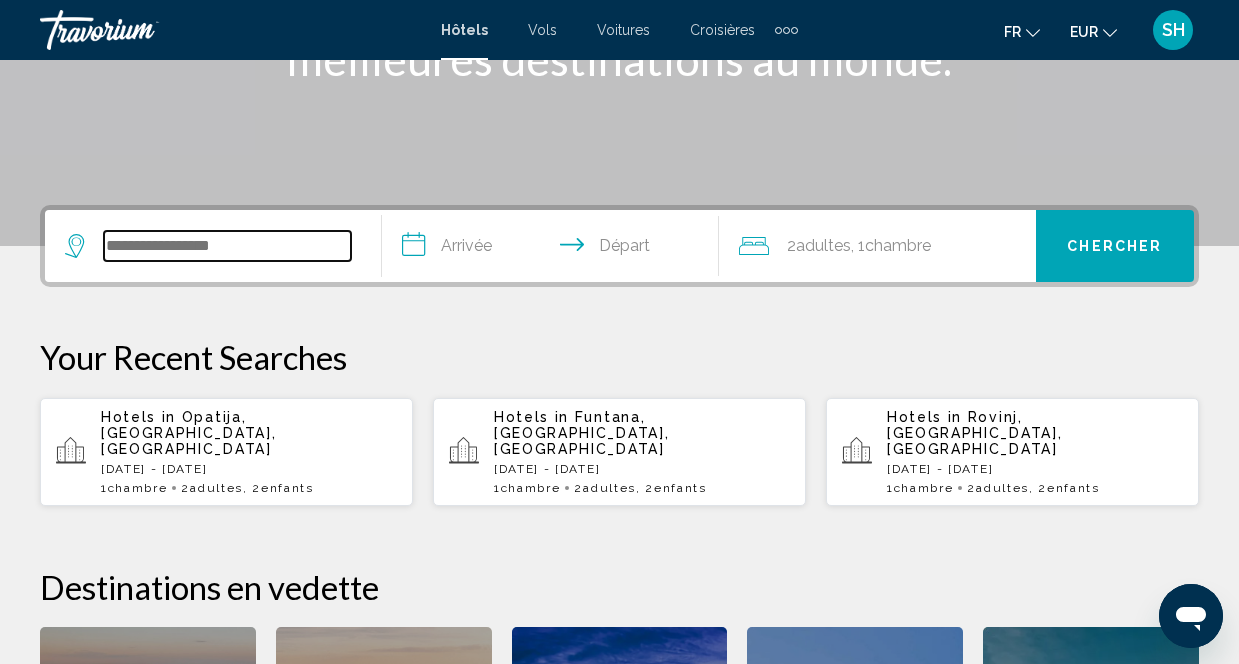 scroll, scrollTop: 494, scrollLeft: 0, axis: vertical 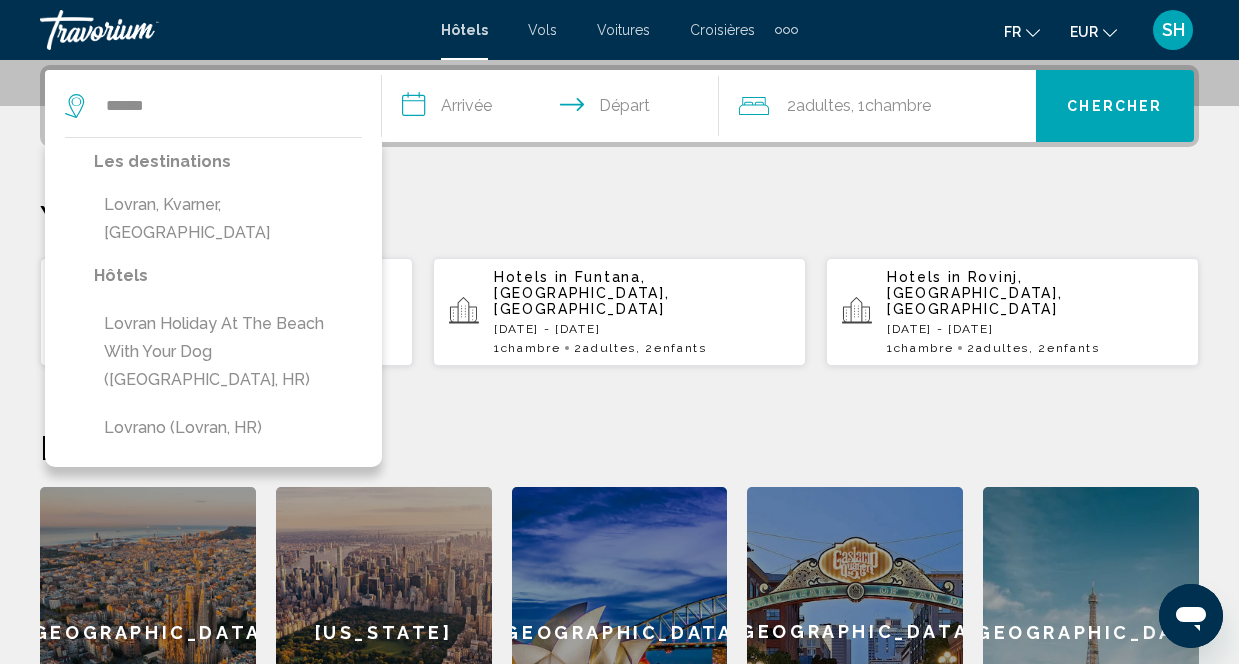 drag, startPoint x: 205, startPoint y: 210, endPoint x: 426, endPoint y: 204, distance: 221.08144 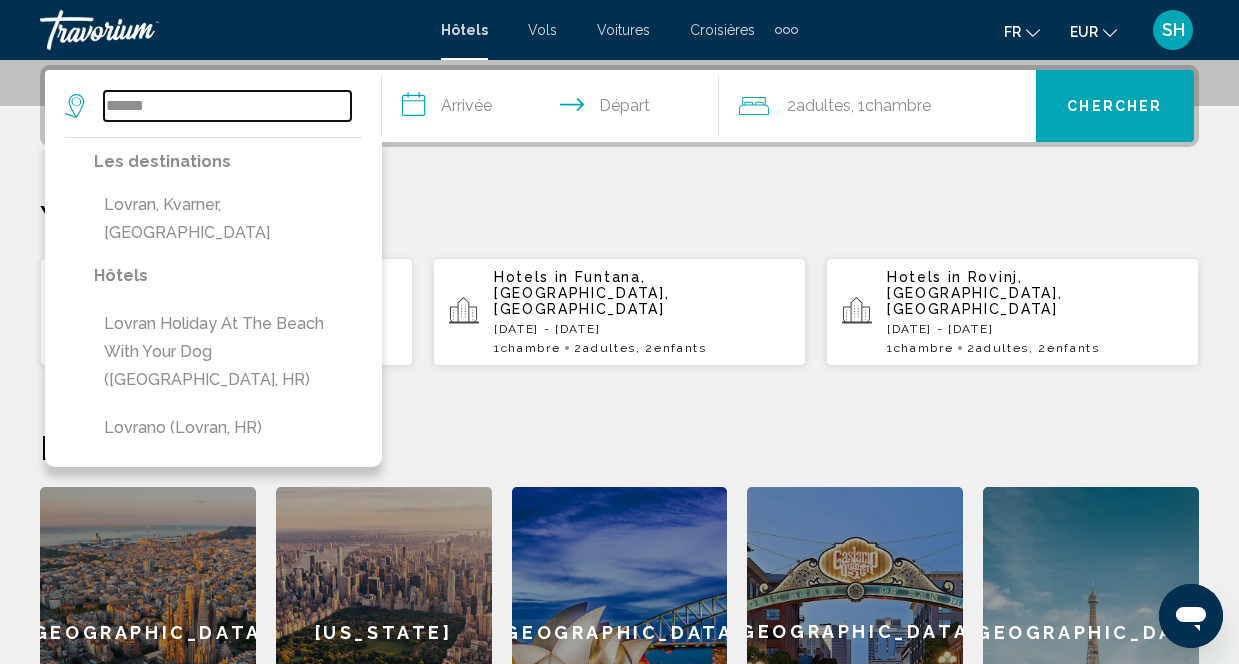 type on "**********" 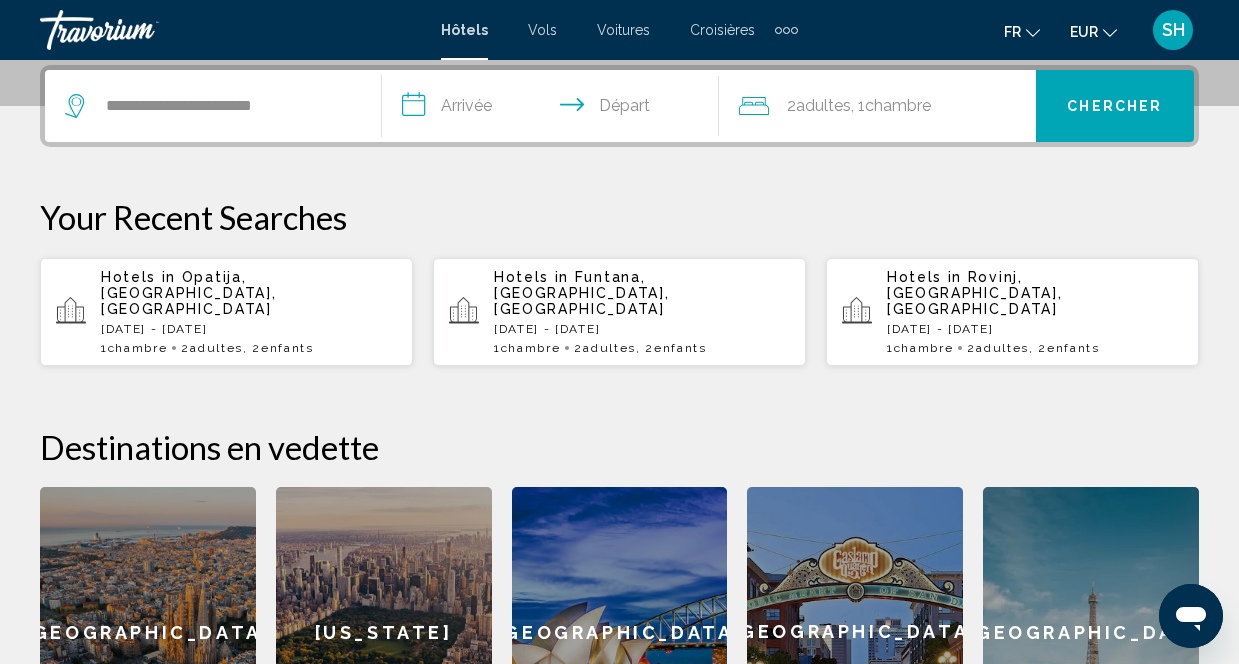 click on "**********" at bounding box center [554, 109] 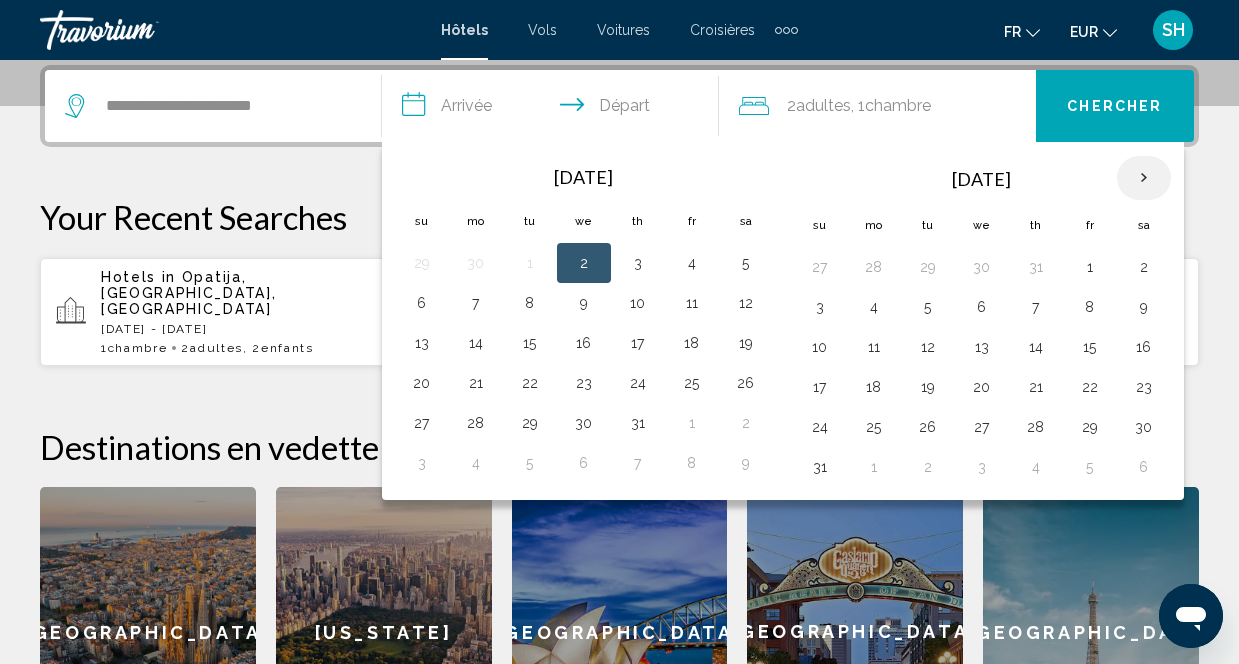 click at bounding box center (1144, 178) 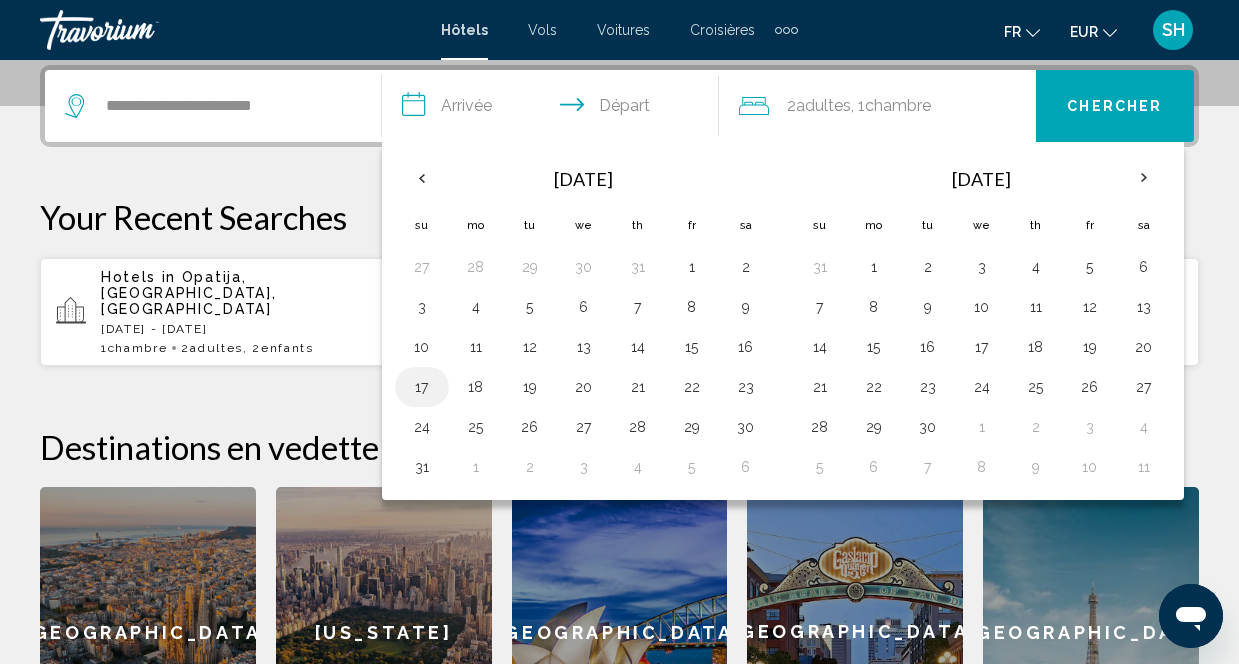 click on "17" at bounding box center (422, 387) 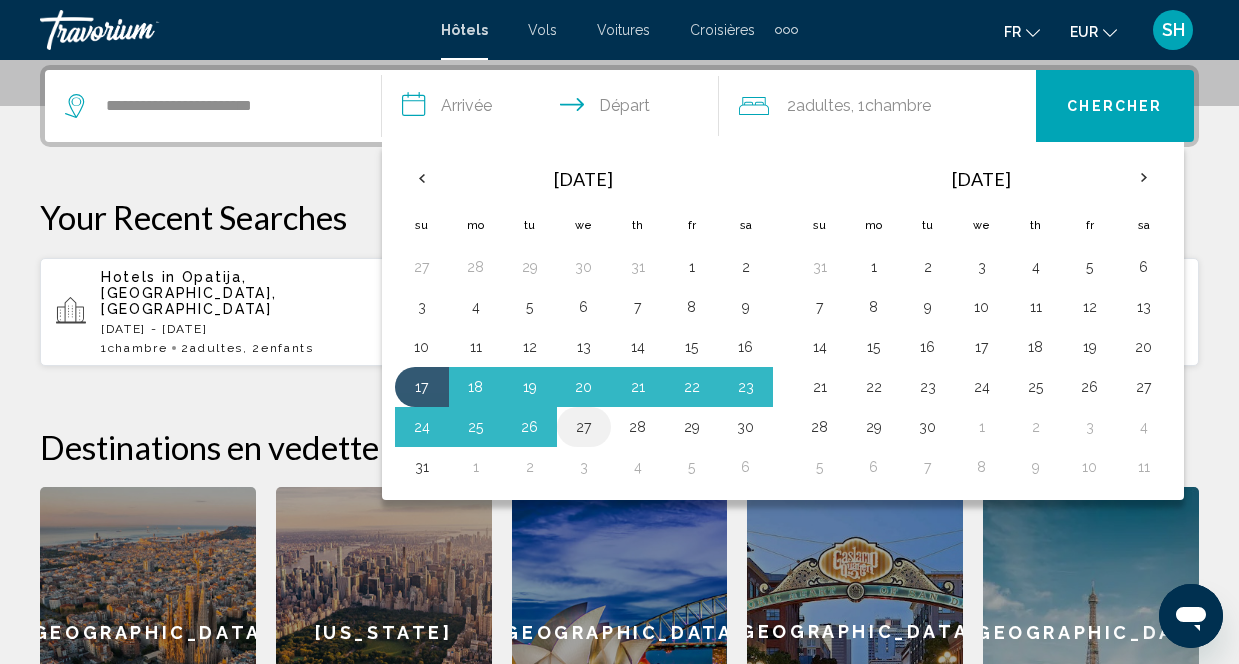 click on "27" at bounding box center (584, 427) 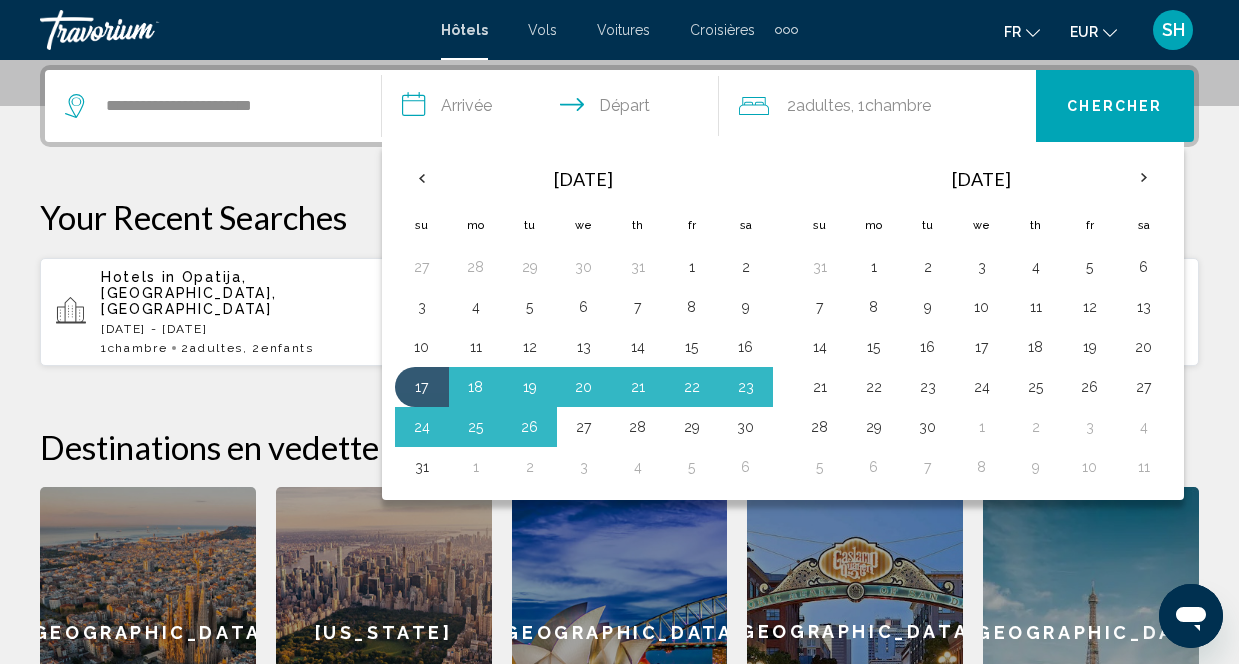 type on "**********" 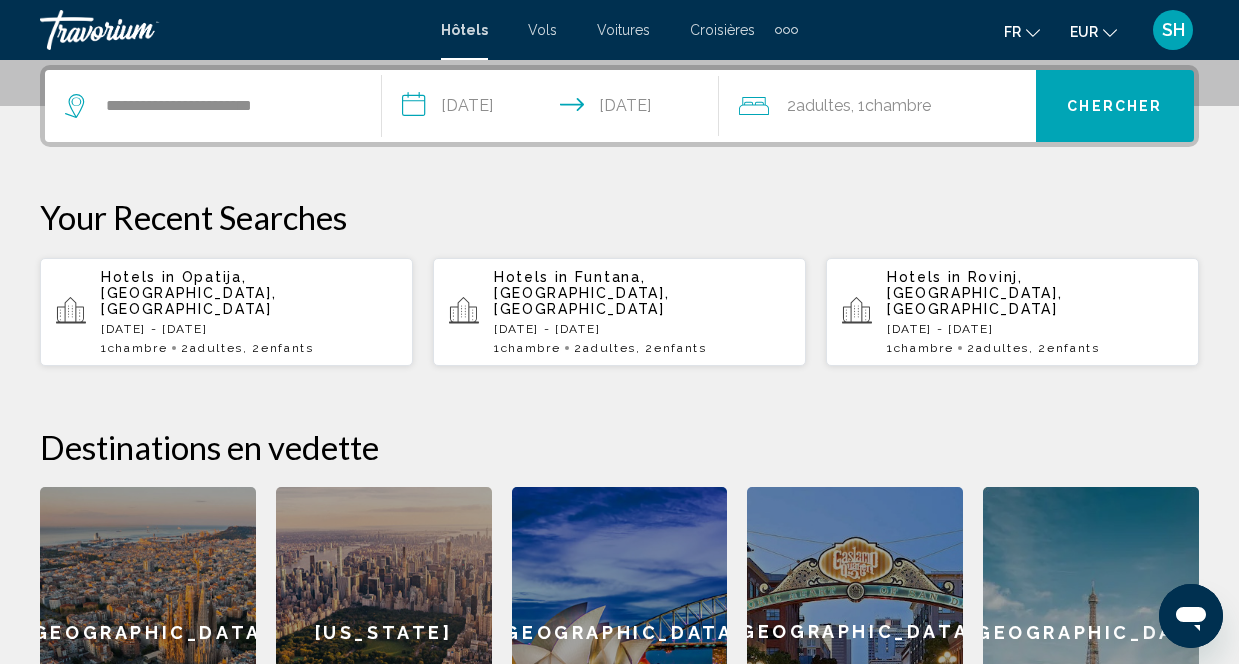 click on "Adultes" 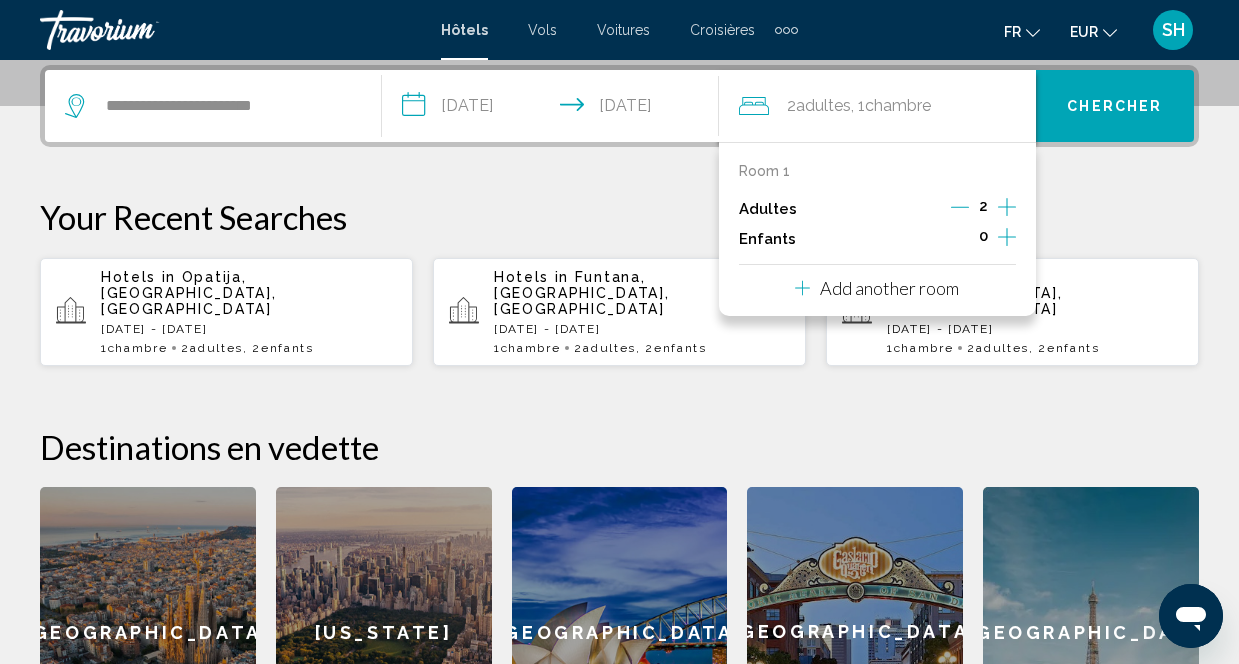 click 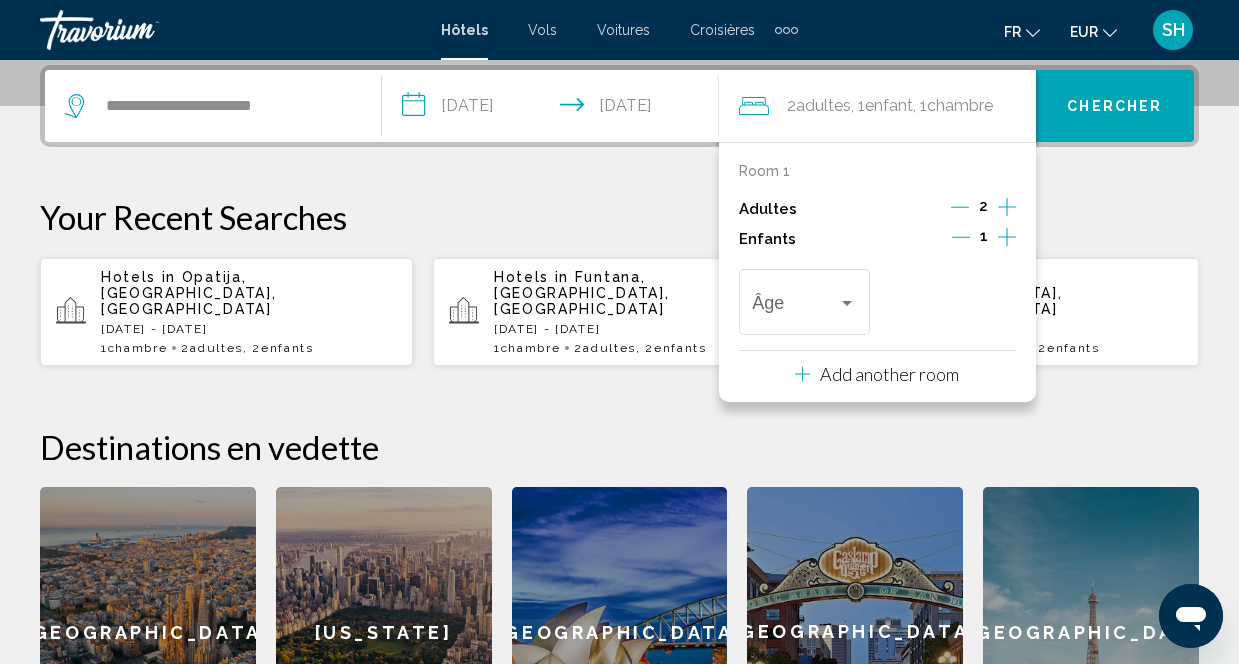 click 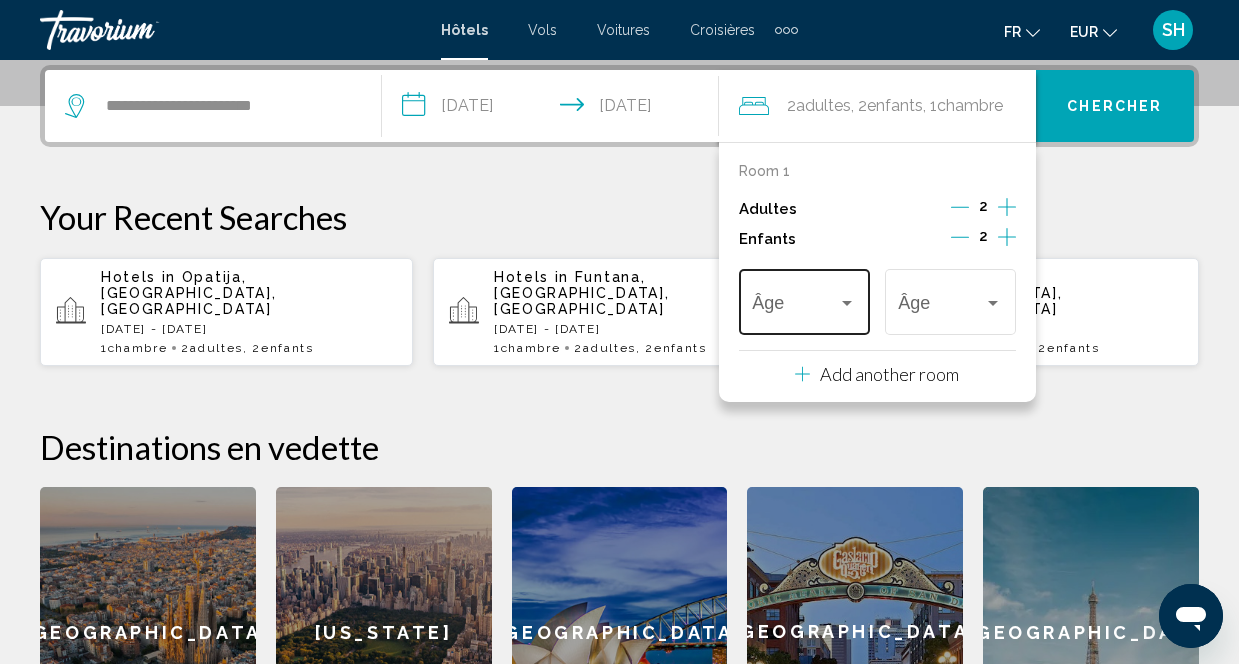 click on "Âge" at bounding box center (804, 299) 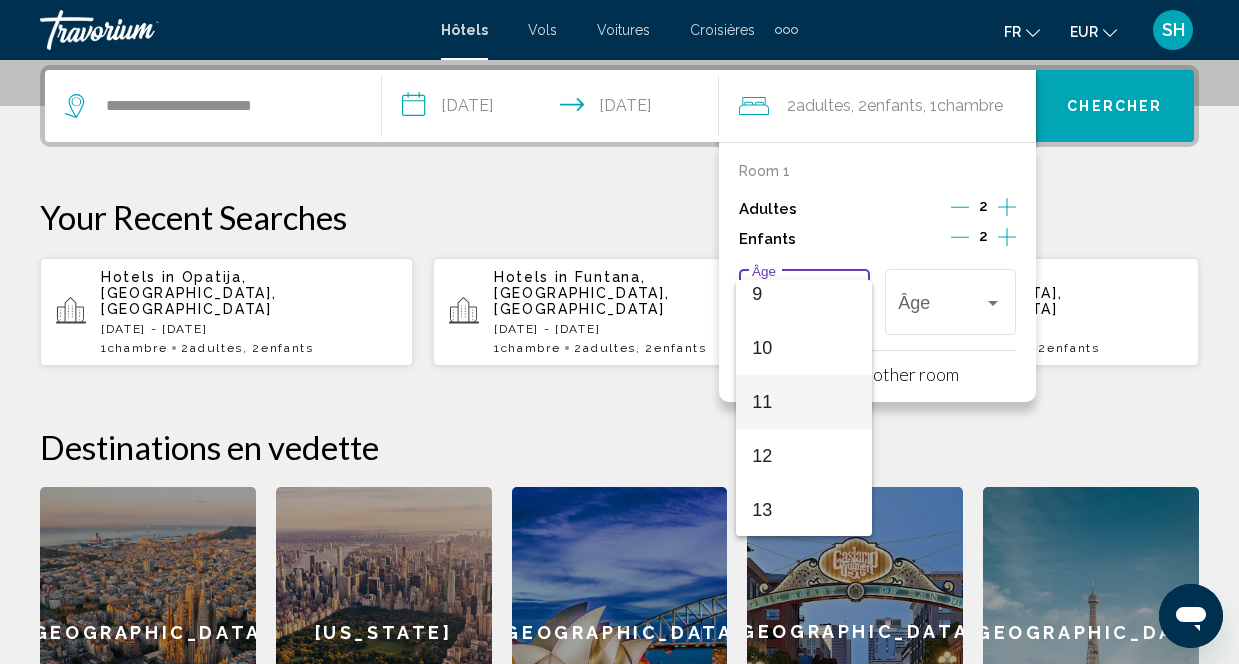 scroll, scrollTop: 500, scrollLeft: 0, axis: vertical 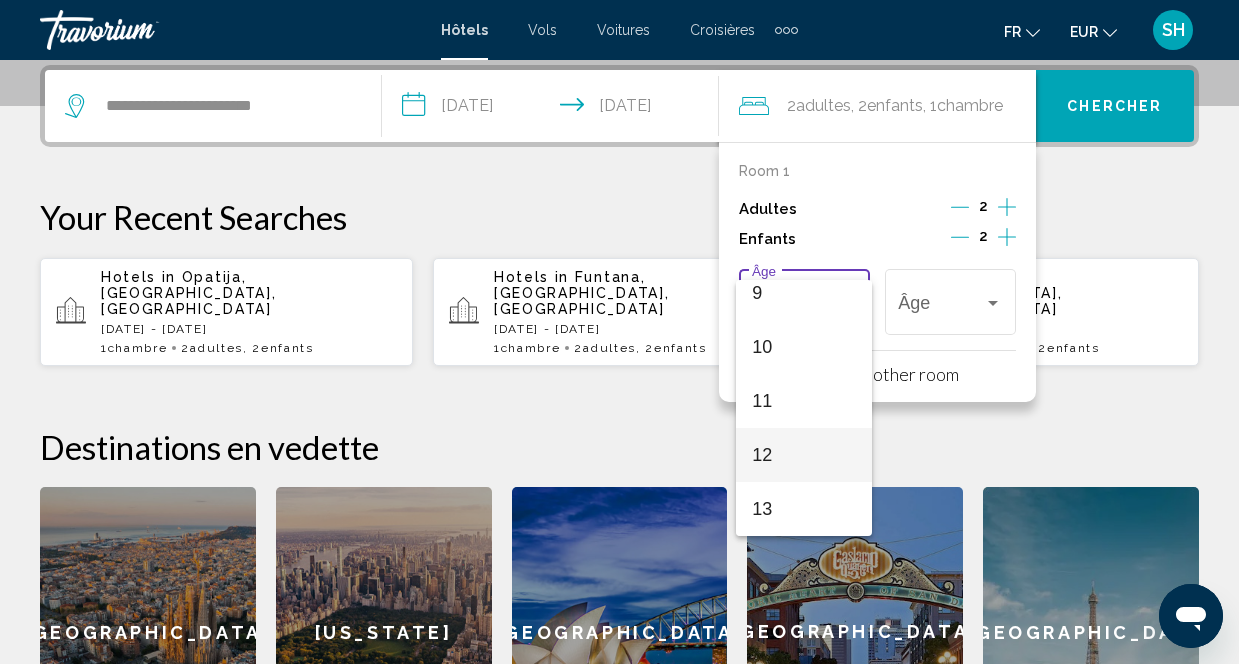 drag, startPoint x: 789, startPoint y: 456, endPoint x: 946, endPoint y: 387, distance: 171.49344 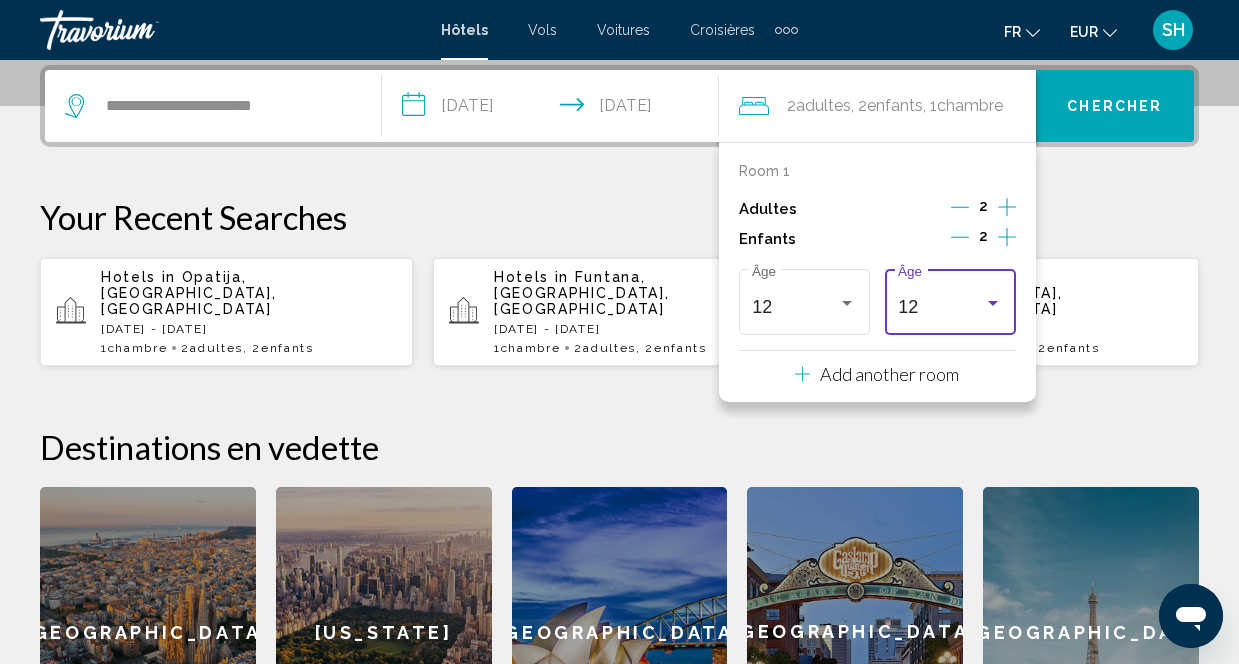 click on "12 Âge" at bounding box center [950, 299] 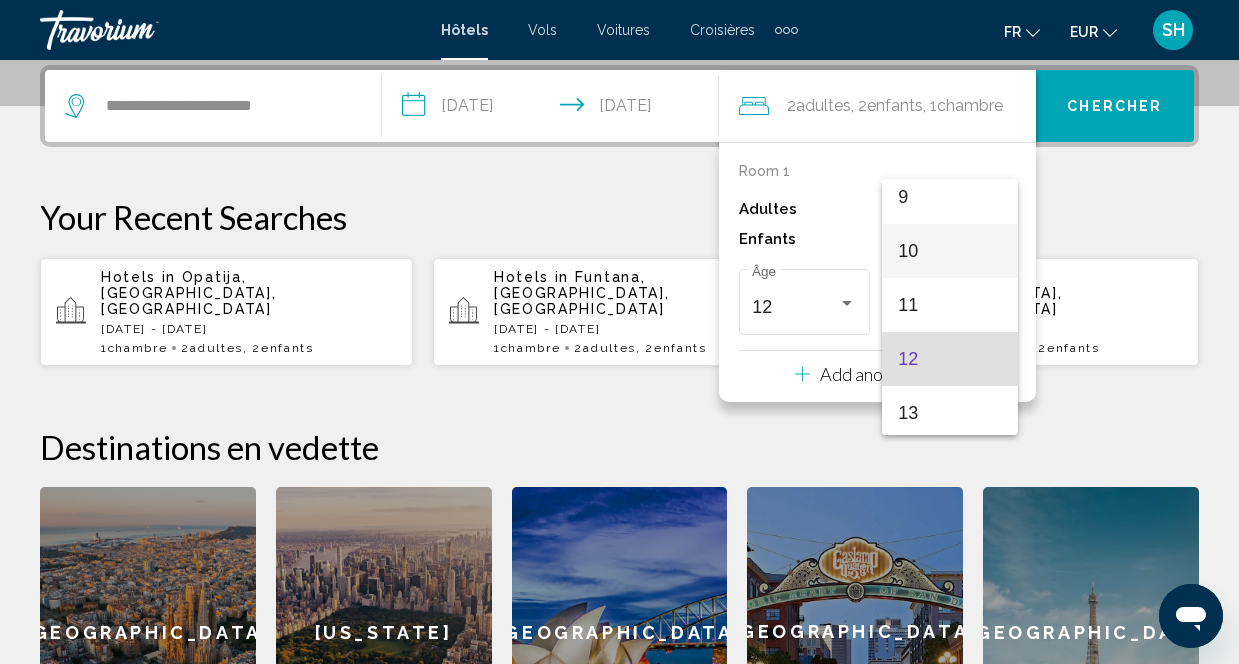 scroll, scrollTop: 447, scrollLeft: 0, axis: vertical 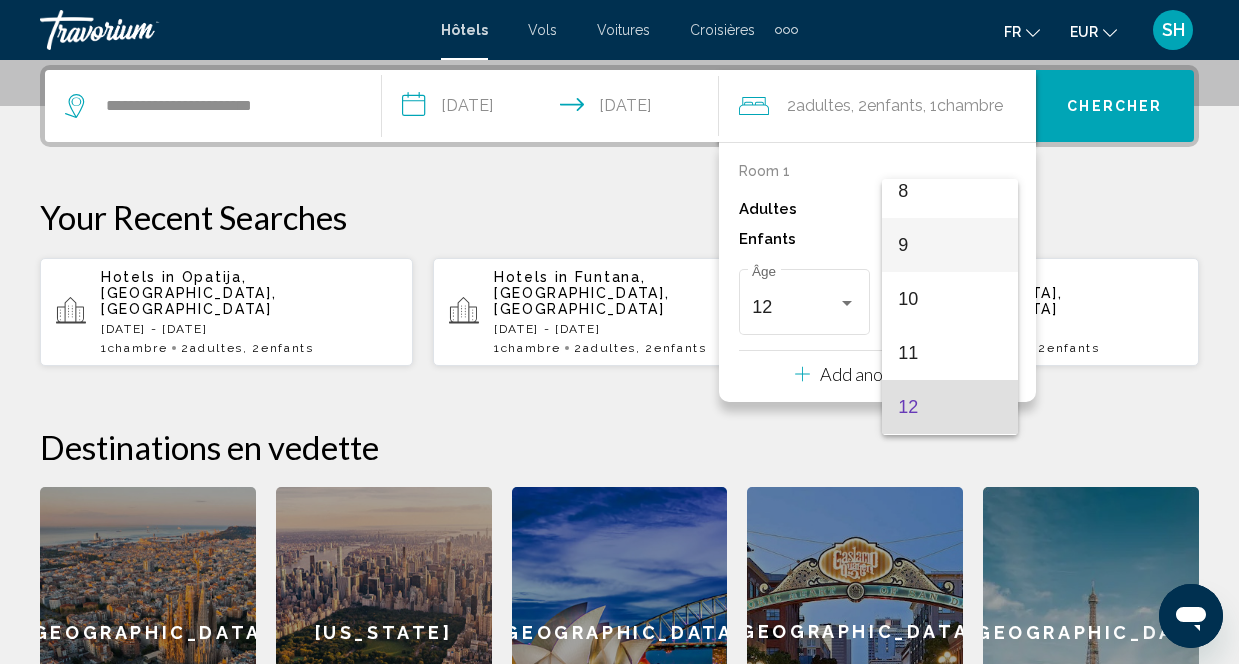 click on "9" at bounding box center [950, 245] 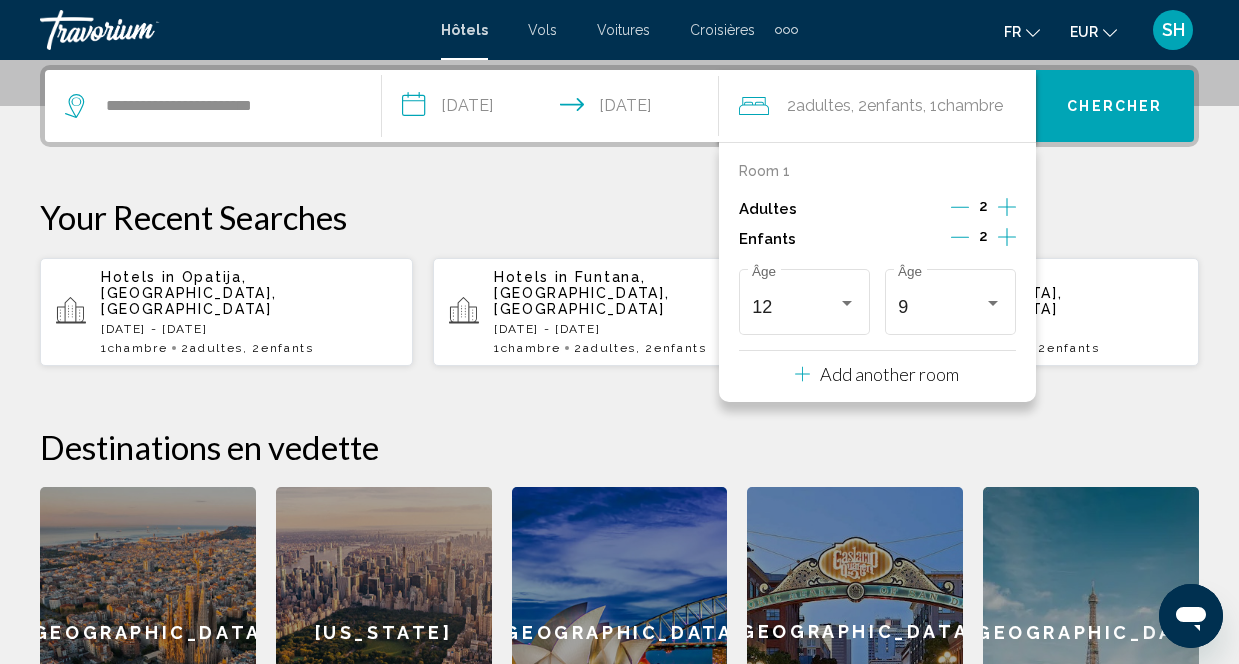 click on "Chercher" at bounding box center [1114, 107] 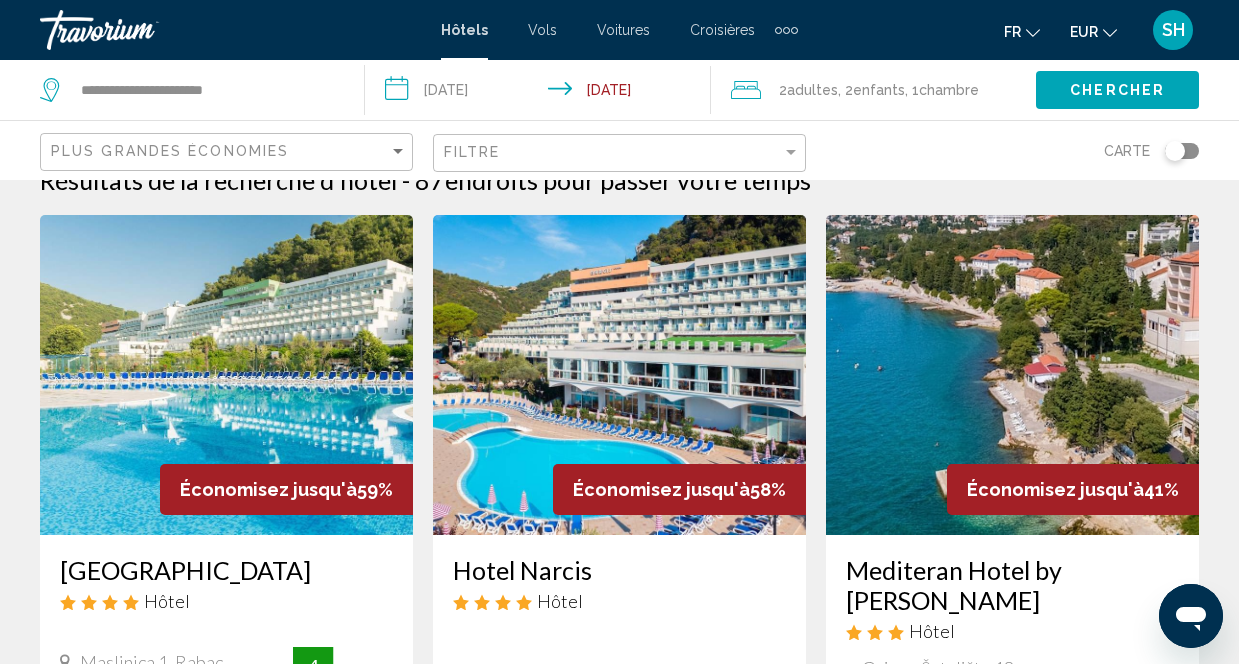 scroll, scrollTop: 0, scrollLeft: 0, axis: both 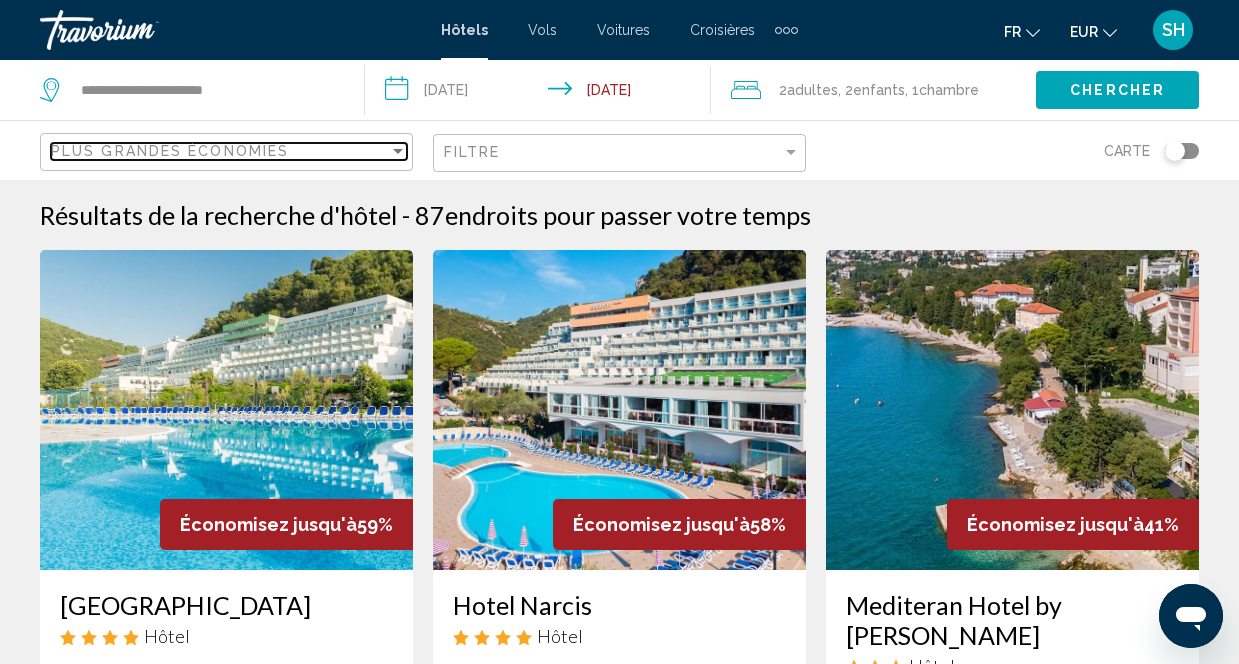 click on "Plus grandes économies" at bounding box center [220, 151] 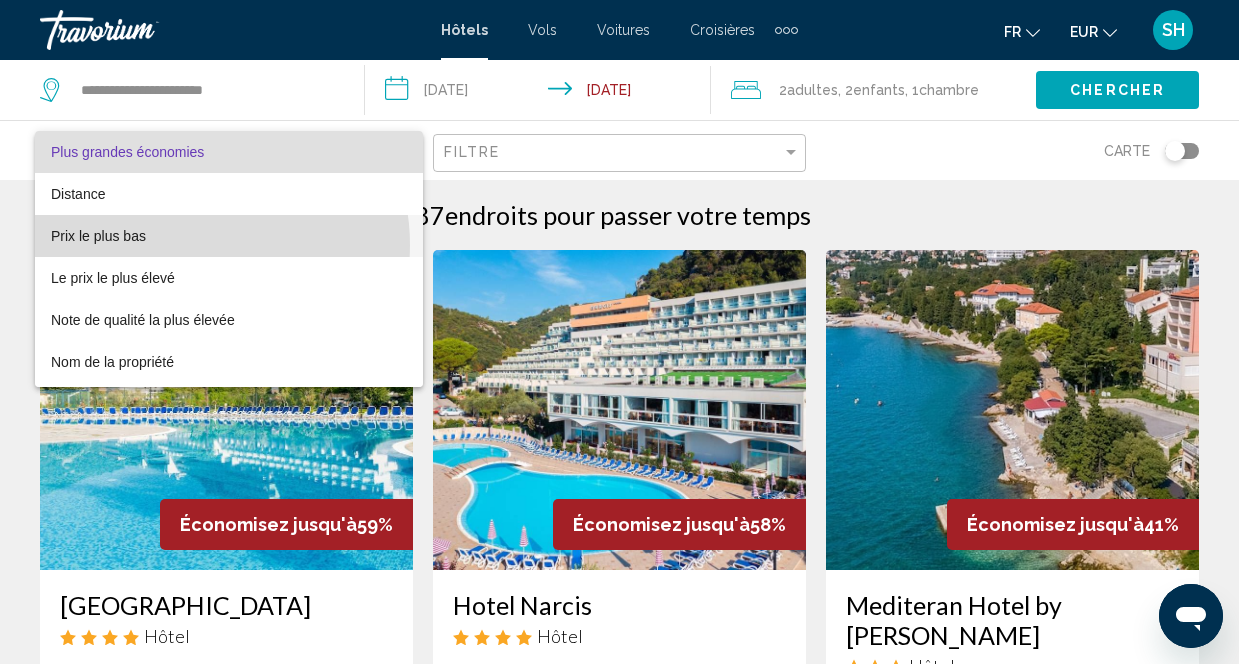 click on "Prix le plus bas" at bounding box center [229, 236] 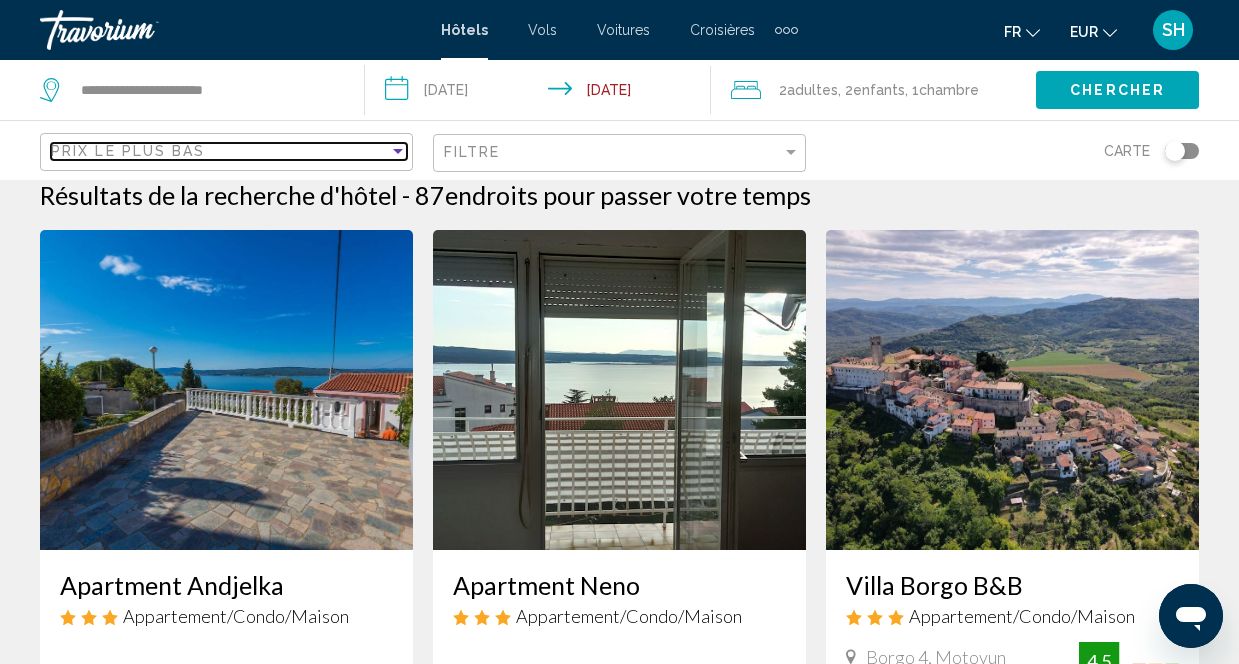 scroll, scrollTop: 0, scrollLeft: 0, axis: both 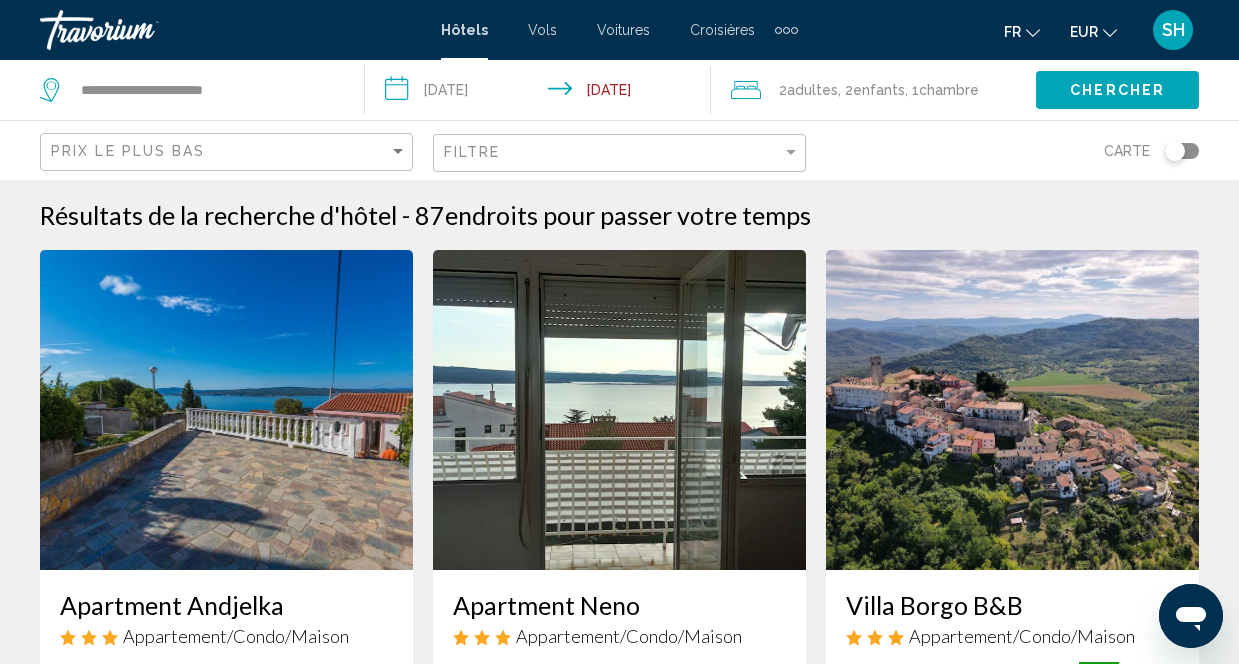click at bounding box center (226, 410) 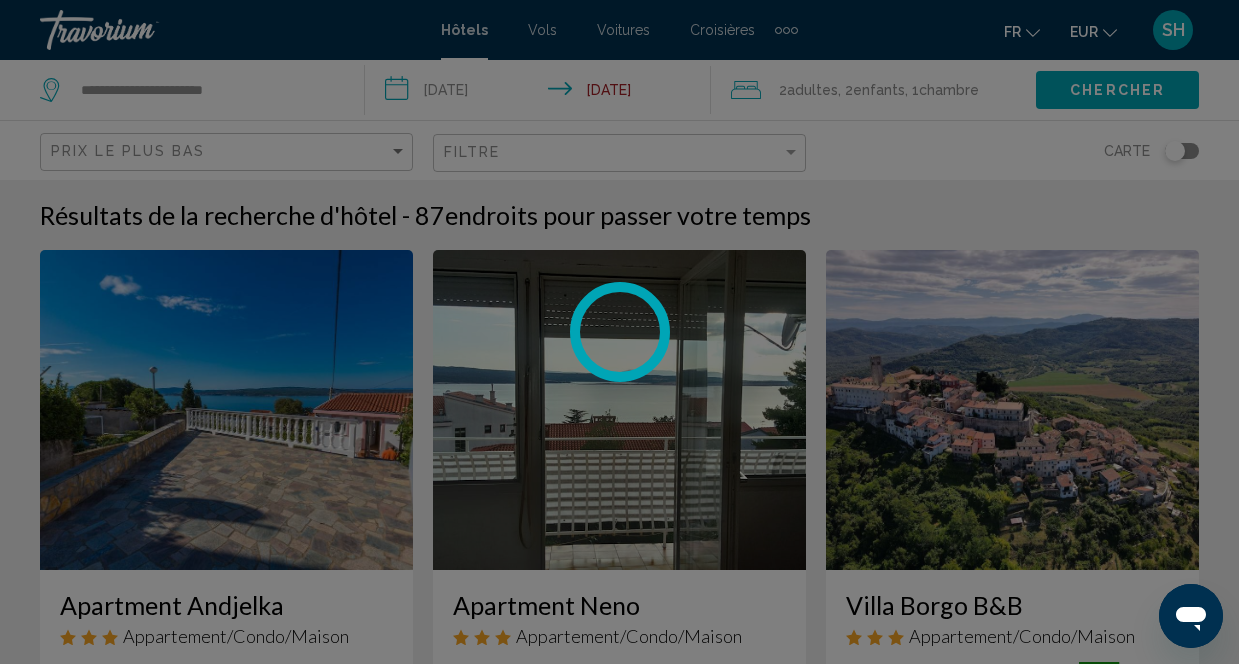 scroll, scrollTop: 203, scrollLeft: 0, axis: vertical 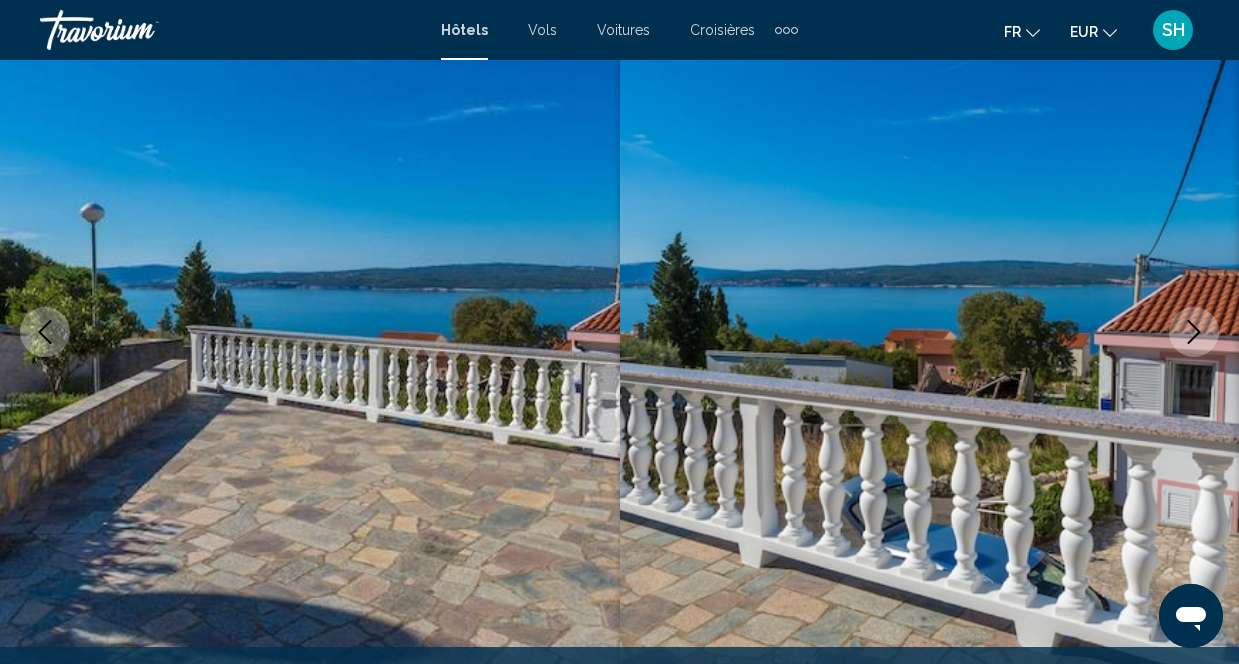 click at bounding box center [1194, 332] 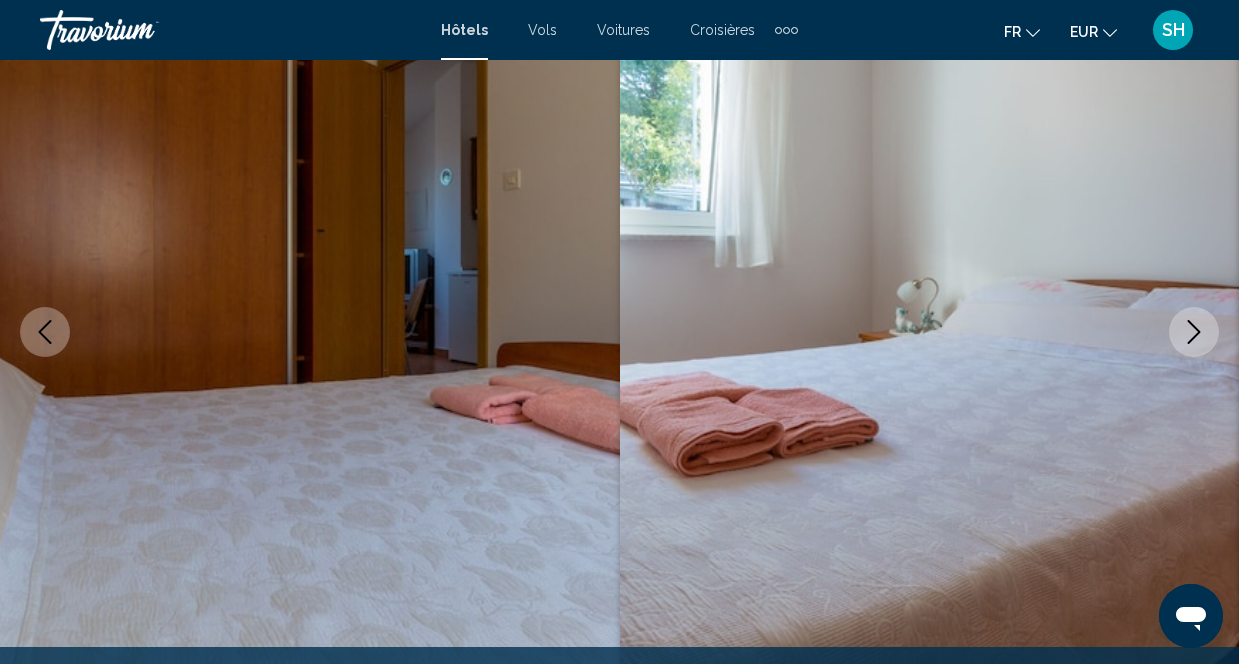 click at bounding box center [1194, 332] 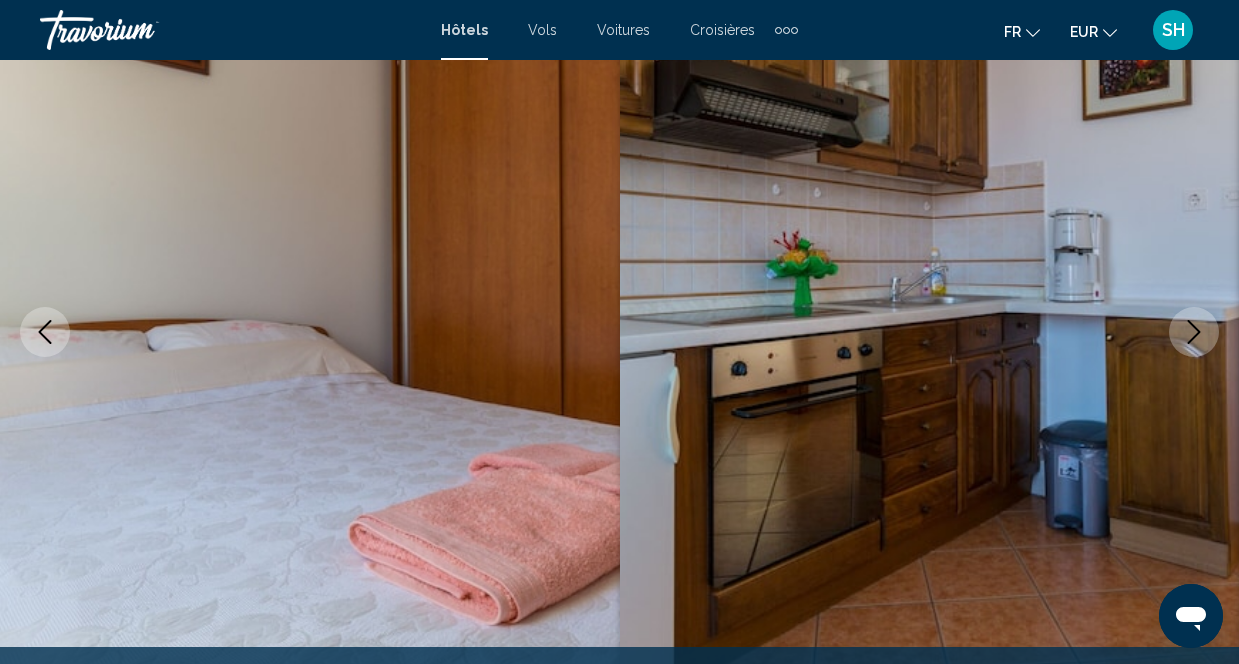 click at bounding box center [1194, 332] 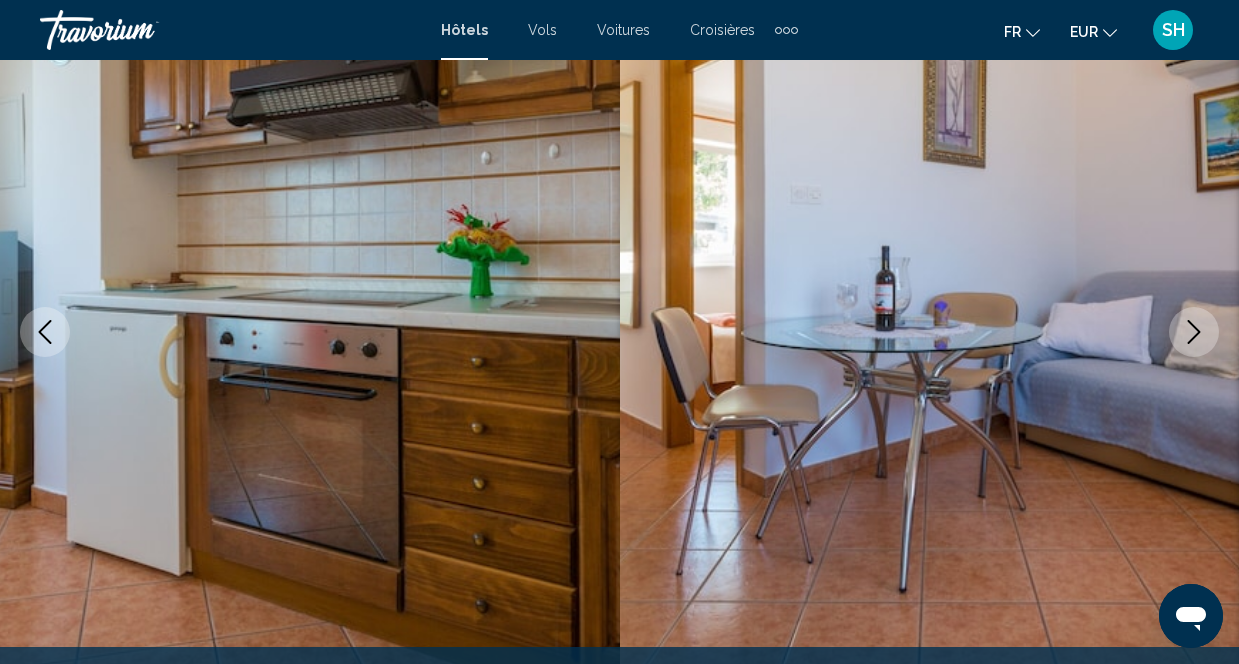 click at bounding box center [1194, 332] 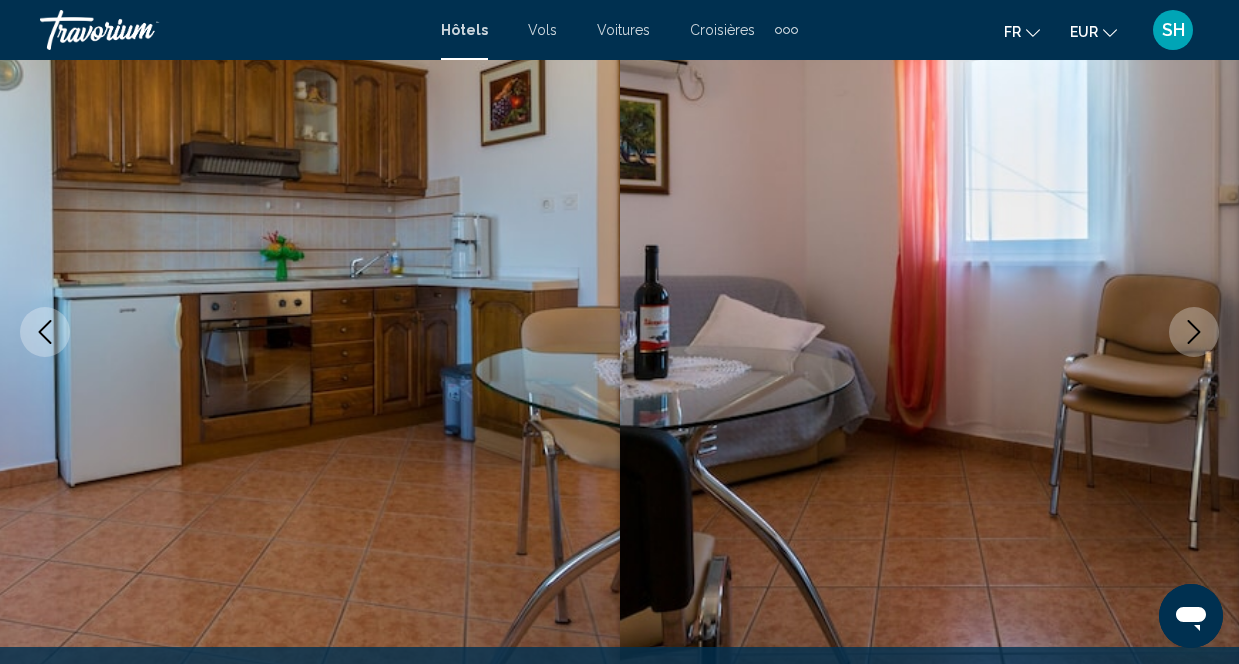 click 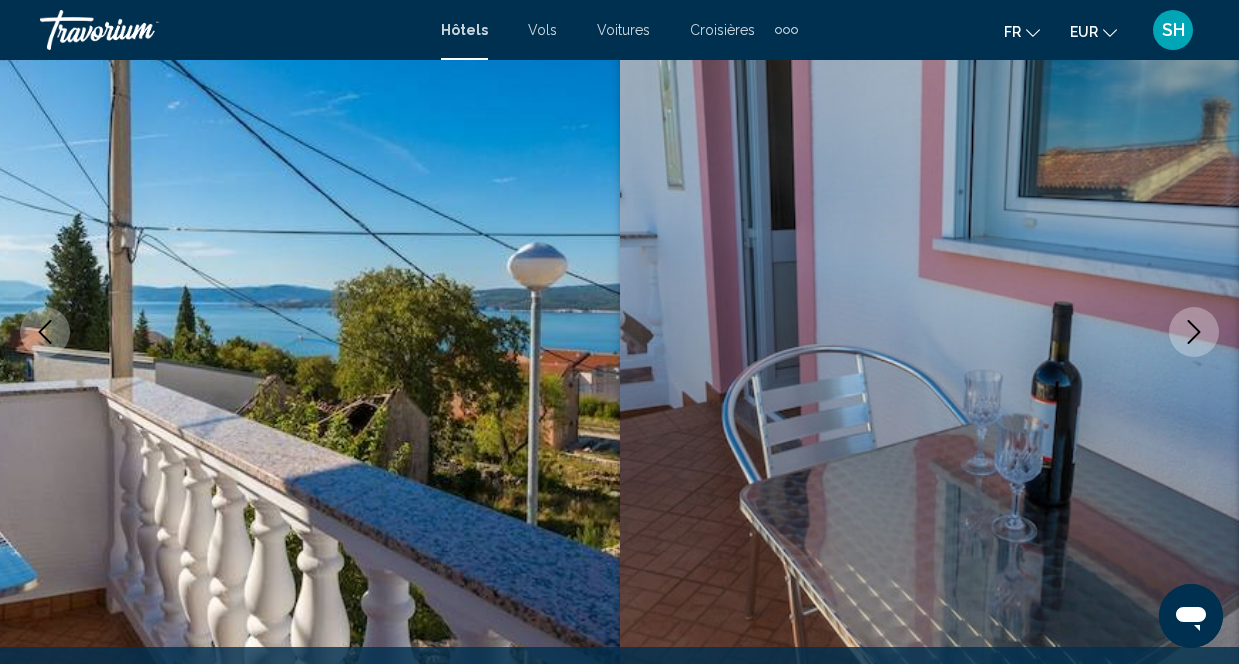 click 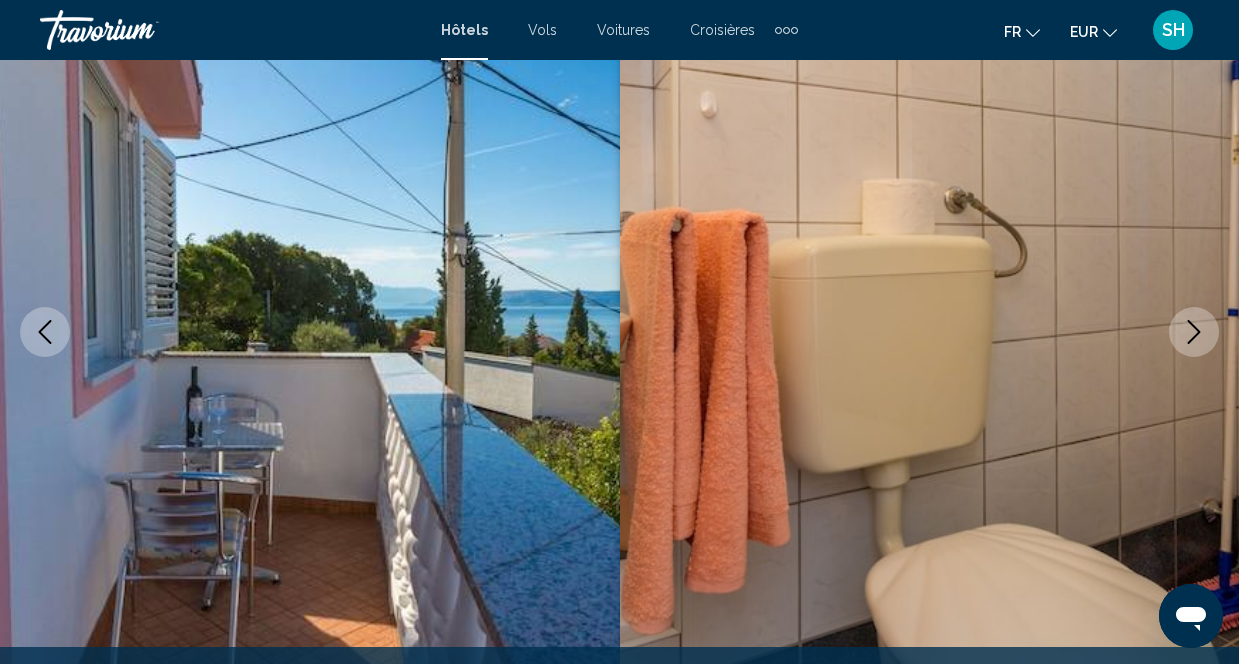 click 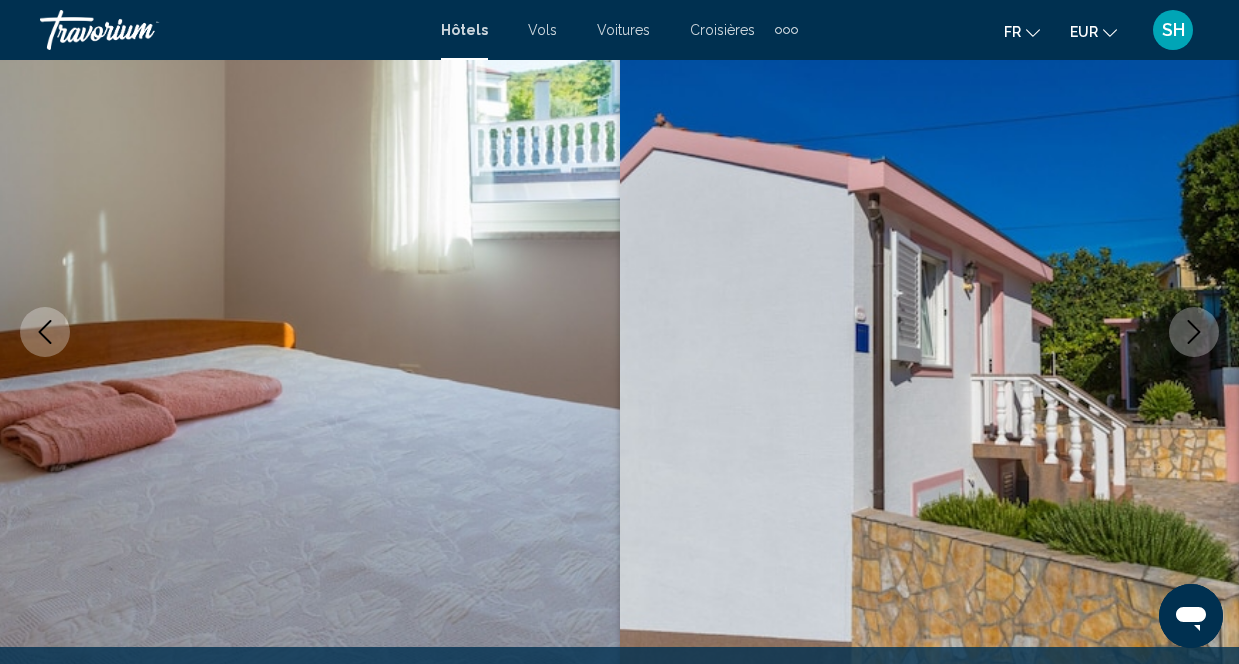 click 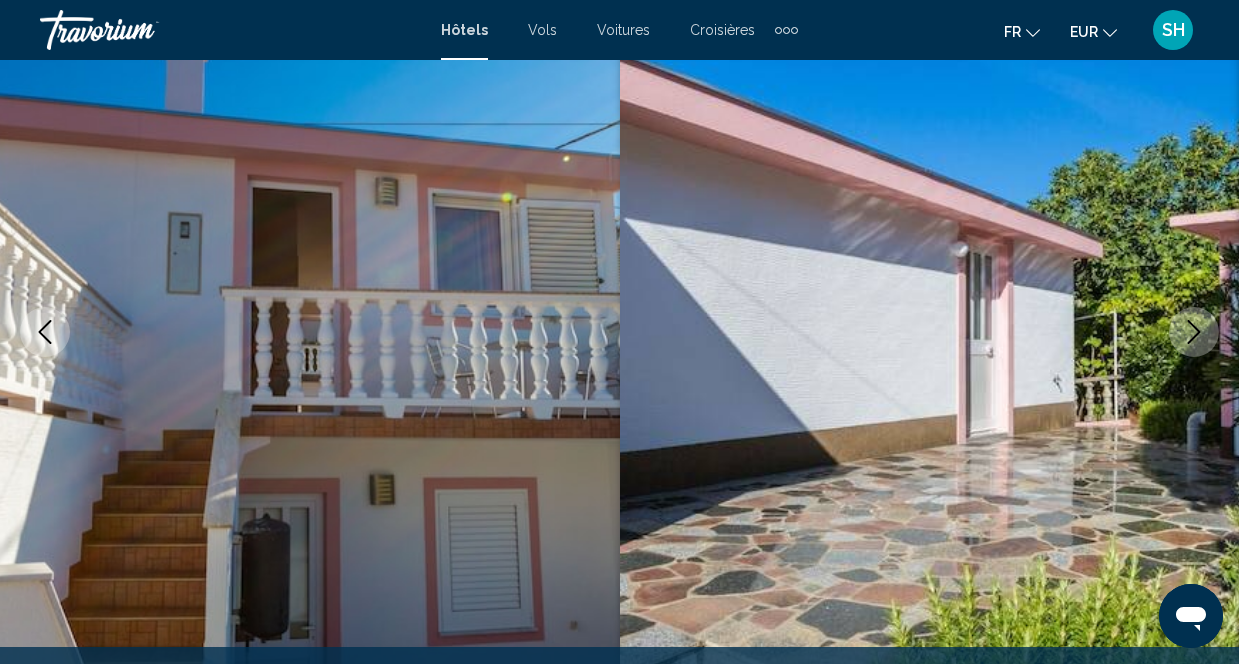 click at bounding box center (1194, 332) 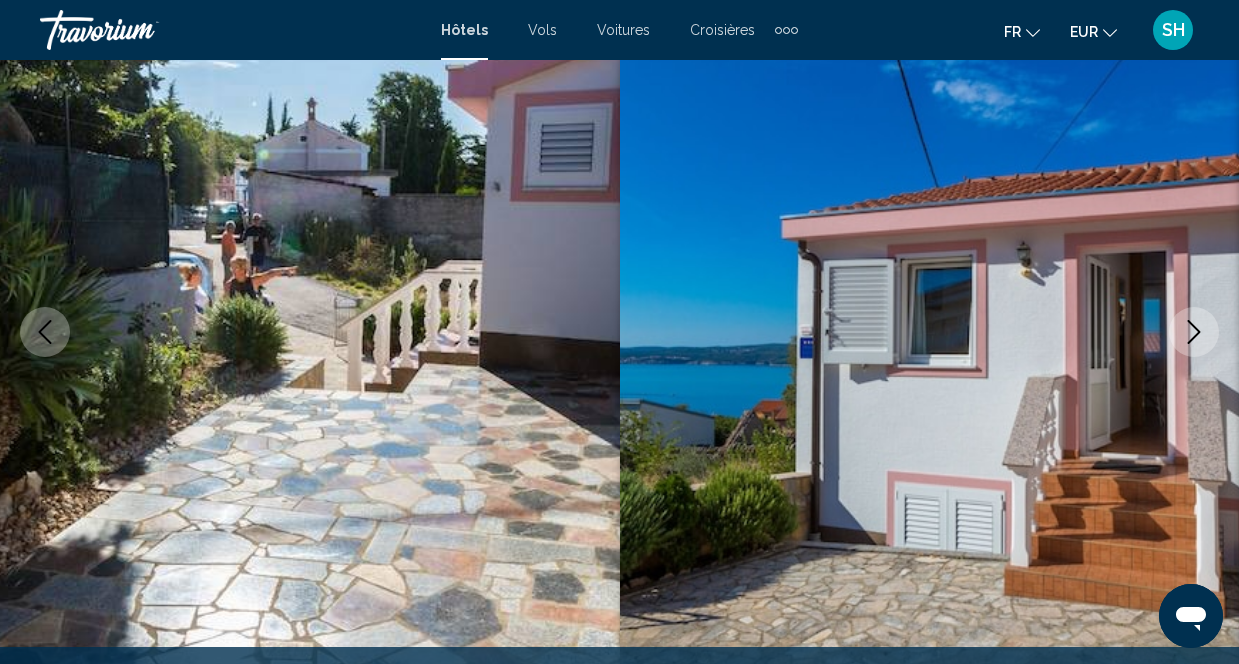 click 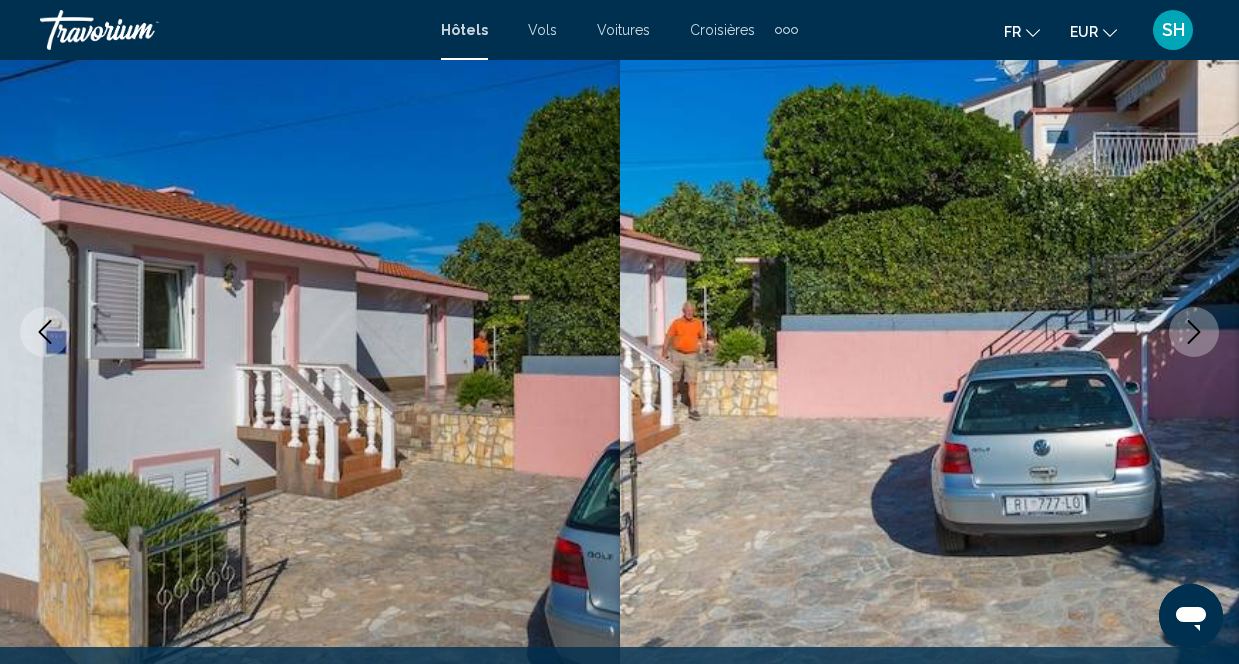 click 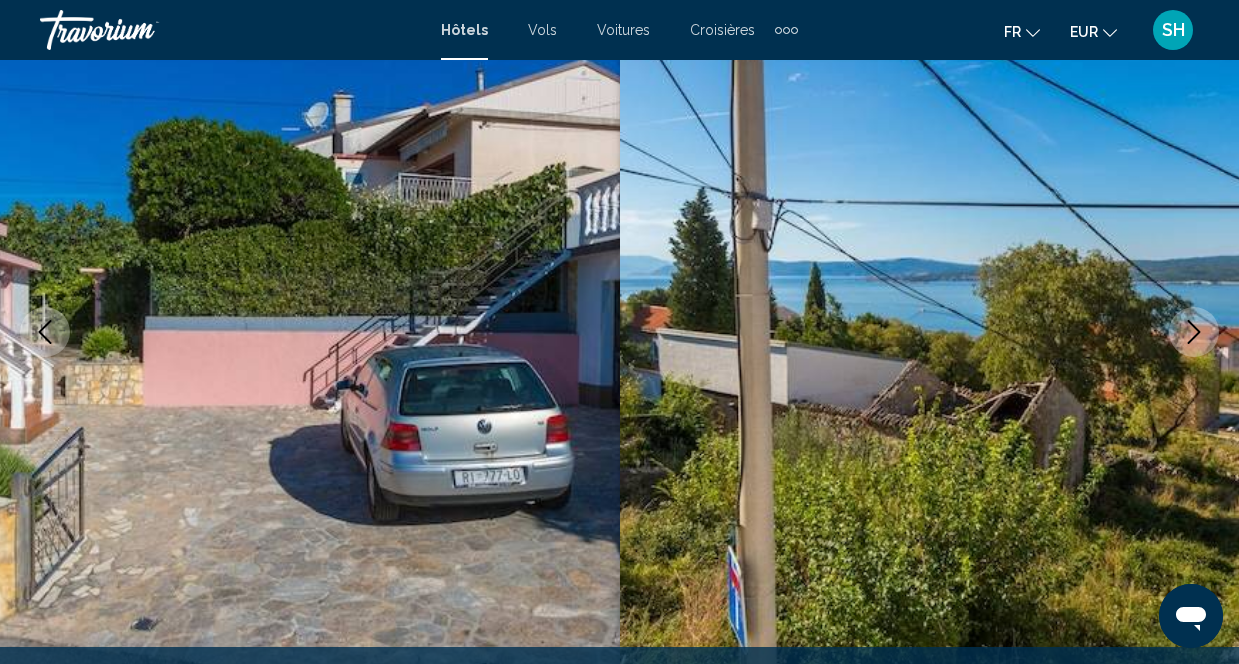 click 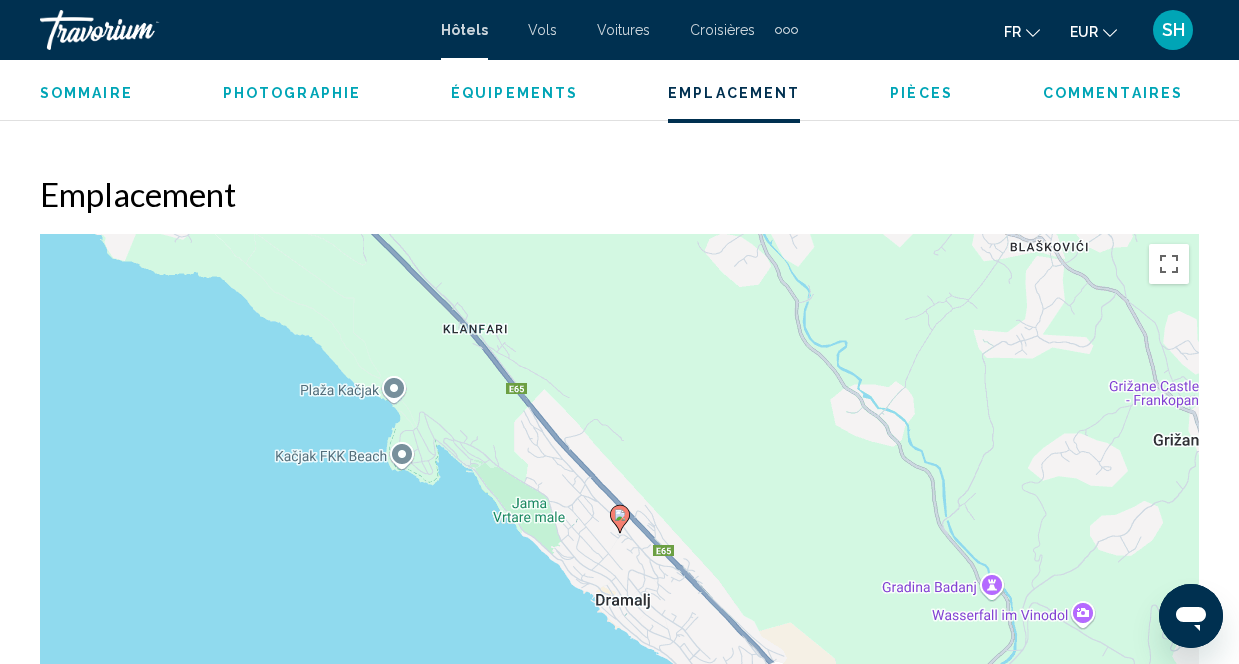 scroll, scrollTop: 2403, scrollLeft: 0, axis: vertical 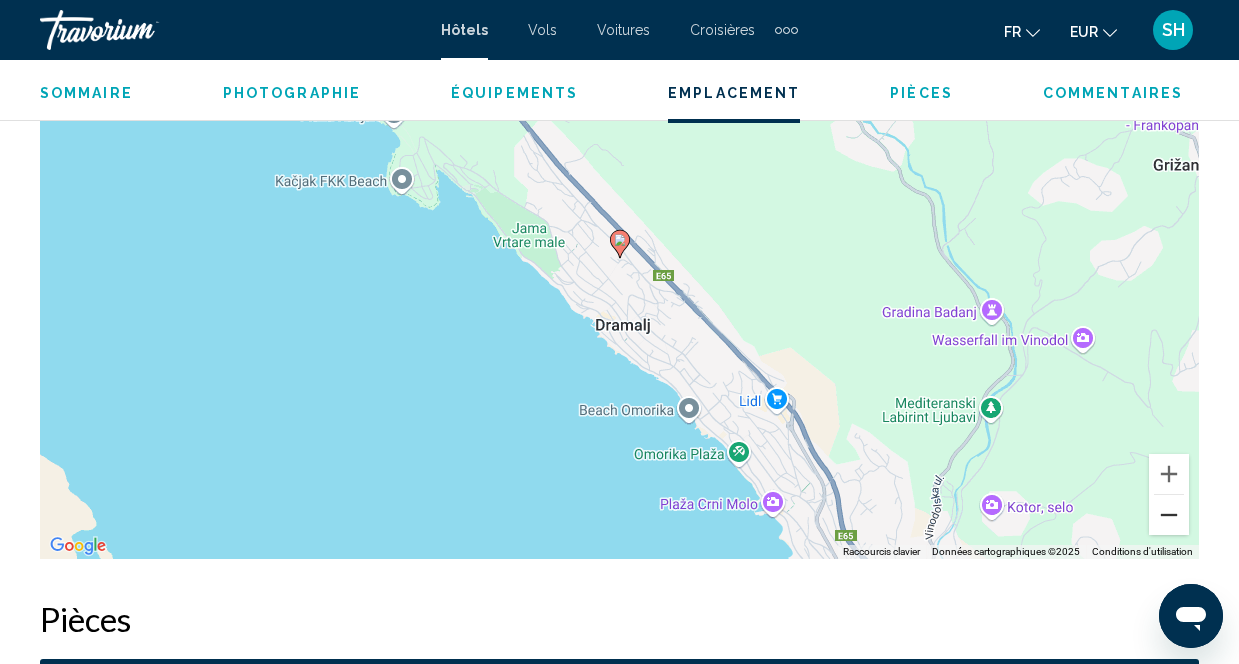 click at bounding box center [1169, 515] 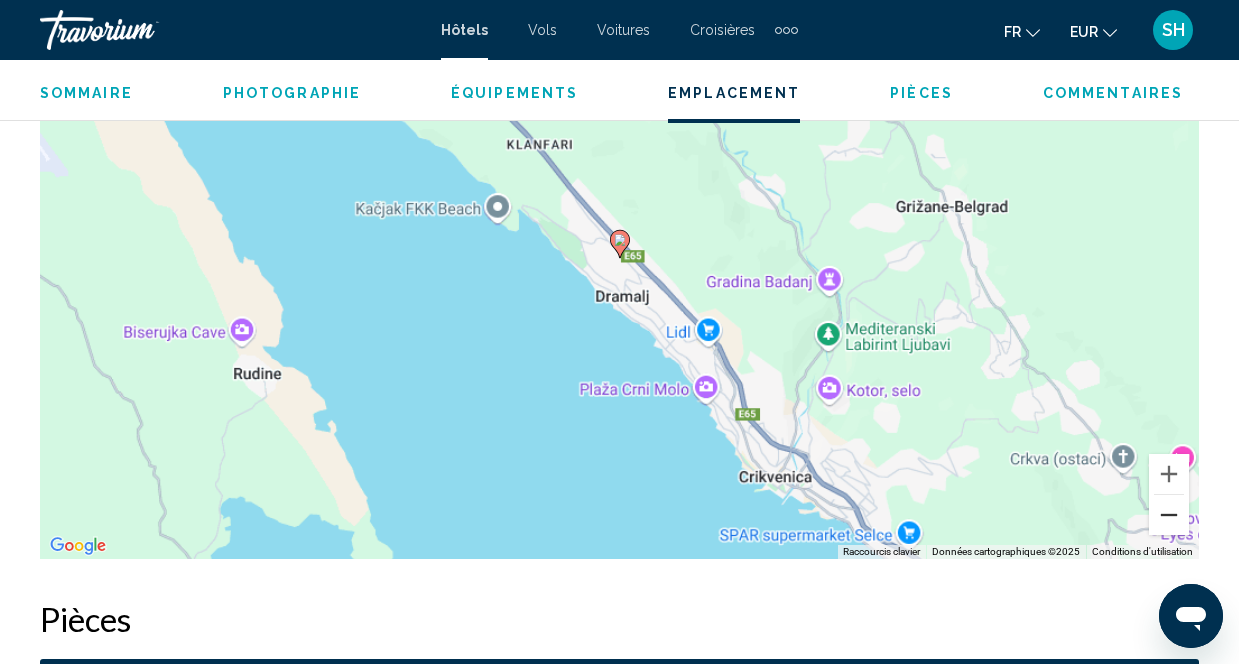 click at bounding box center [1169, 515] 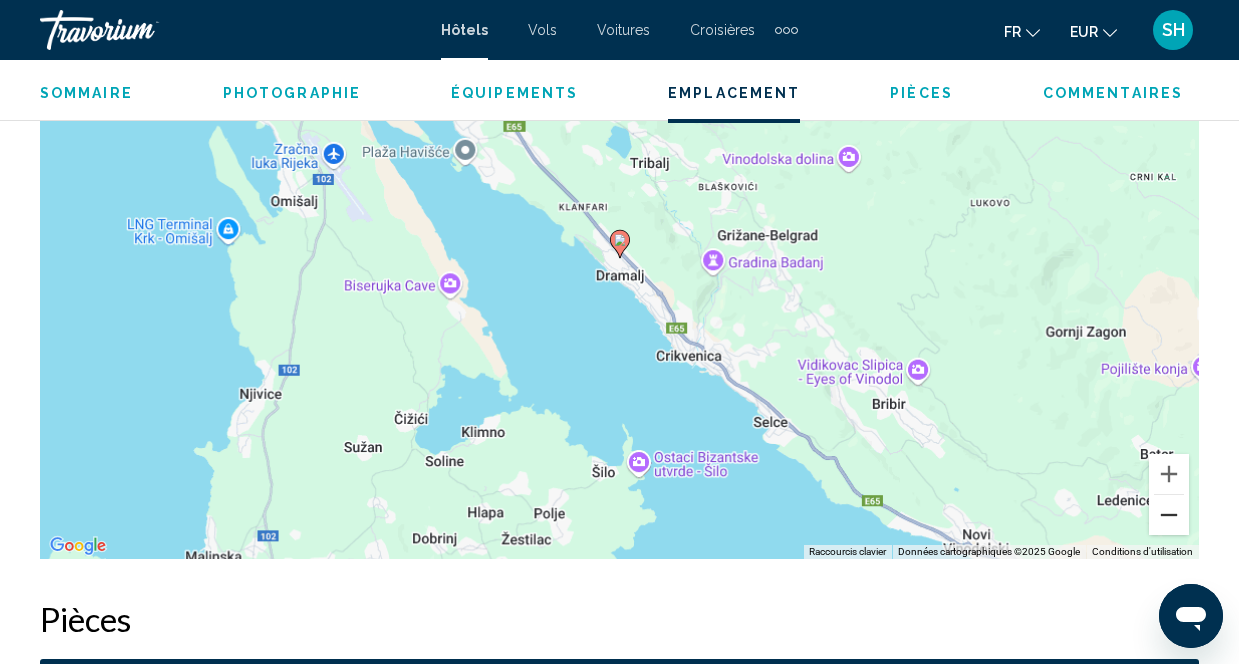 click at bounding box center (1169, 515) 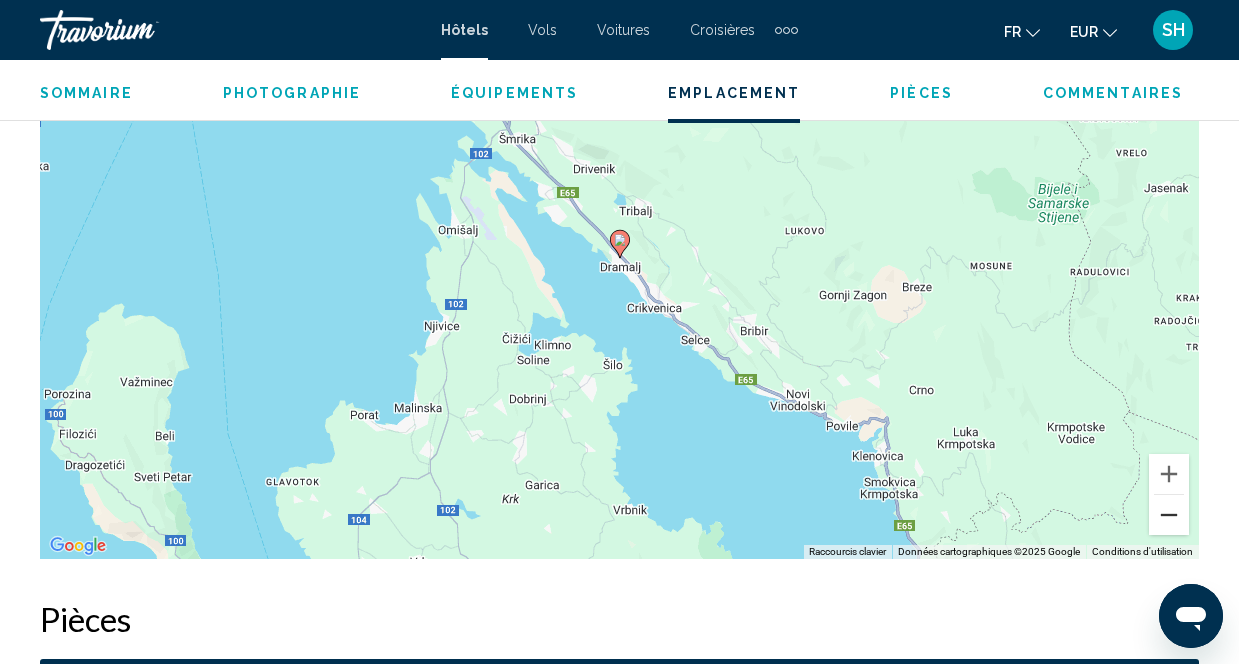 click at bounding box center [1169, 515] 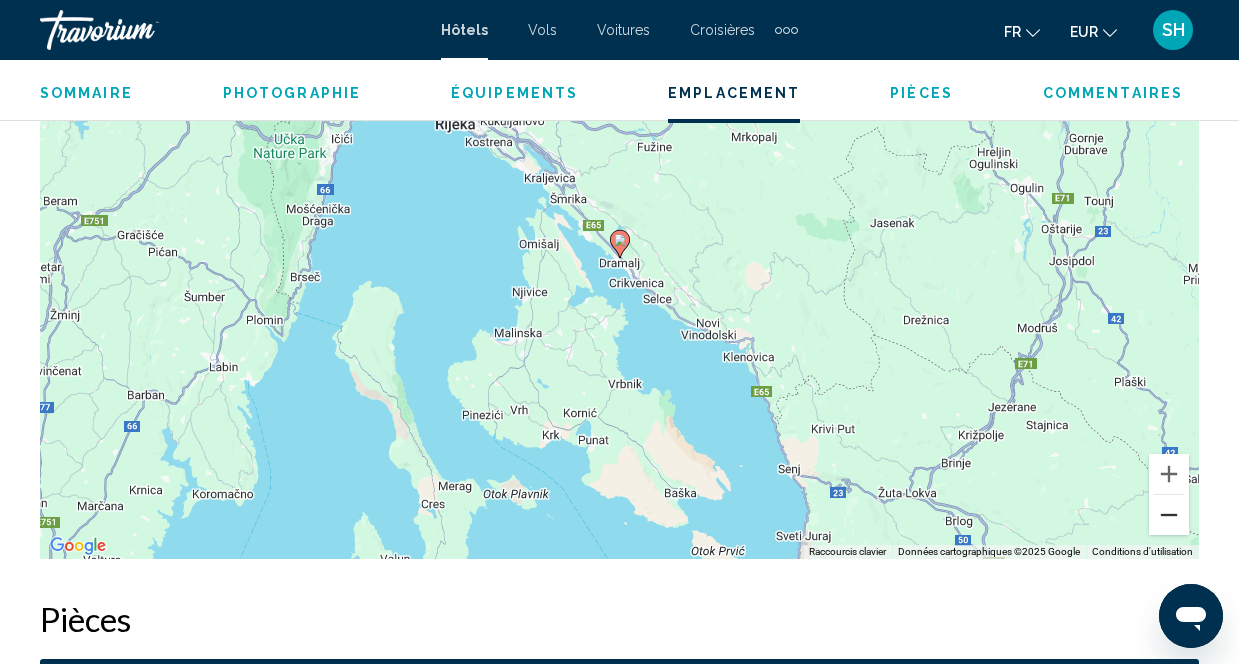 click at bounding box center (1169, 515) 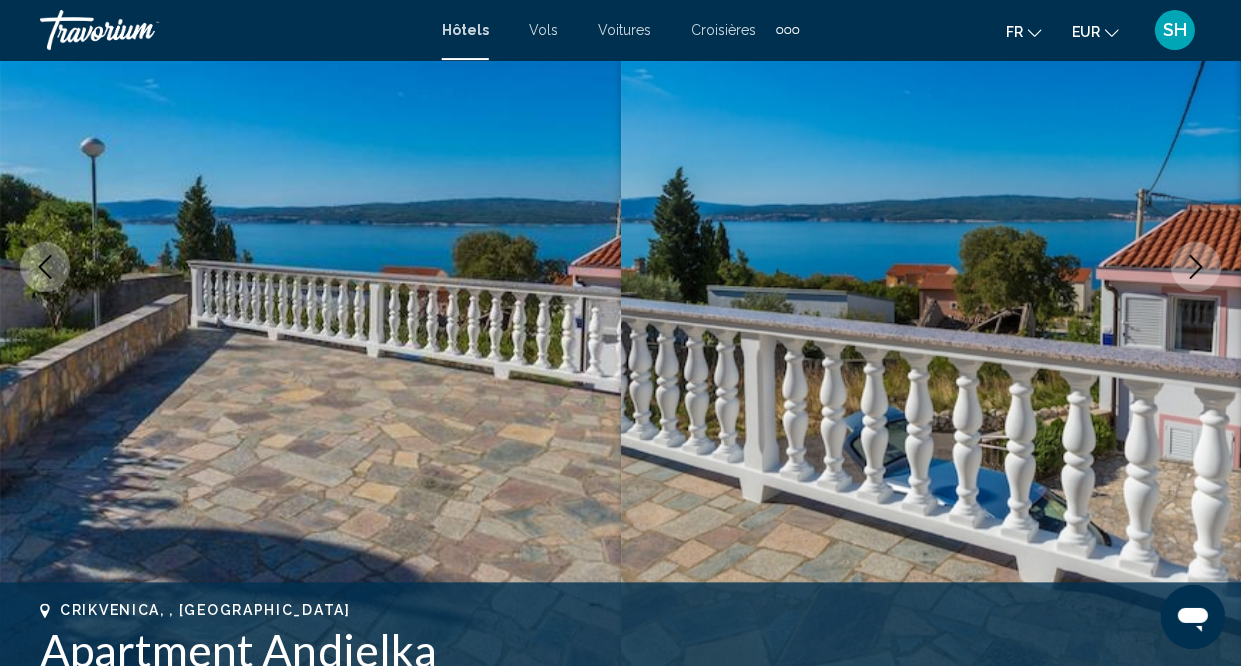 scroll, scrollTop: 0, scrollLeft: 0, axis: both 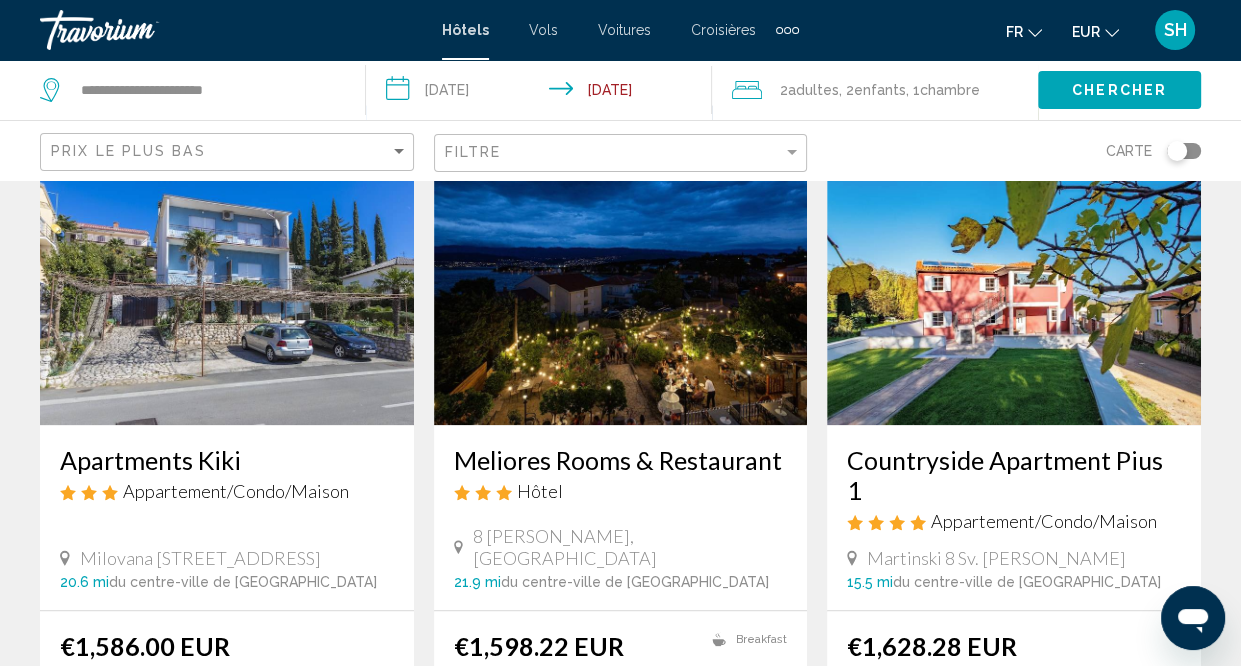 click at bounding box center (621, 265) 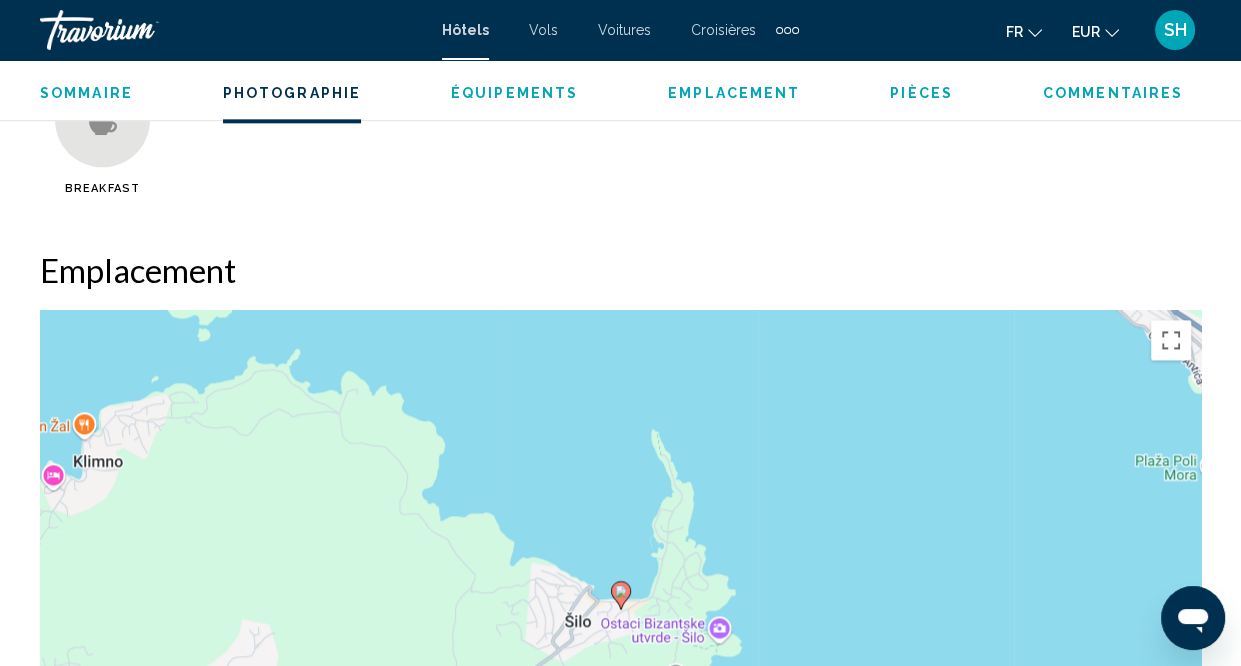 scroll, scrollTop: 2102, scrollLeft: 0, axis: vertical 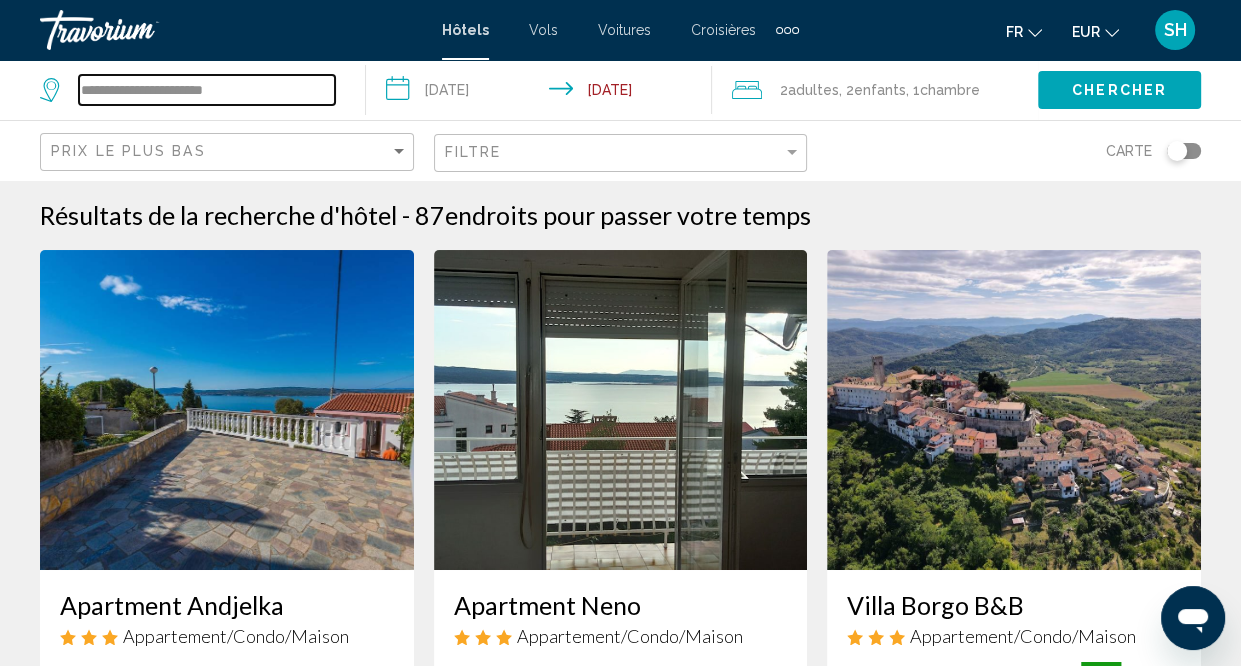 drag, startPoint x: 197, startPoint y: 87, endPoint x: 241, endPoint y: 93, distance: 44.407207 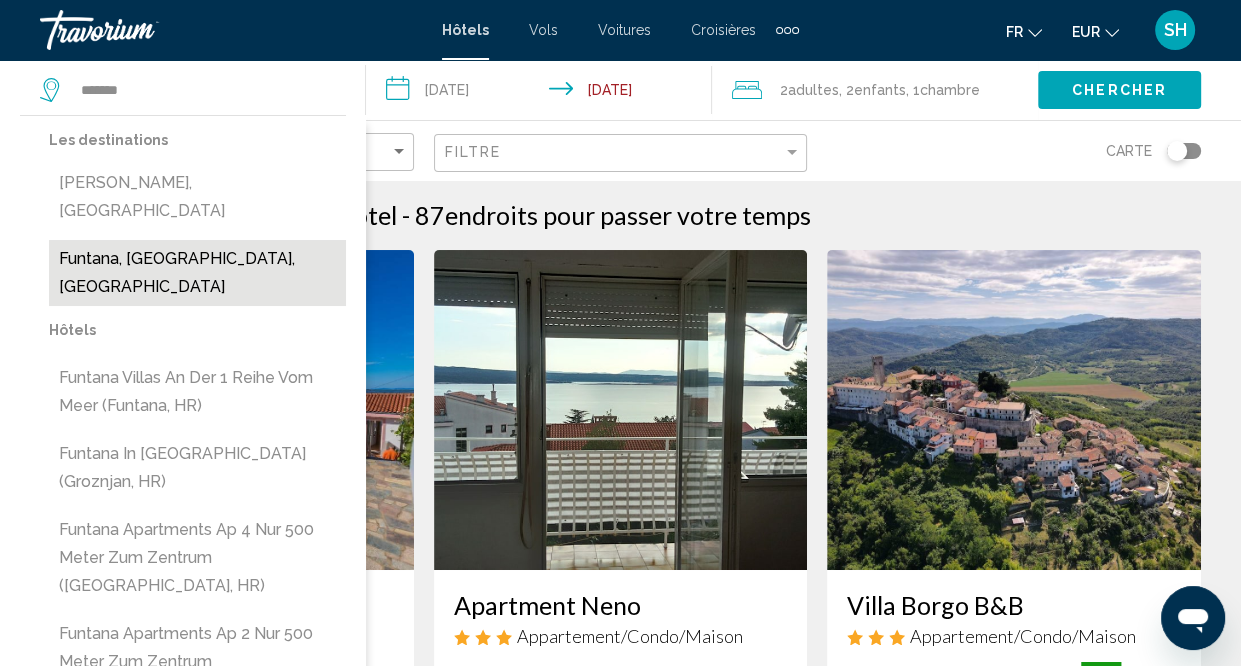 click on "Funtana, [GEOGRAPHIC_DATA], [GEOGRAPHIC_DATA]" at bounding box center [197, 273] 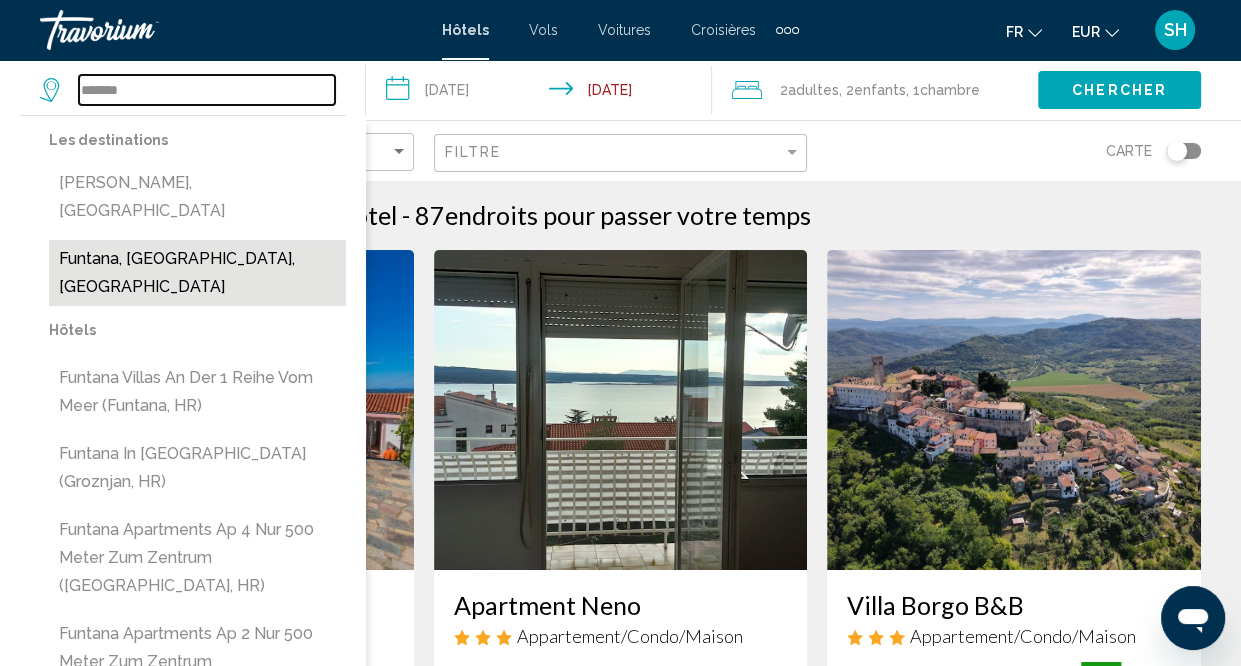 type on "**********" 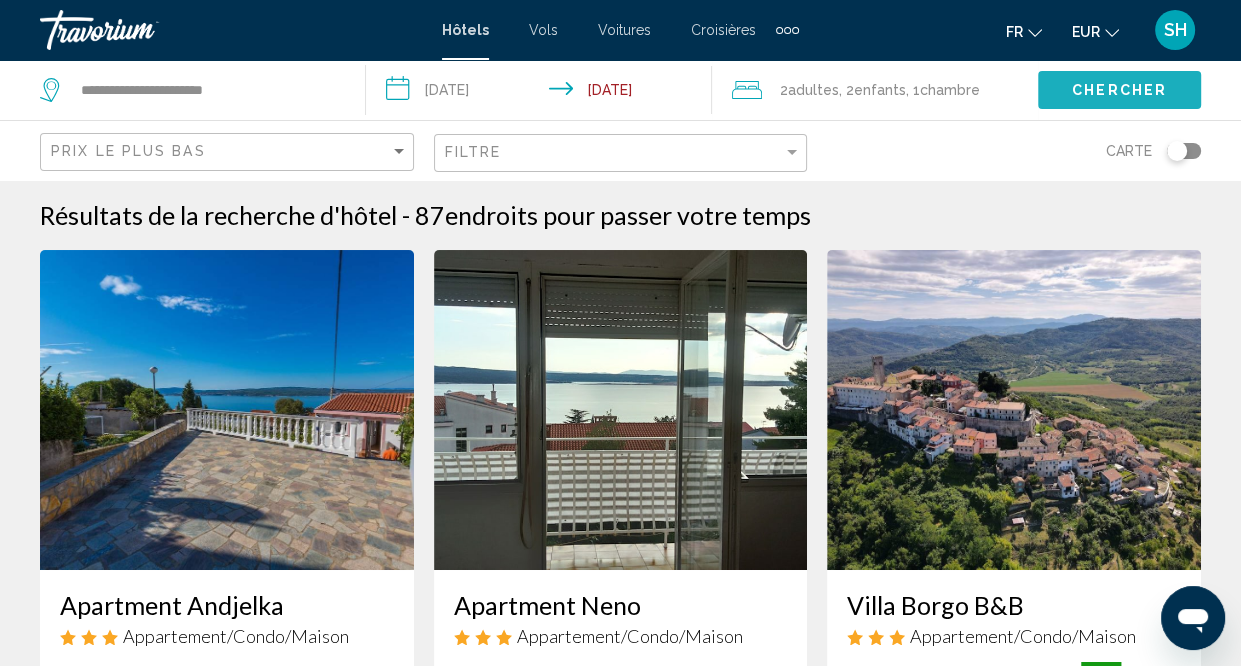 click on "Chercher" 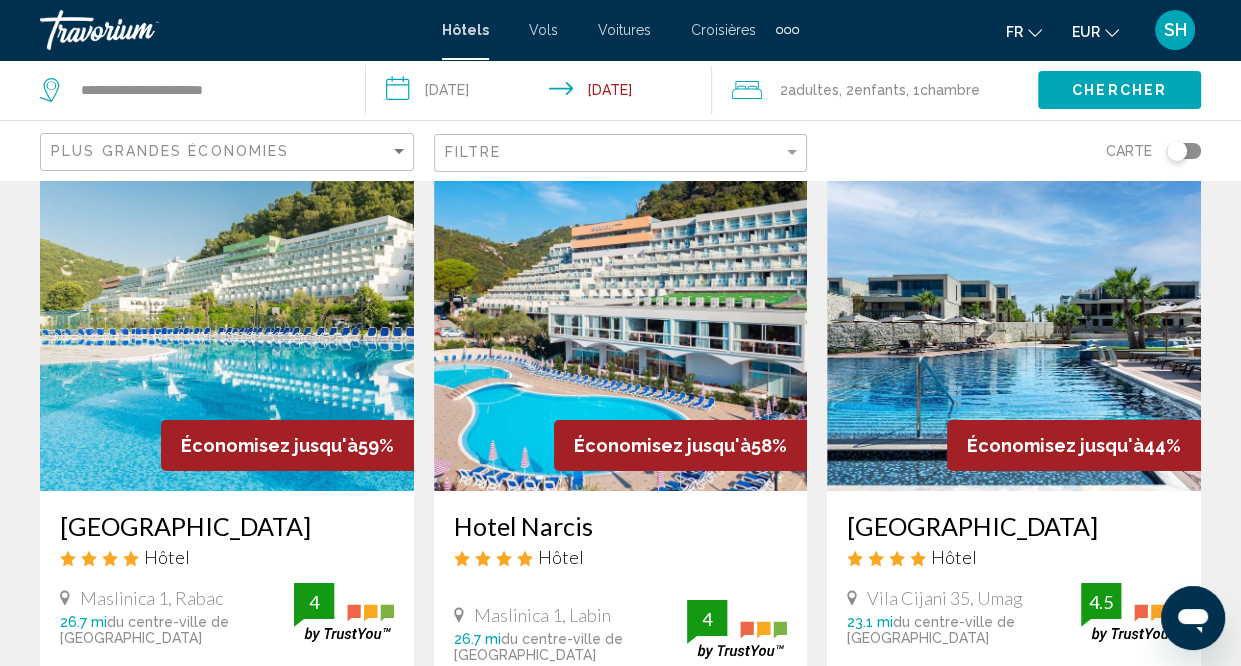 scroll, scrollTop: 0, scrollLeft: 0, axis: both 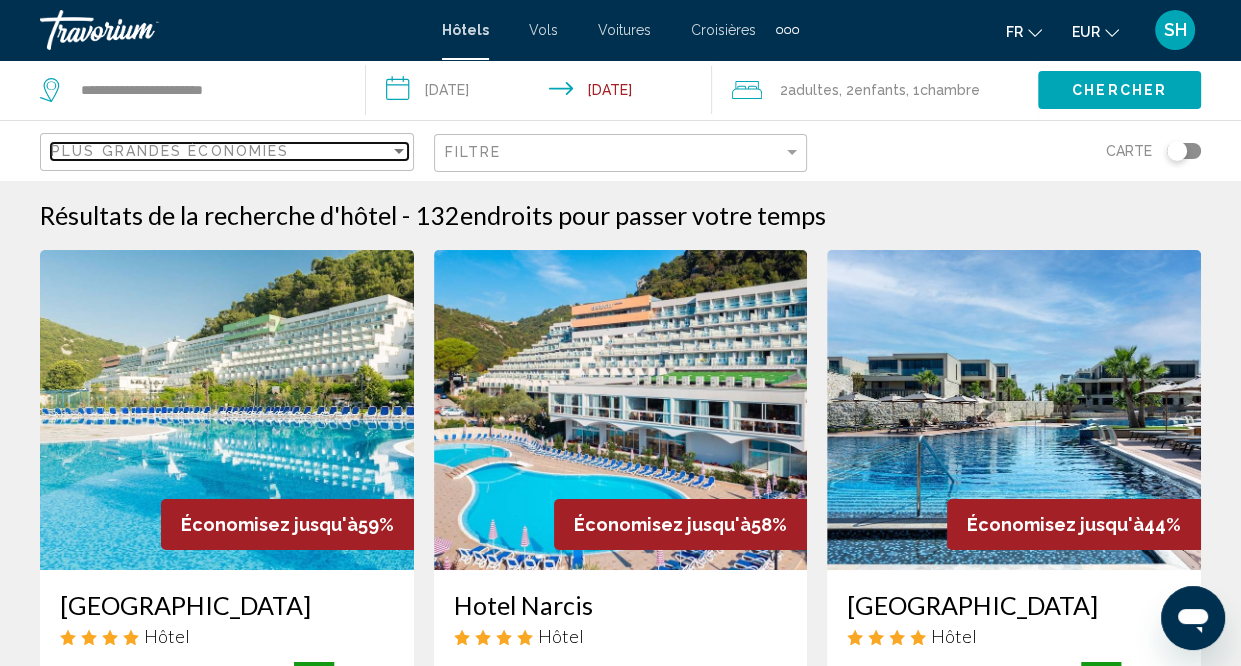click on "Plus grandes économies" at bounding box center [220, 151] 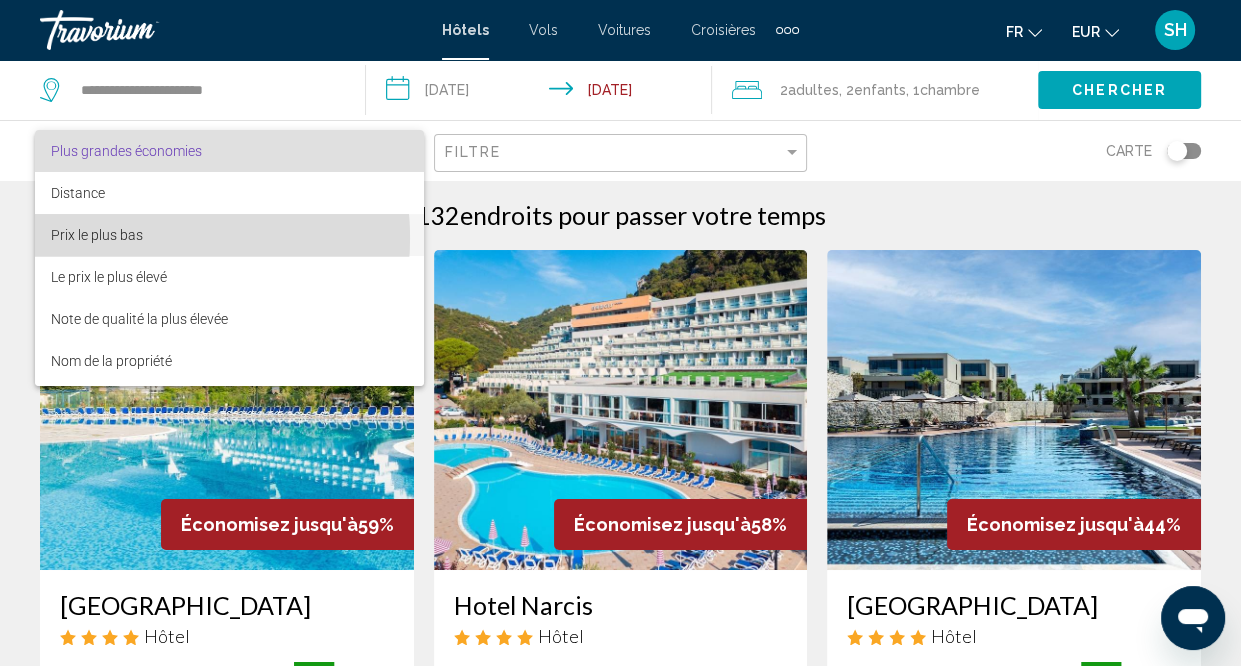 click on "Prix le plus bas" at bounding box center [97, 235] 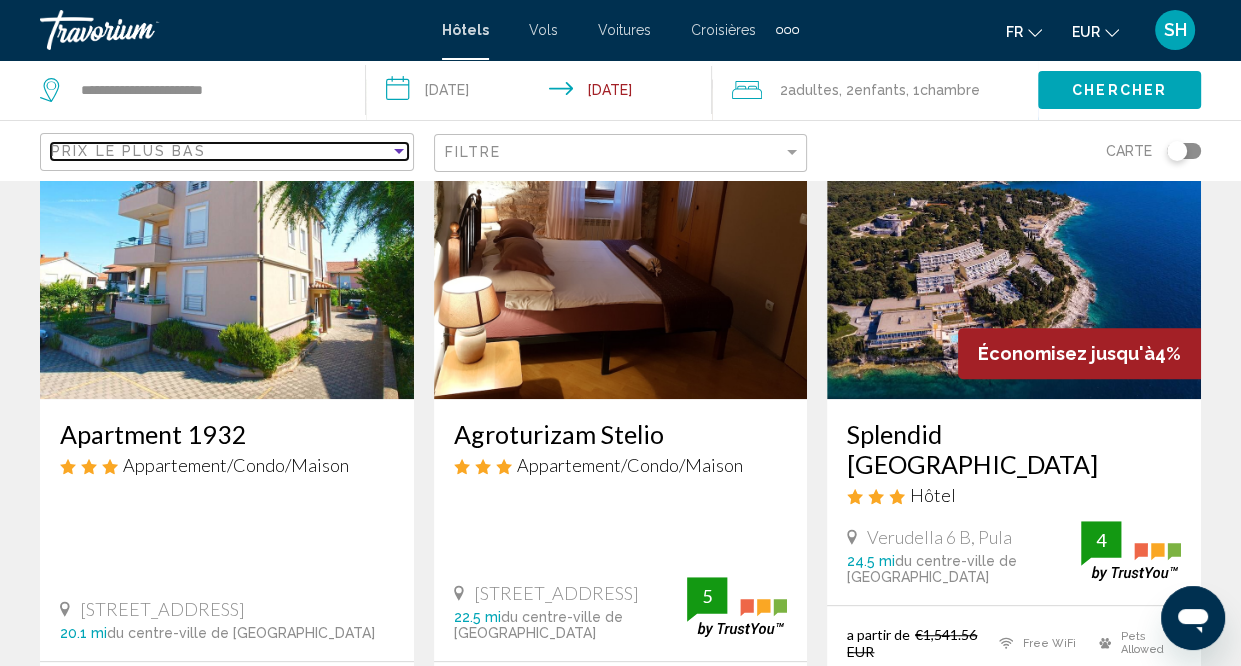 scroll, scrollTop: 900, scrollLeft: 0, axis: vertical 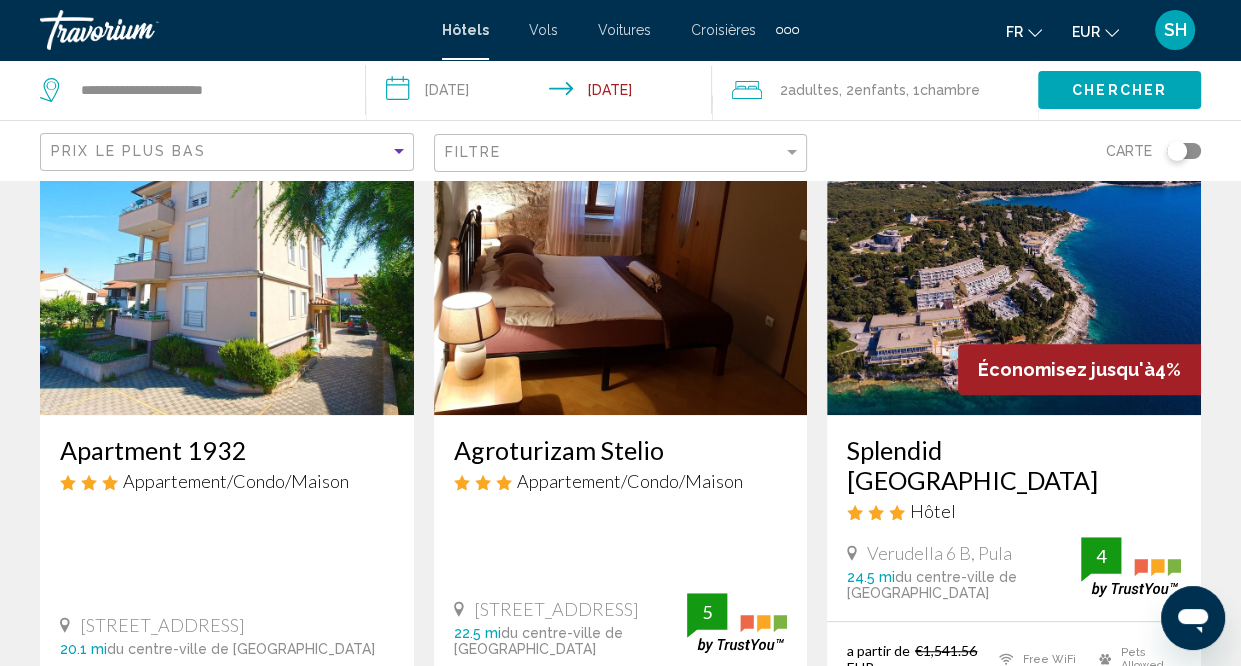 click at bounding box center [1014, 255] 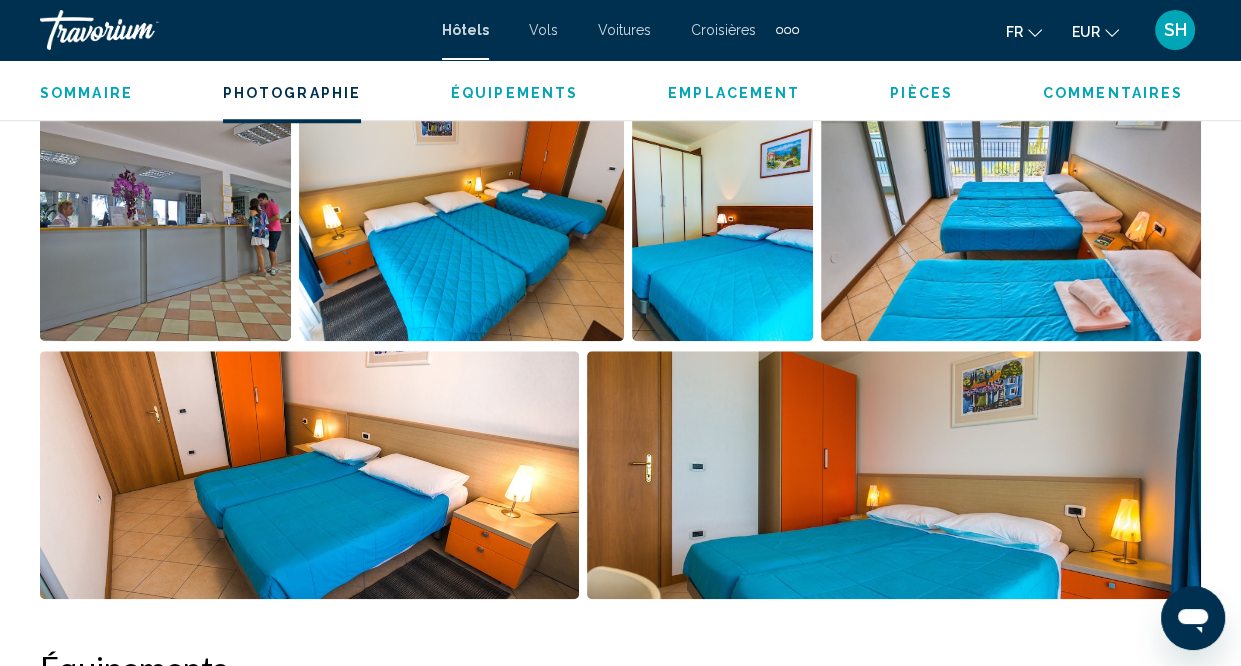 scroll, scrollTop: 1602, scrollLeft: 0, axis: vertical 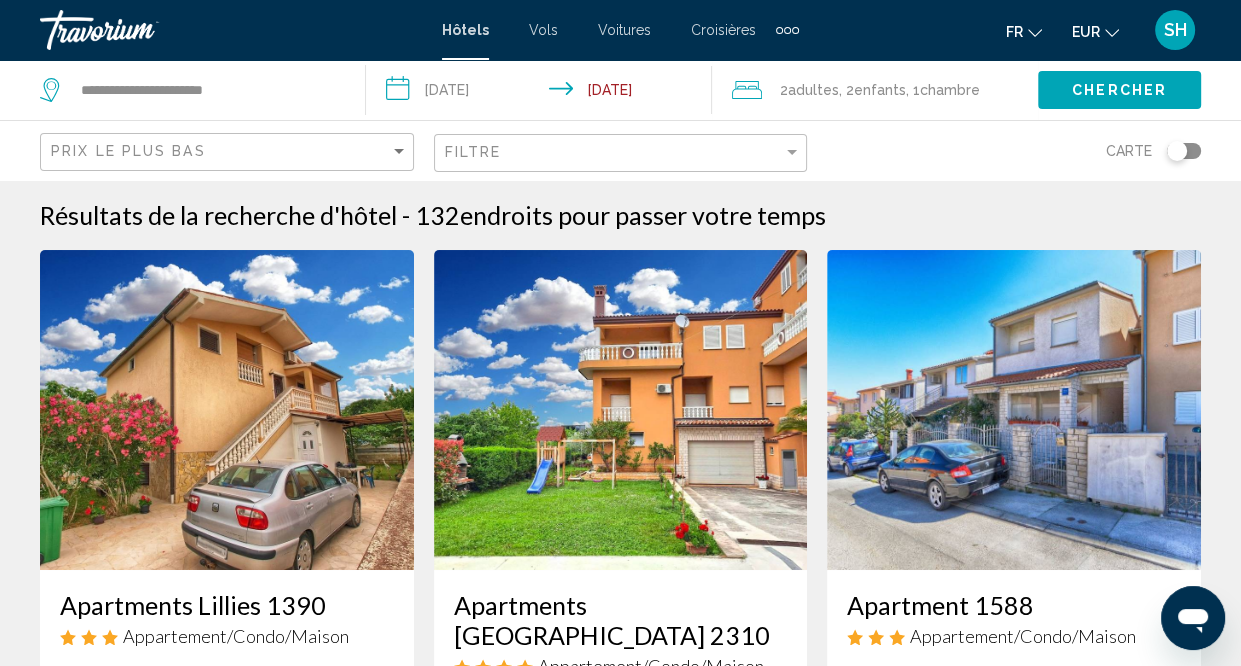 click at bounding box center (227, 410) 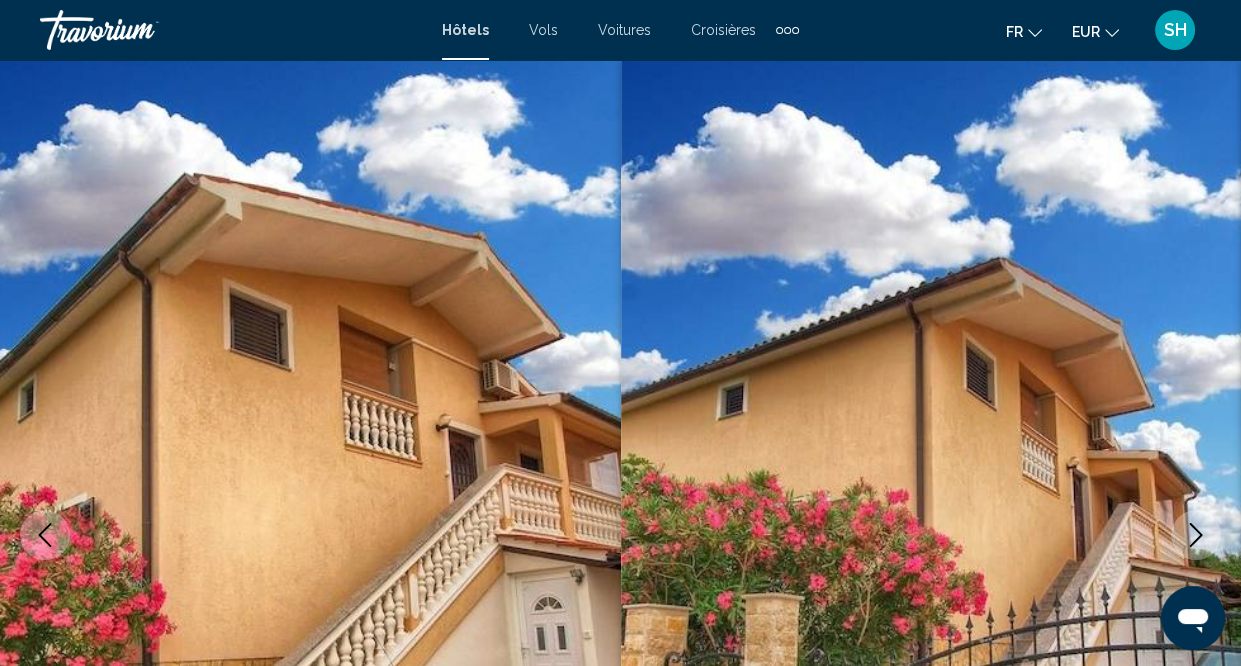scroll, scrollTop: 202, scrollLeft: 0, axis: vertical 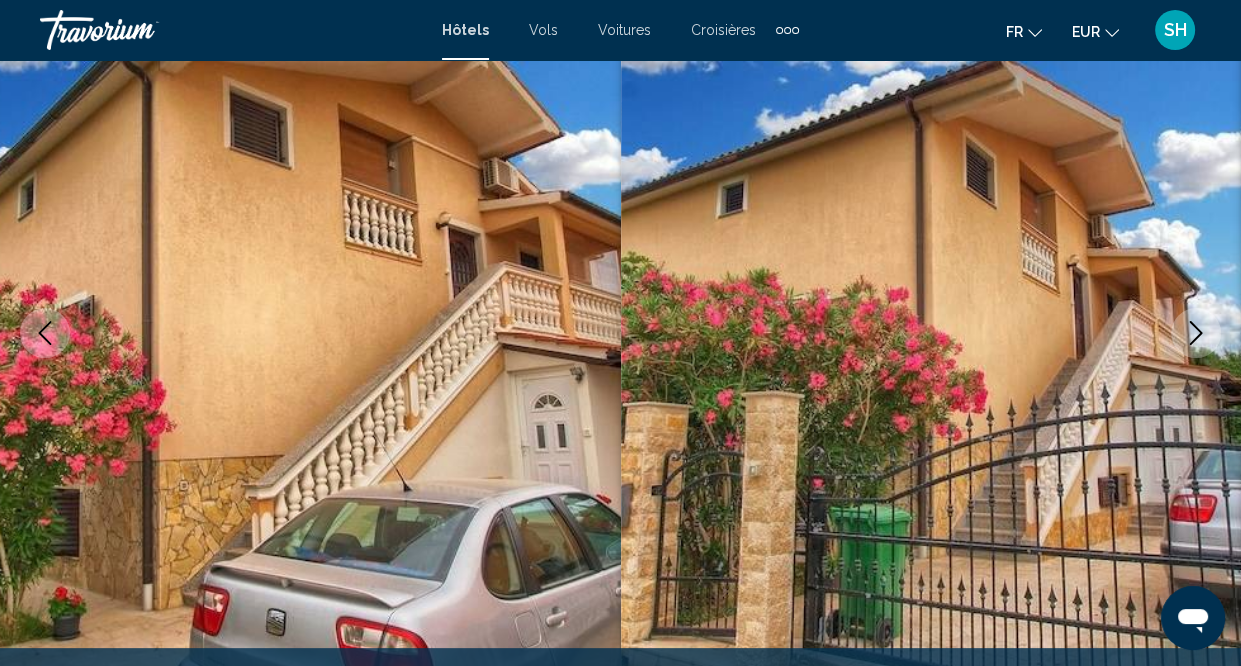 click 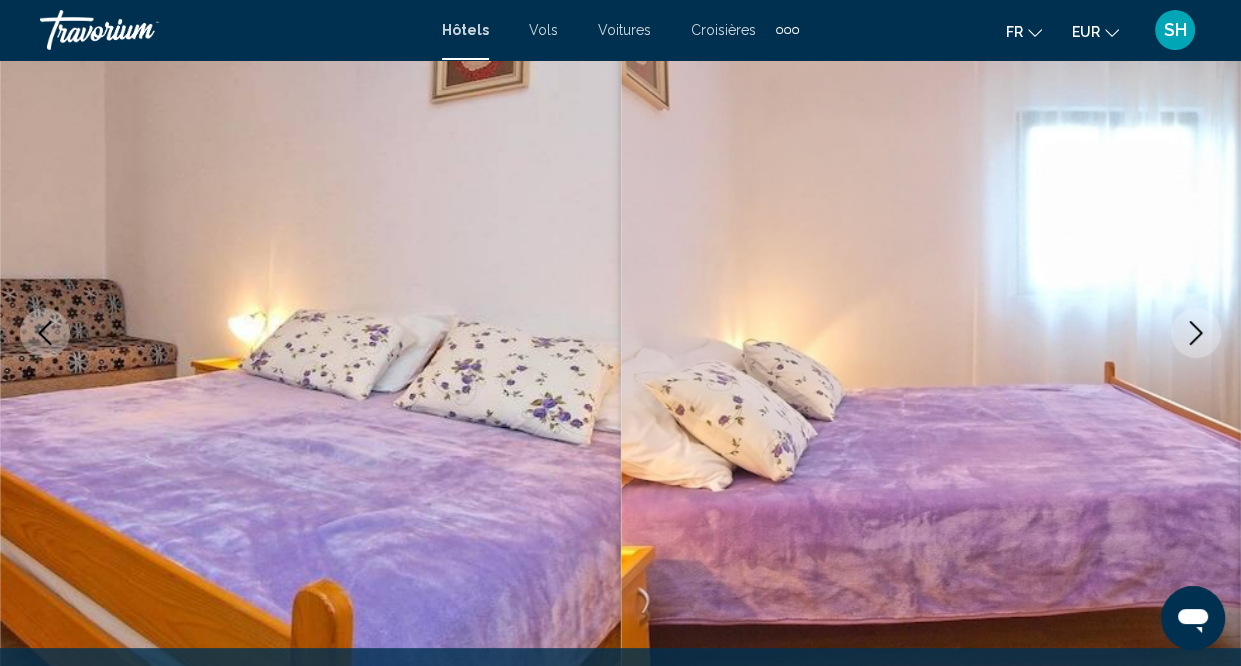 click 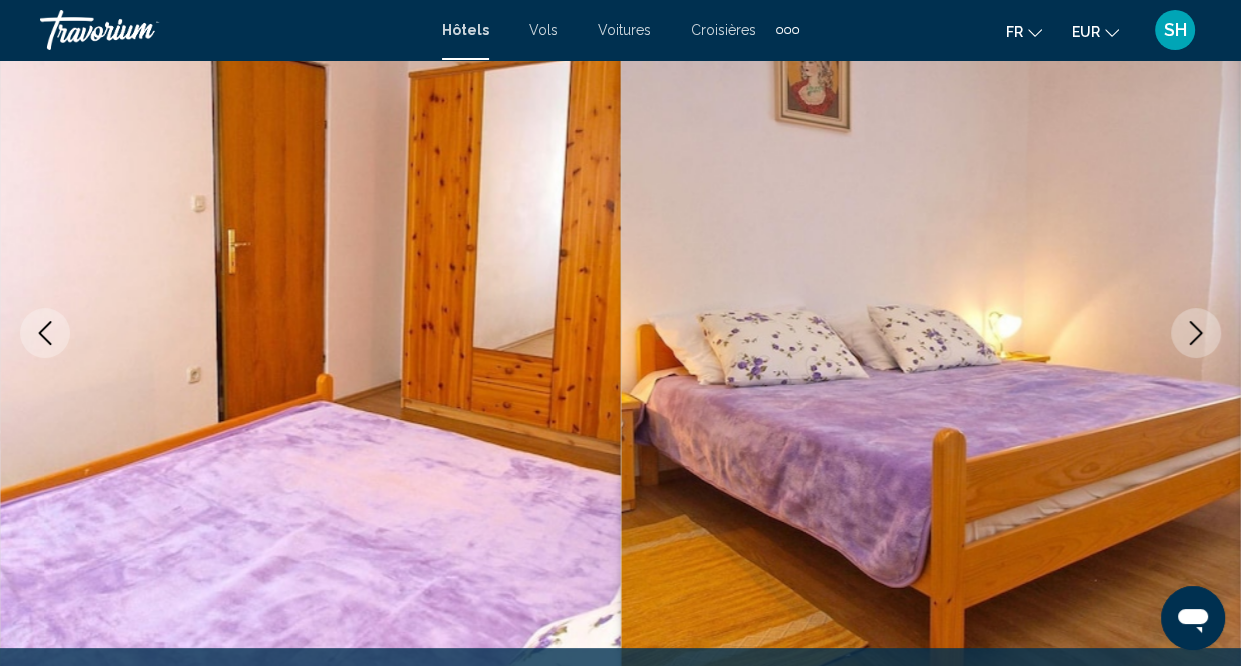 click 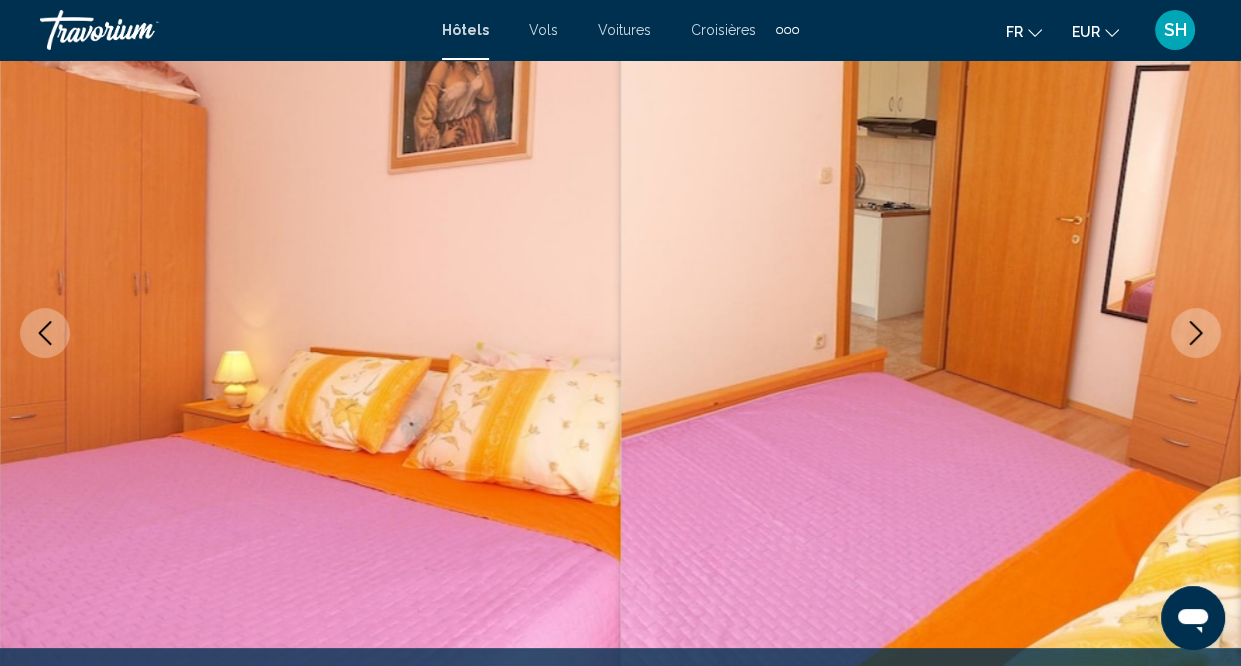 click 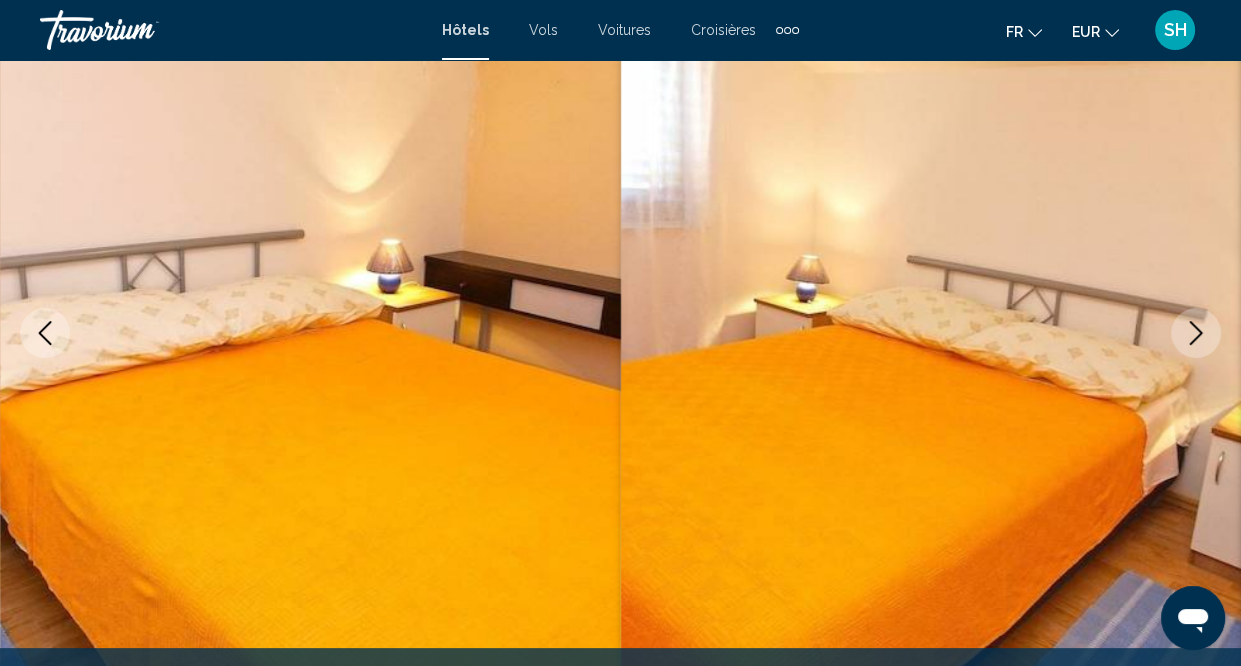 click 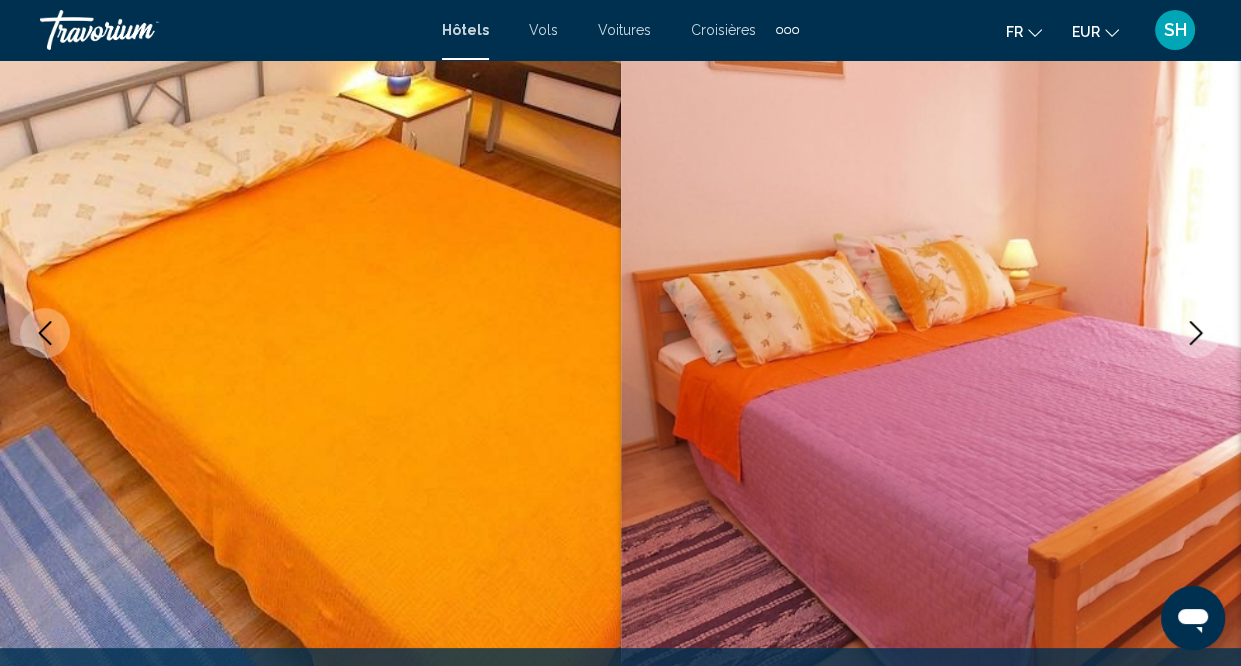 click 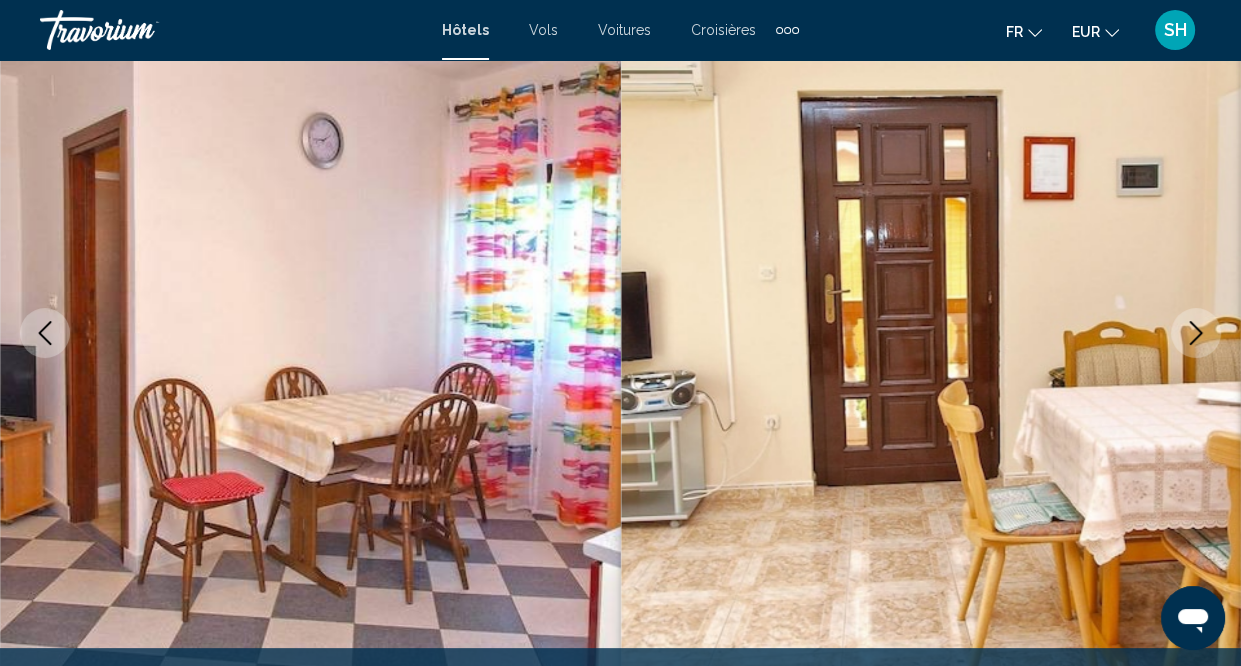 click 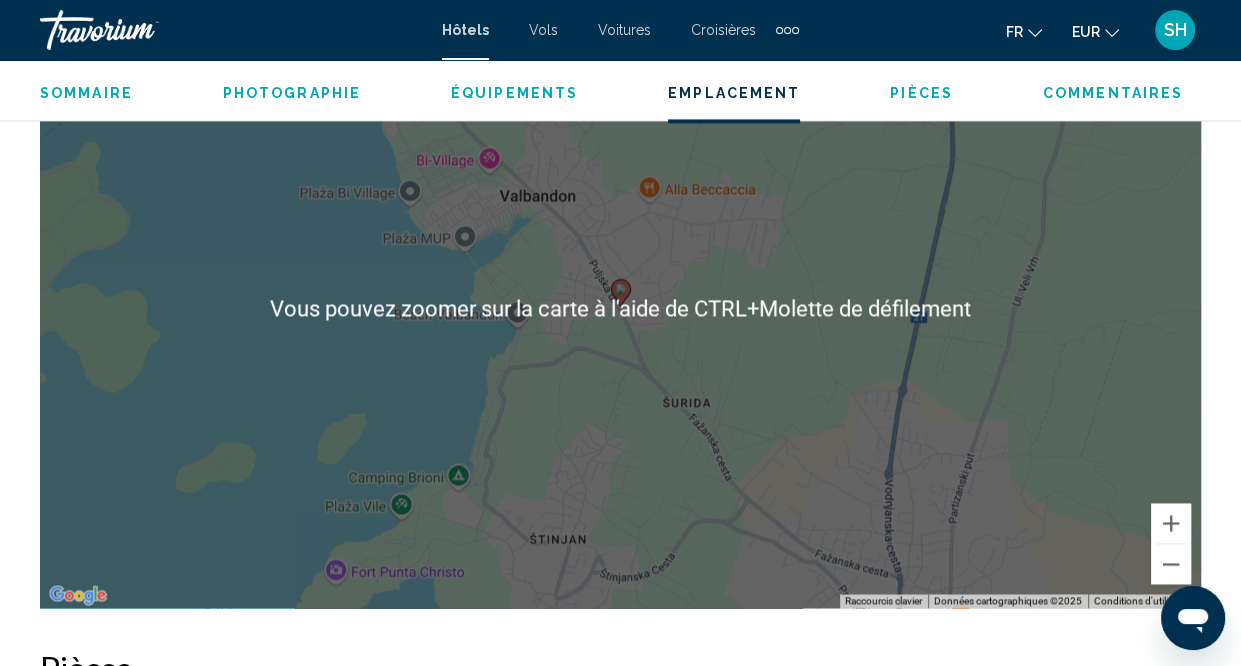 scroll, scrollTop: 2402, scrollLeft: 0, axis: vertical 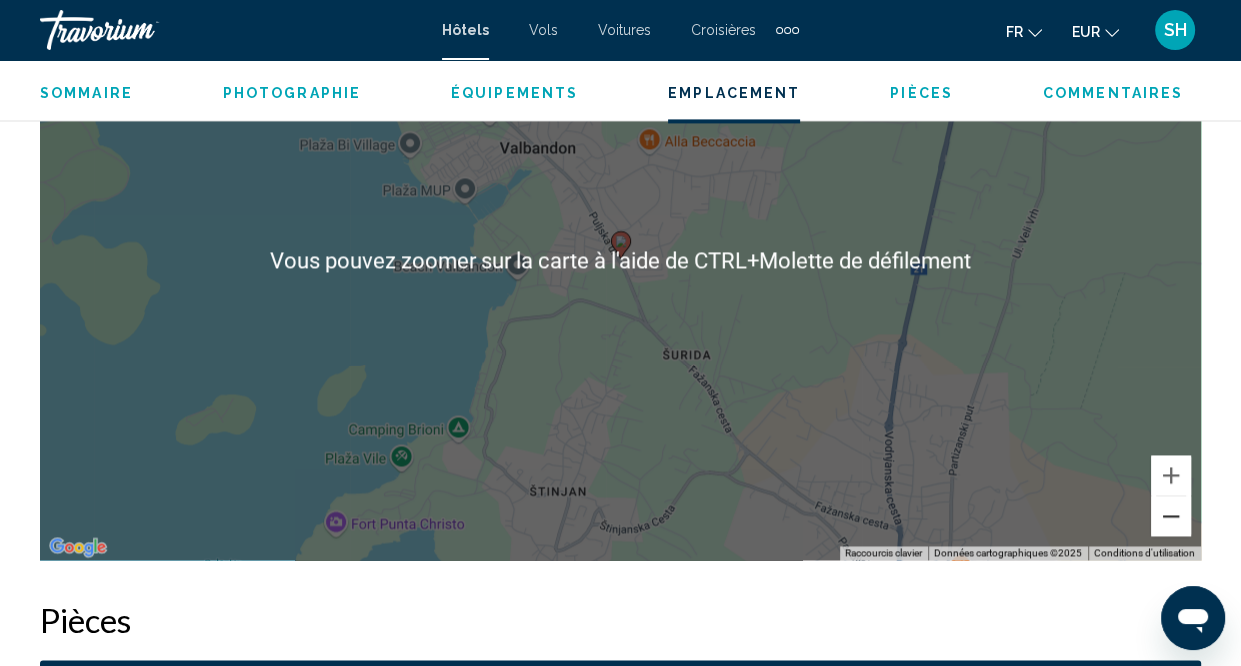 click at bounding box center (1171, 516) 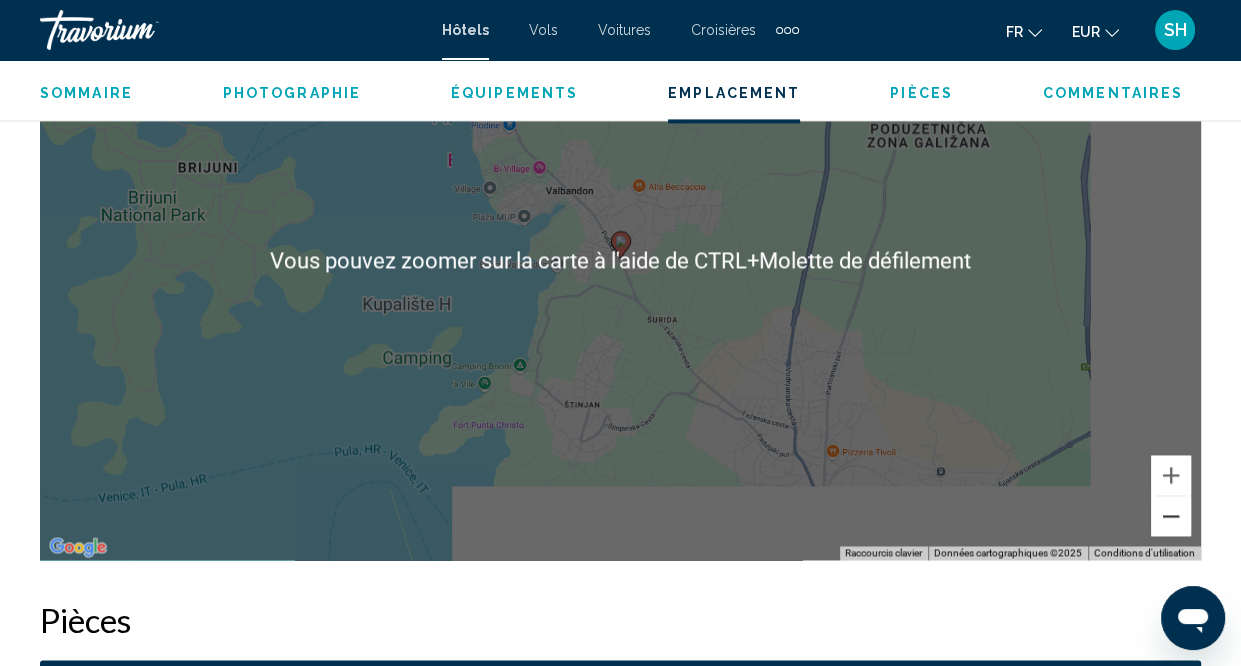 click at bounding box center [1171, 516] 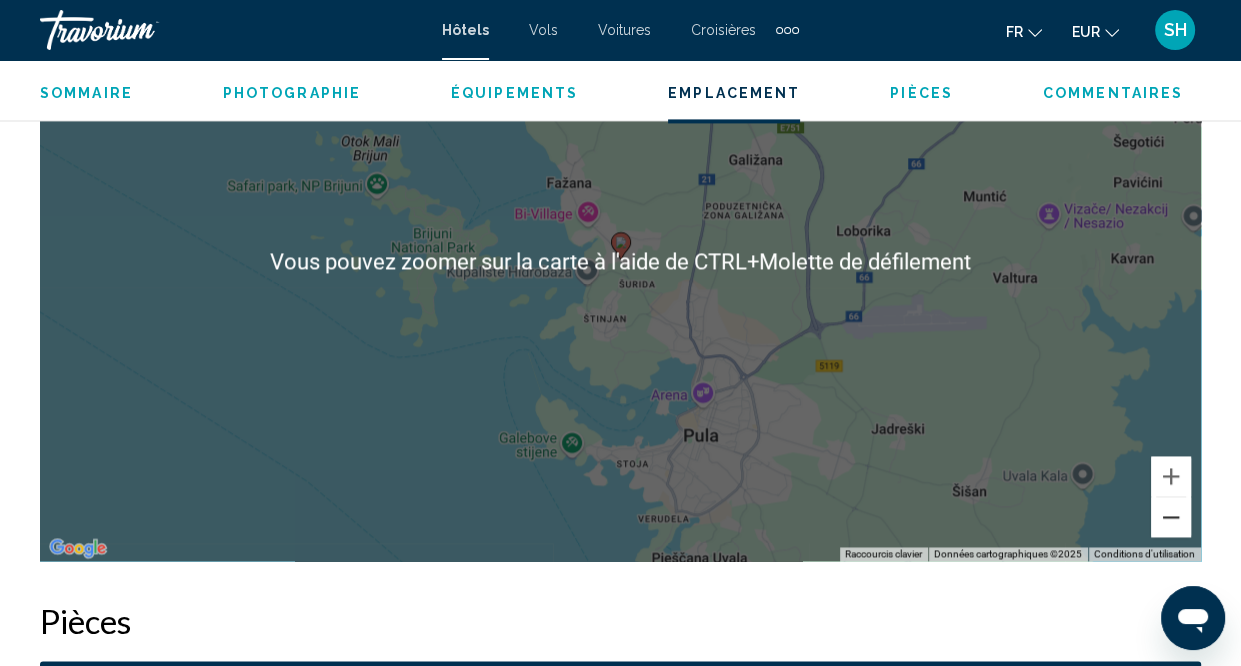 scroll, scrollTop: 2402, scrollLeft: 0, axis: vertical 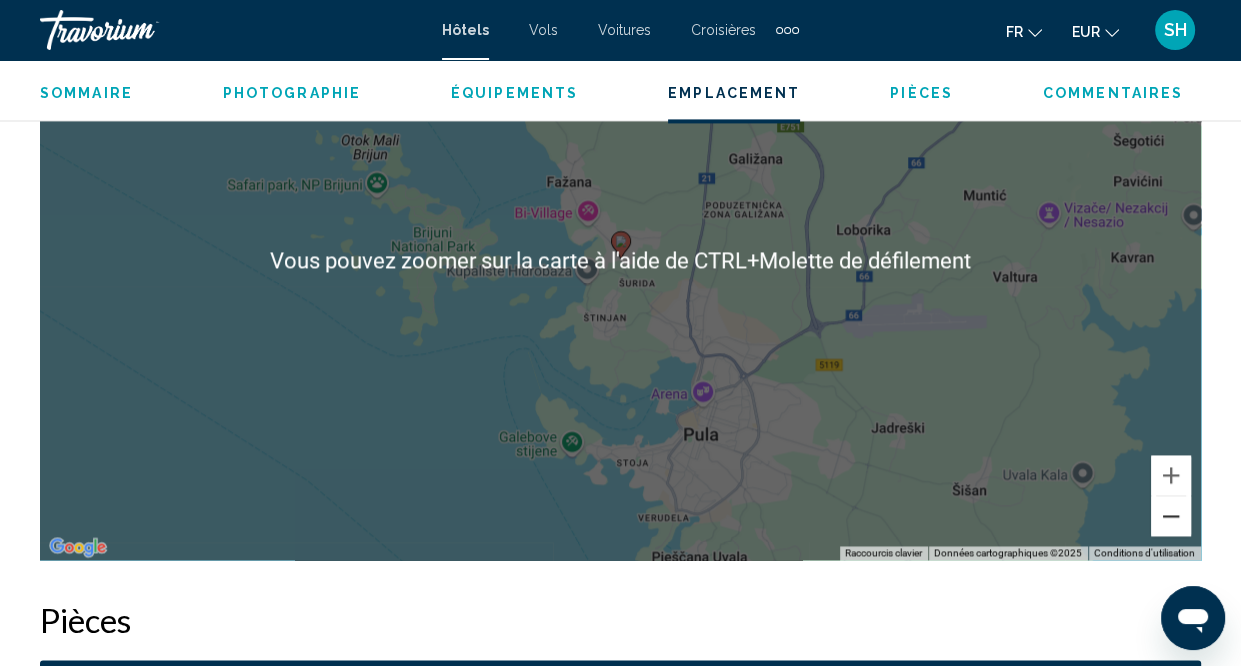 click at bounding box center [1171, 516] 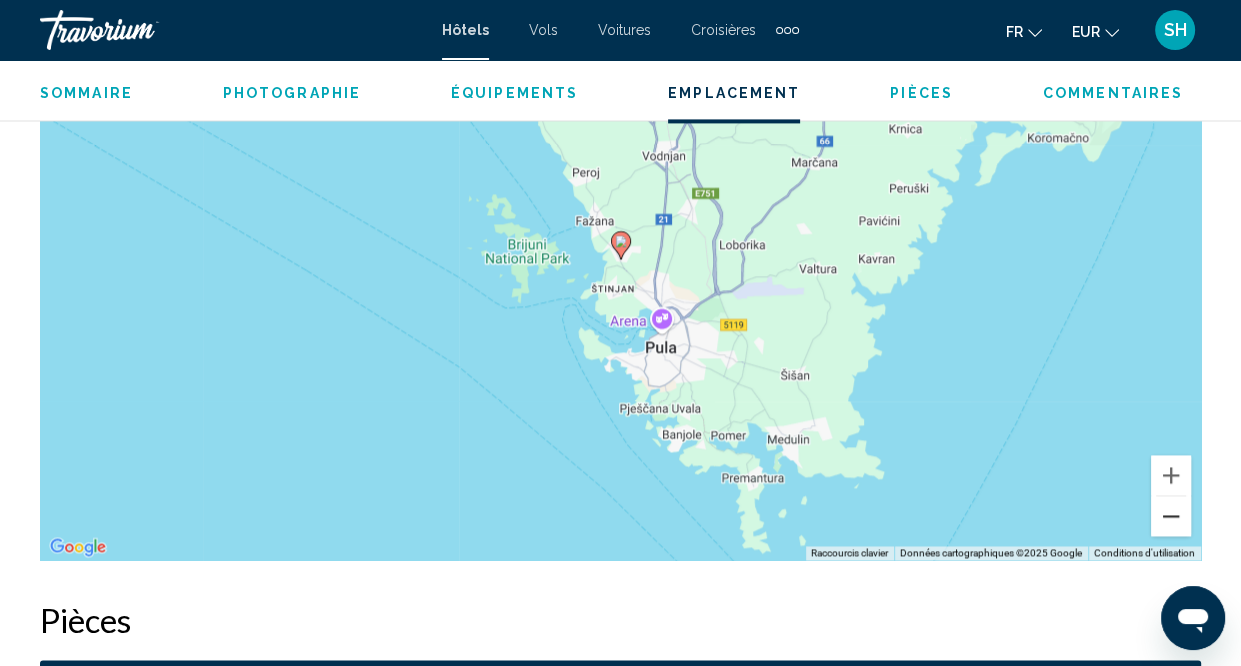 click at bounding box center [1171, 516] 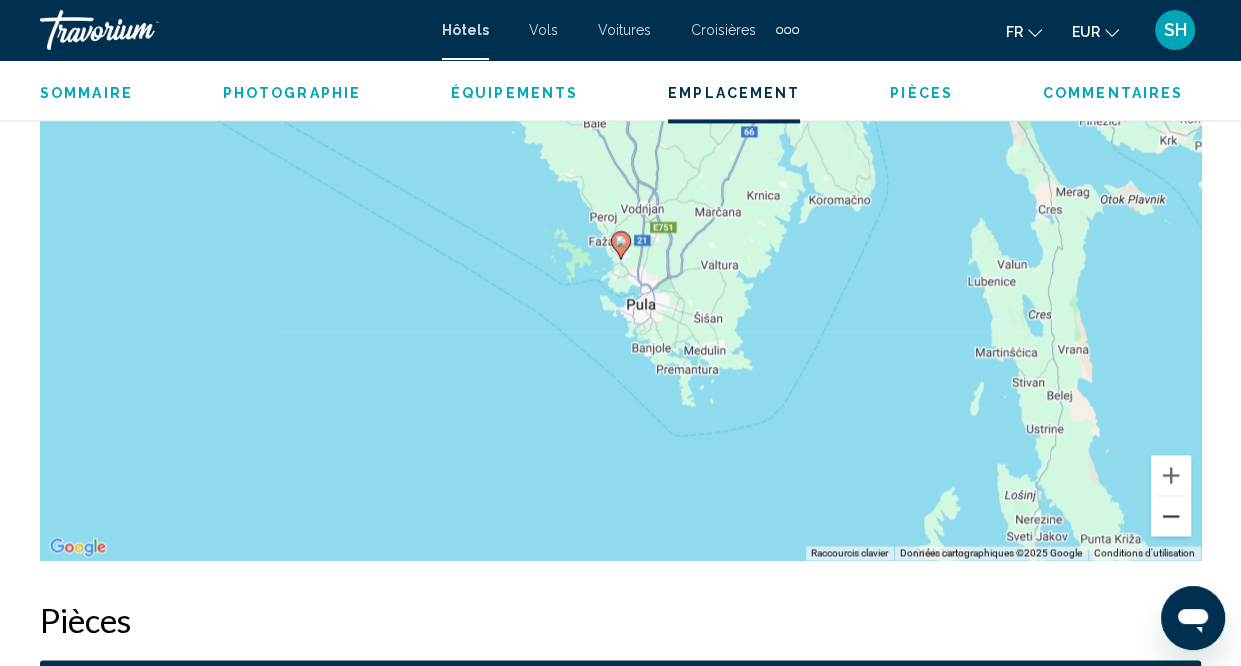 click at bounding box center (1171, 516) 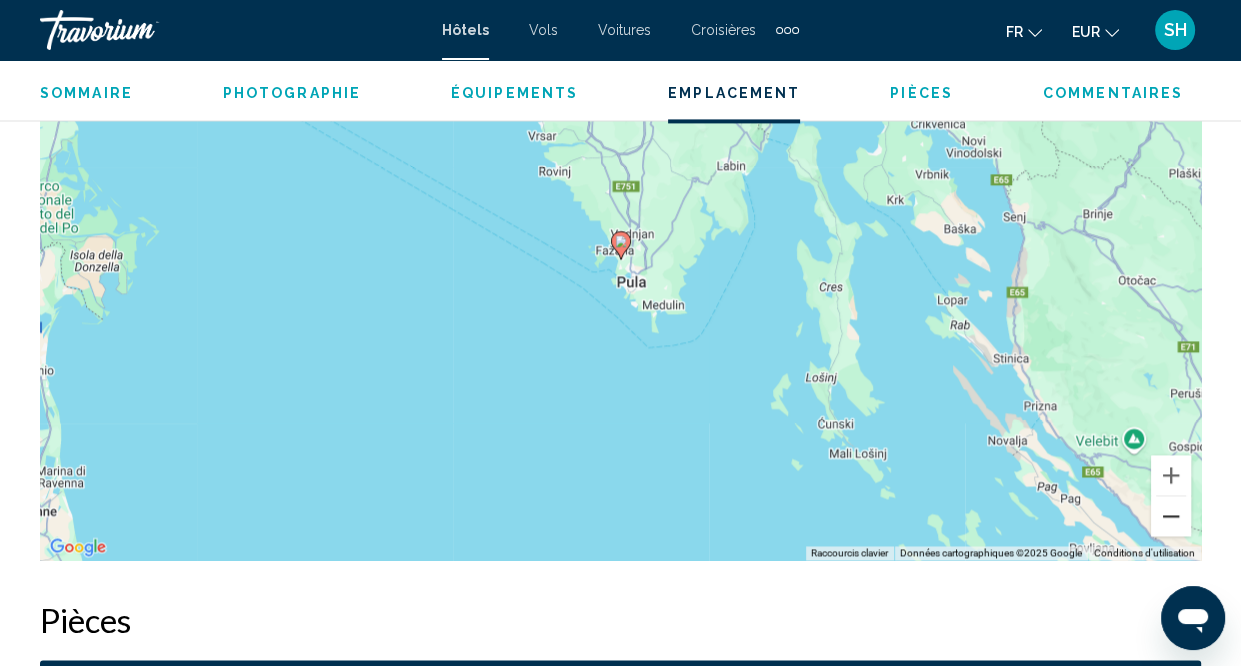 click at bounding box center [1171, 516] 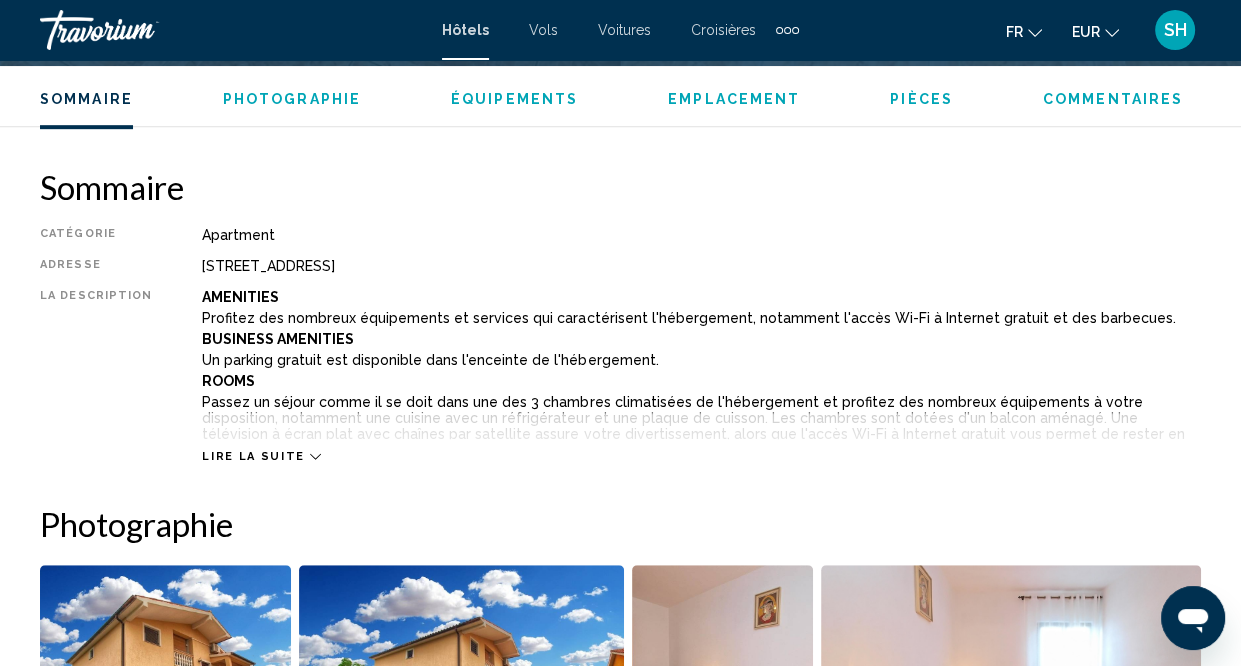 scroll, scrollTop: 802, scrollLeft: 0, axis: vertical 